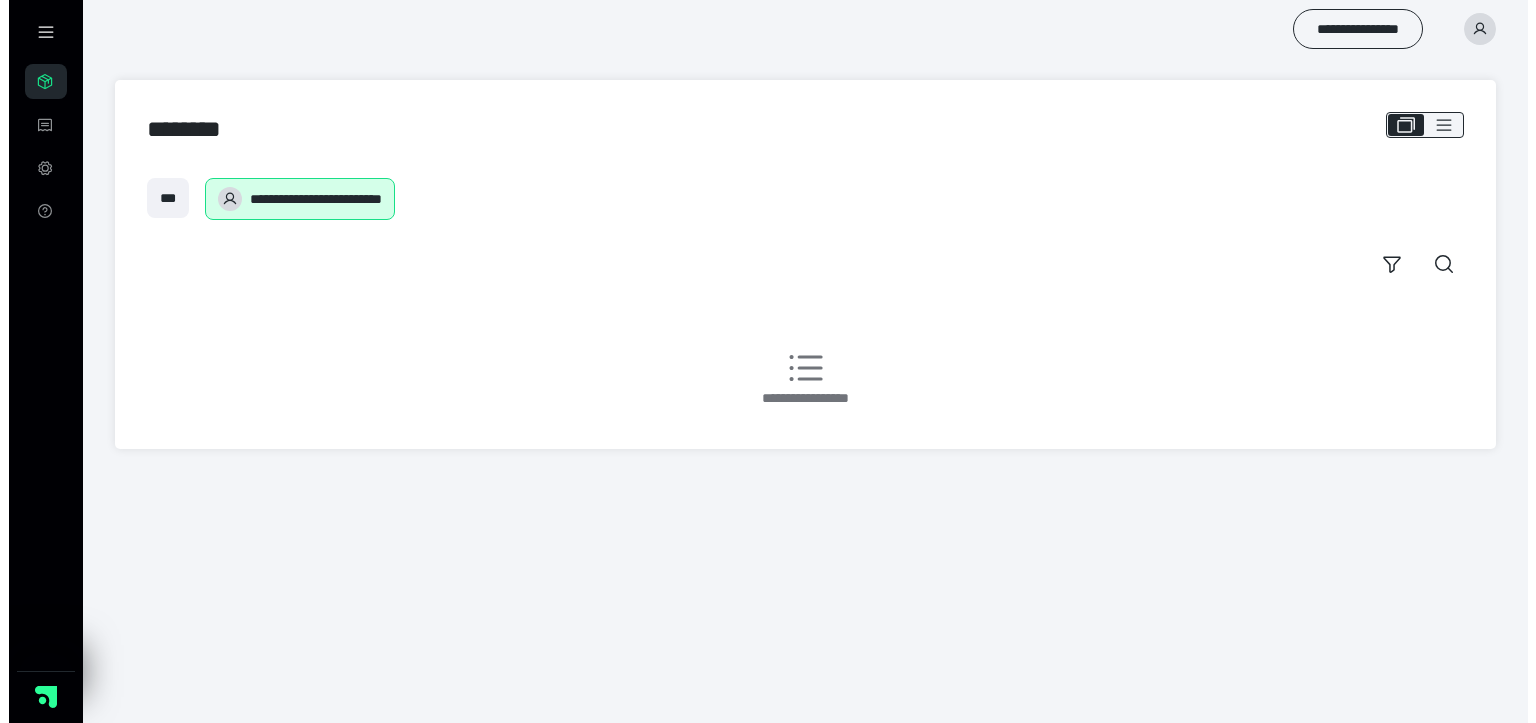 scroll, scrollTop: 0, scrollLeft: 0, axis: both 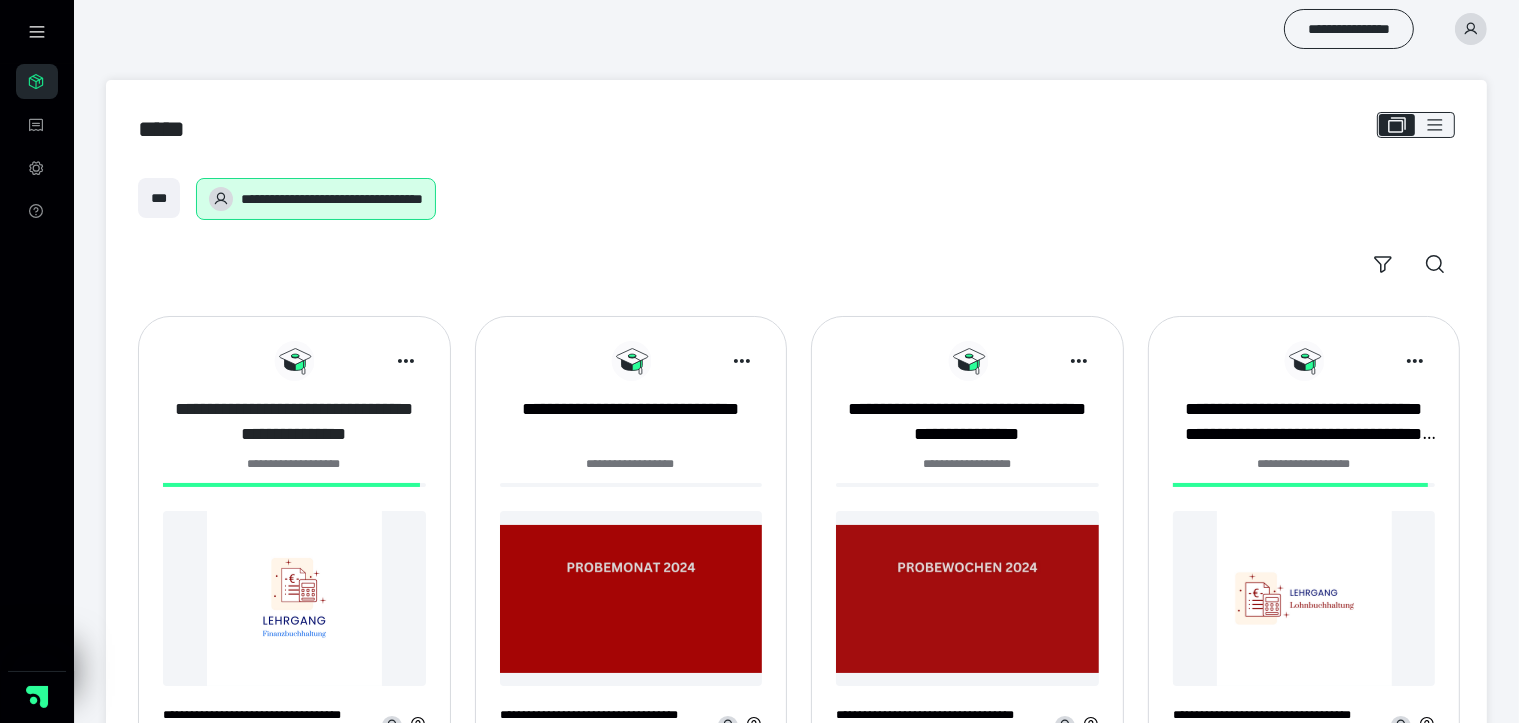 click on "**********" at bounding box center (294, 421) 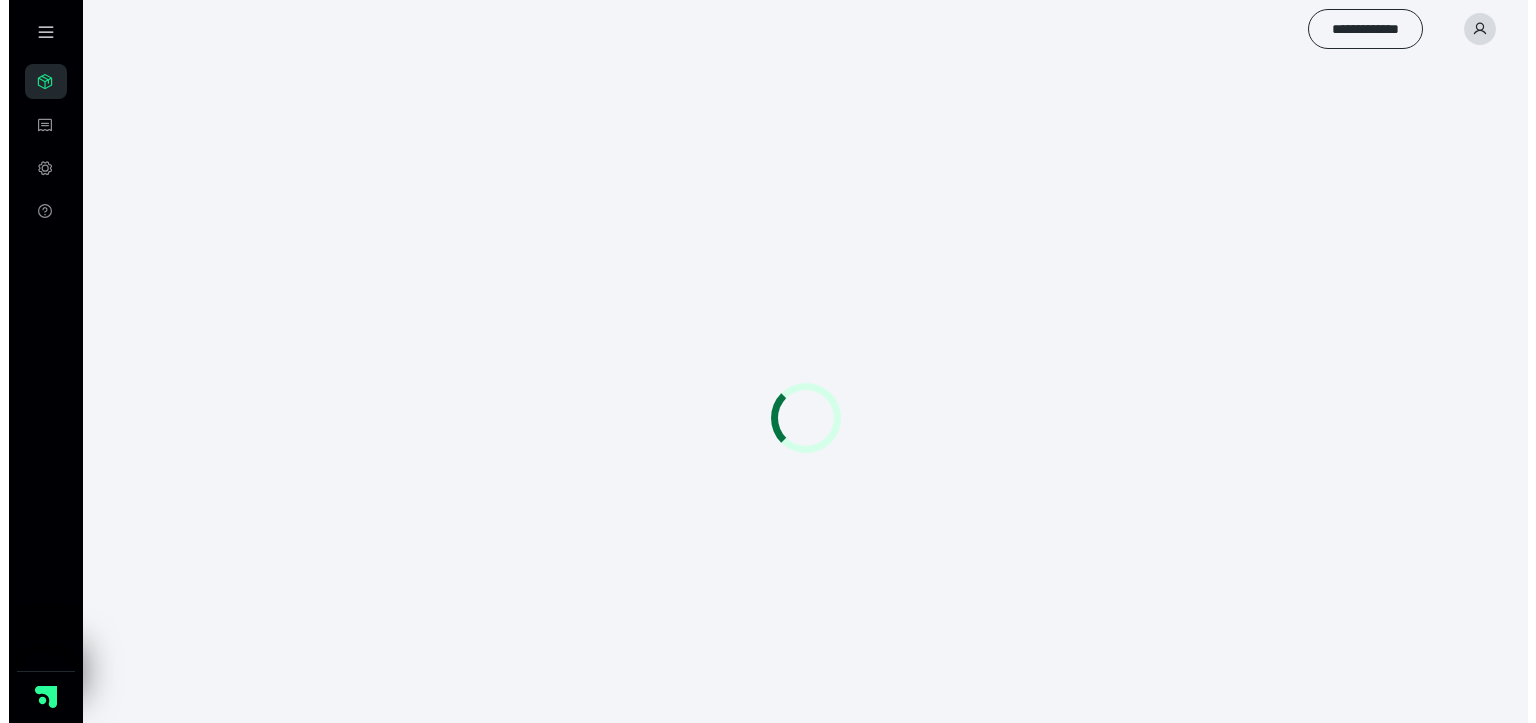 scroll, scrollTop: 0, scrollLeft: 0, axis: both 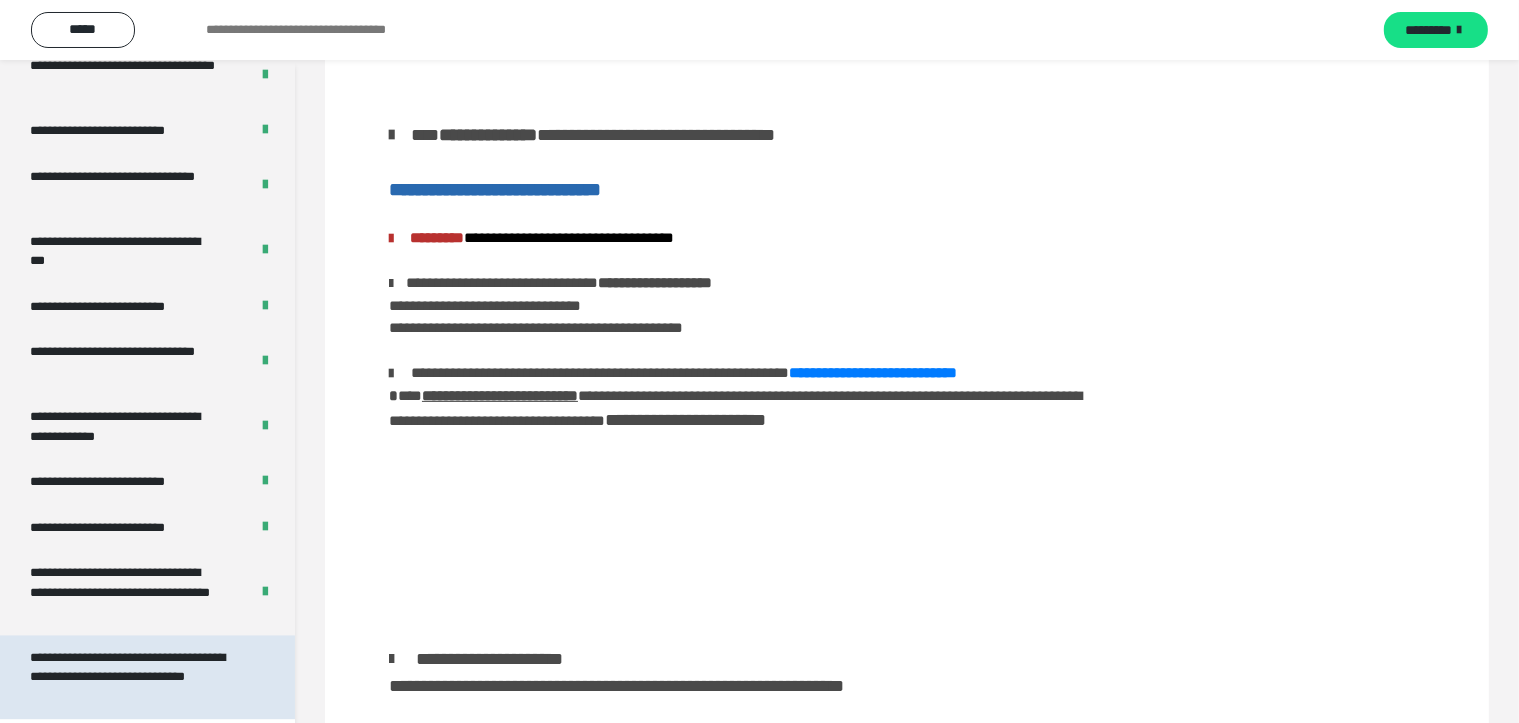 click on "**********" at bounding box center (127, 668) 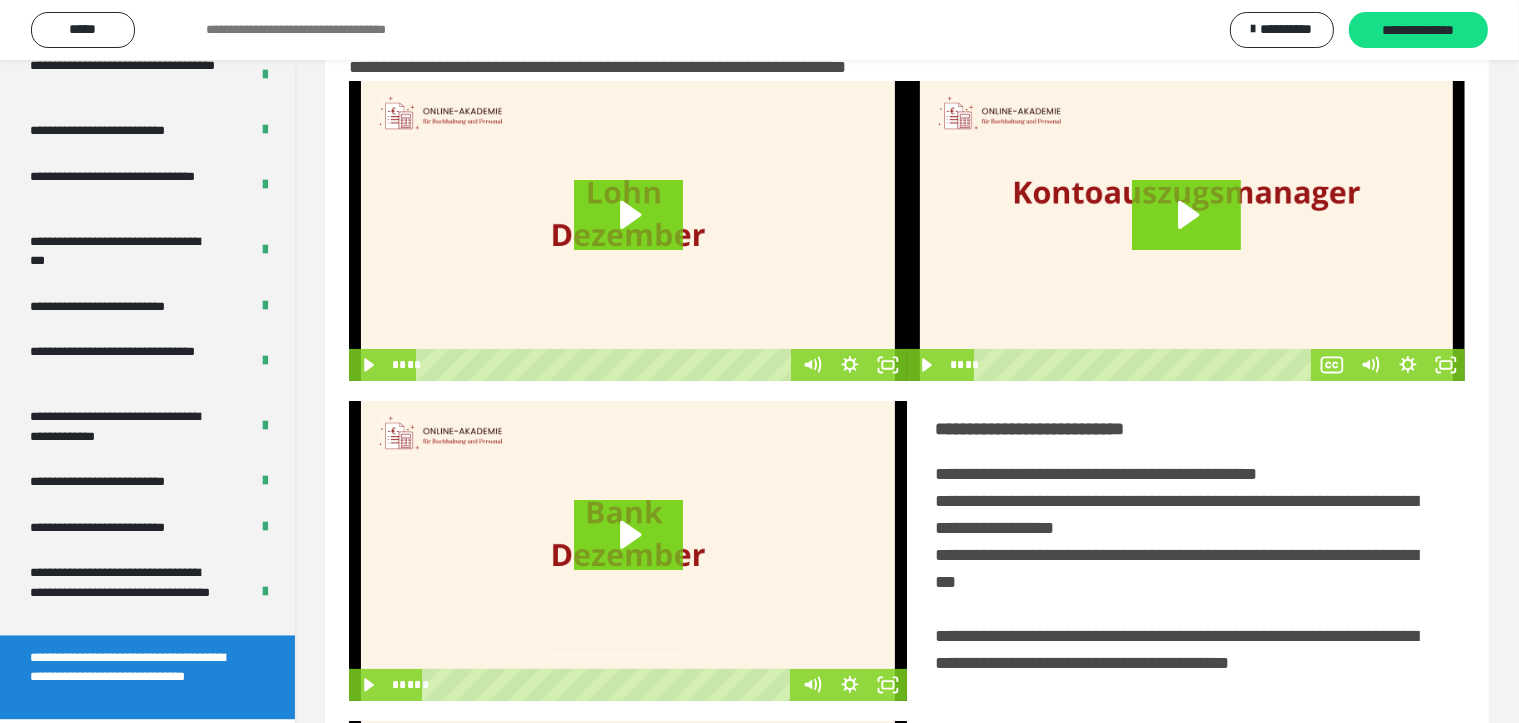scroll, scrollTop: 438, scrollLeft: 0, axis: vertical 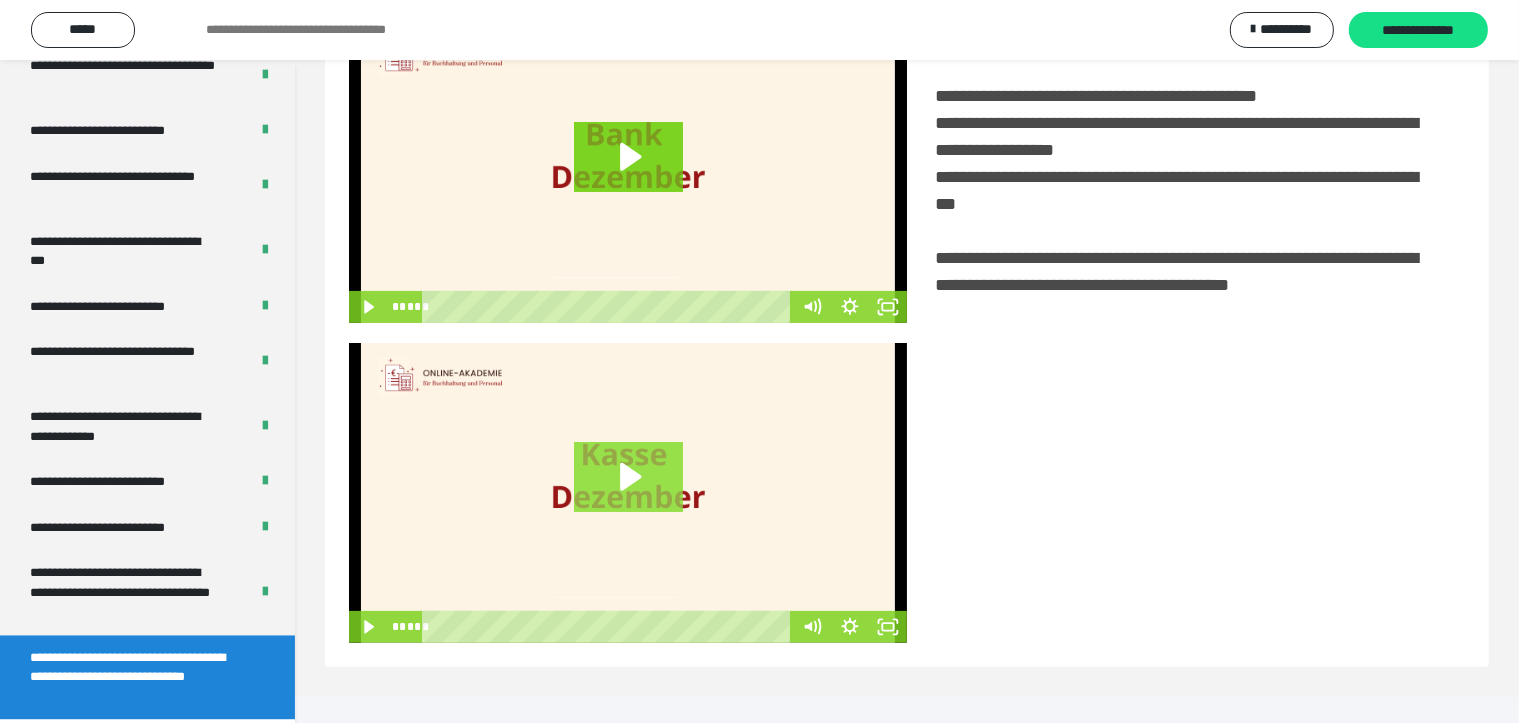 click 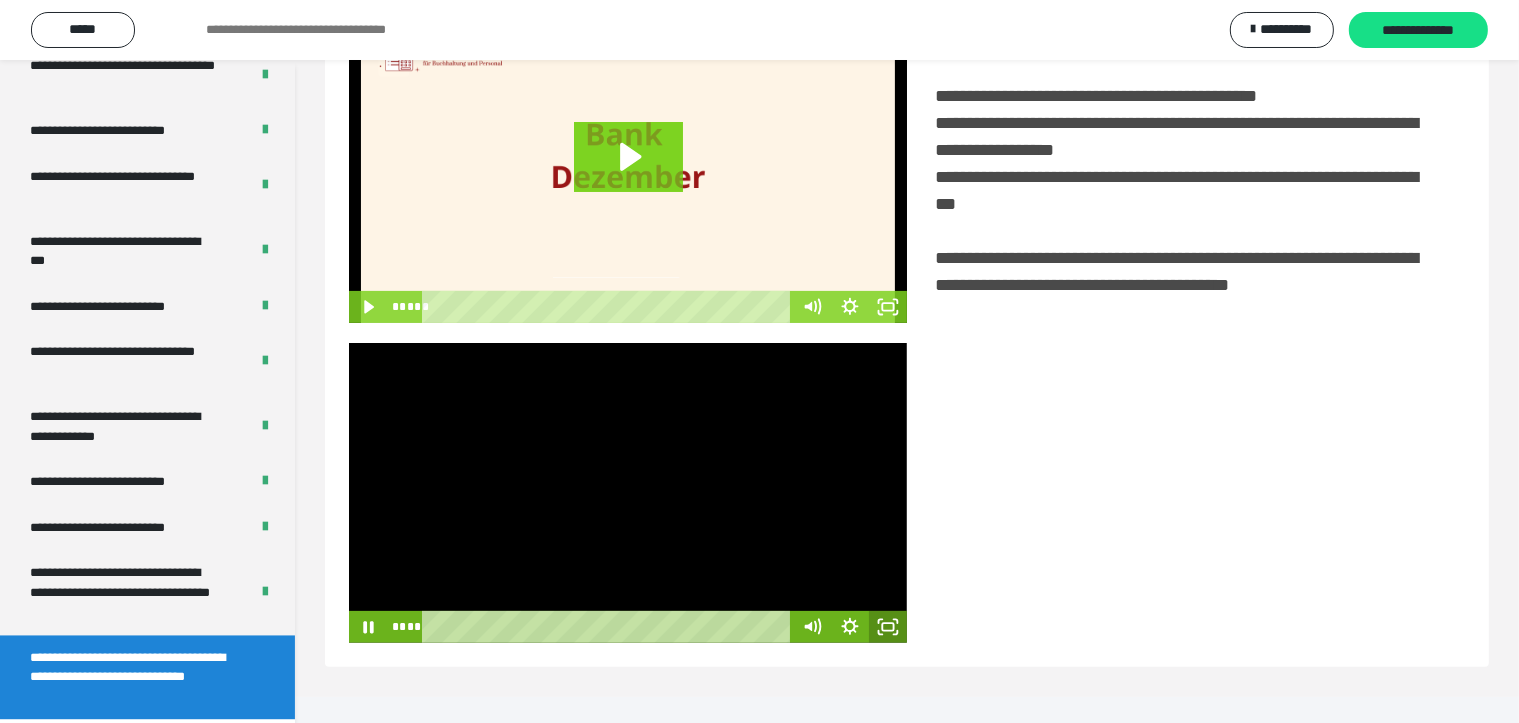 click 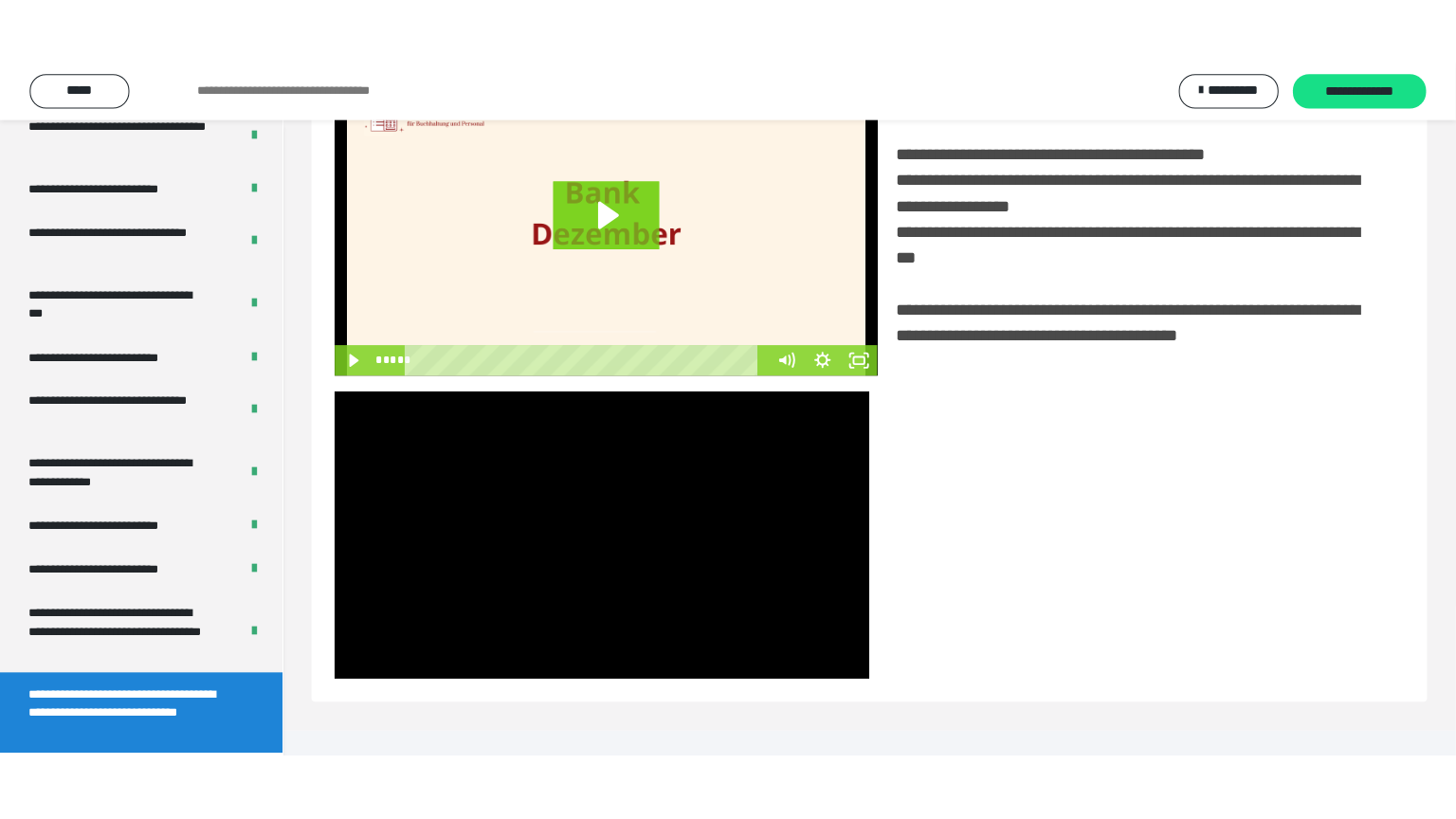 scroll, scrollTop: 292, scrollLeft: 0, axis: vertical 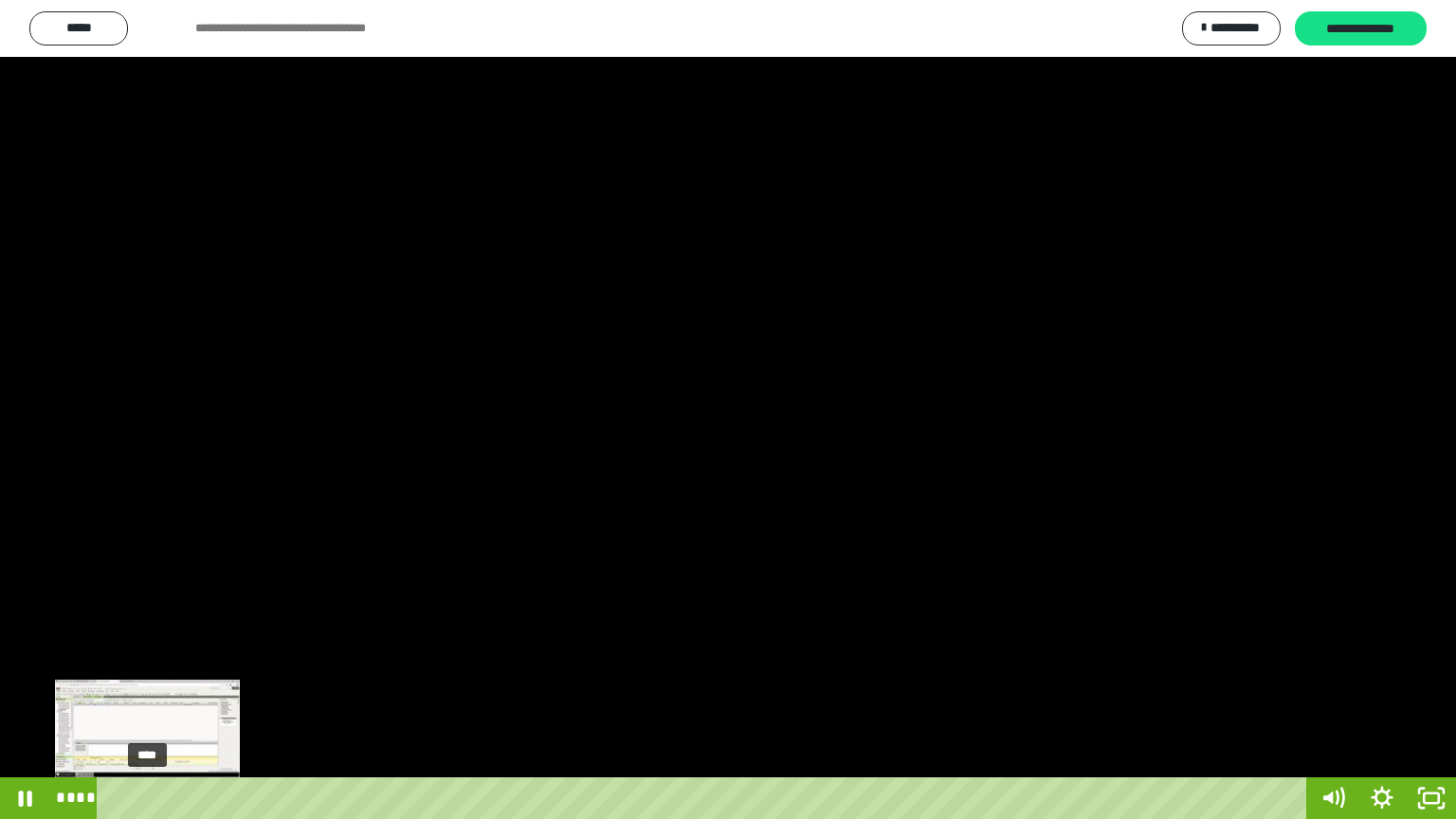 click on "****" at bounding box center [705, 798] 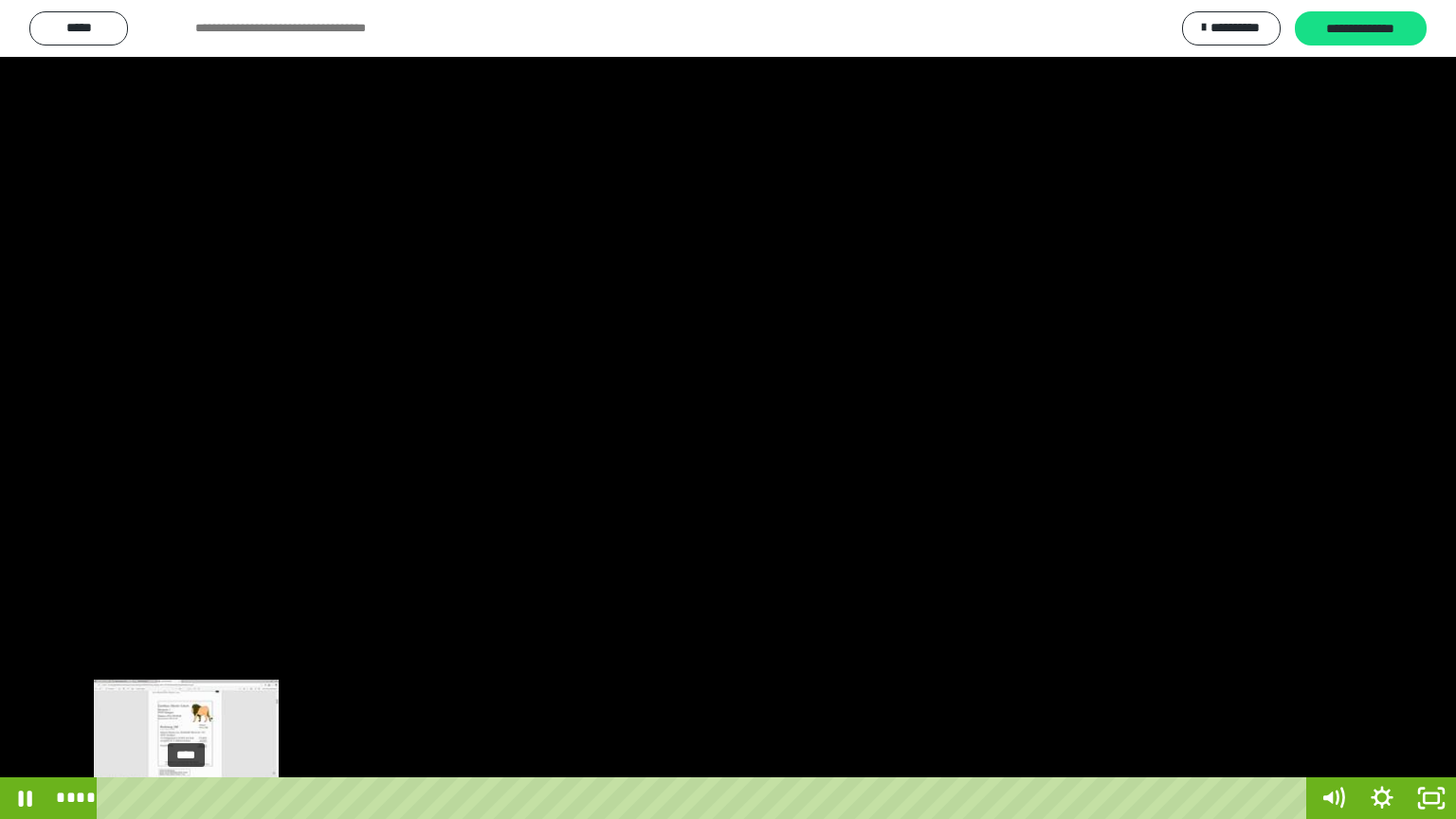 click on "****" at bounding box center (705, 798) 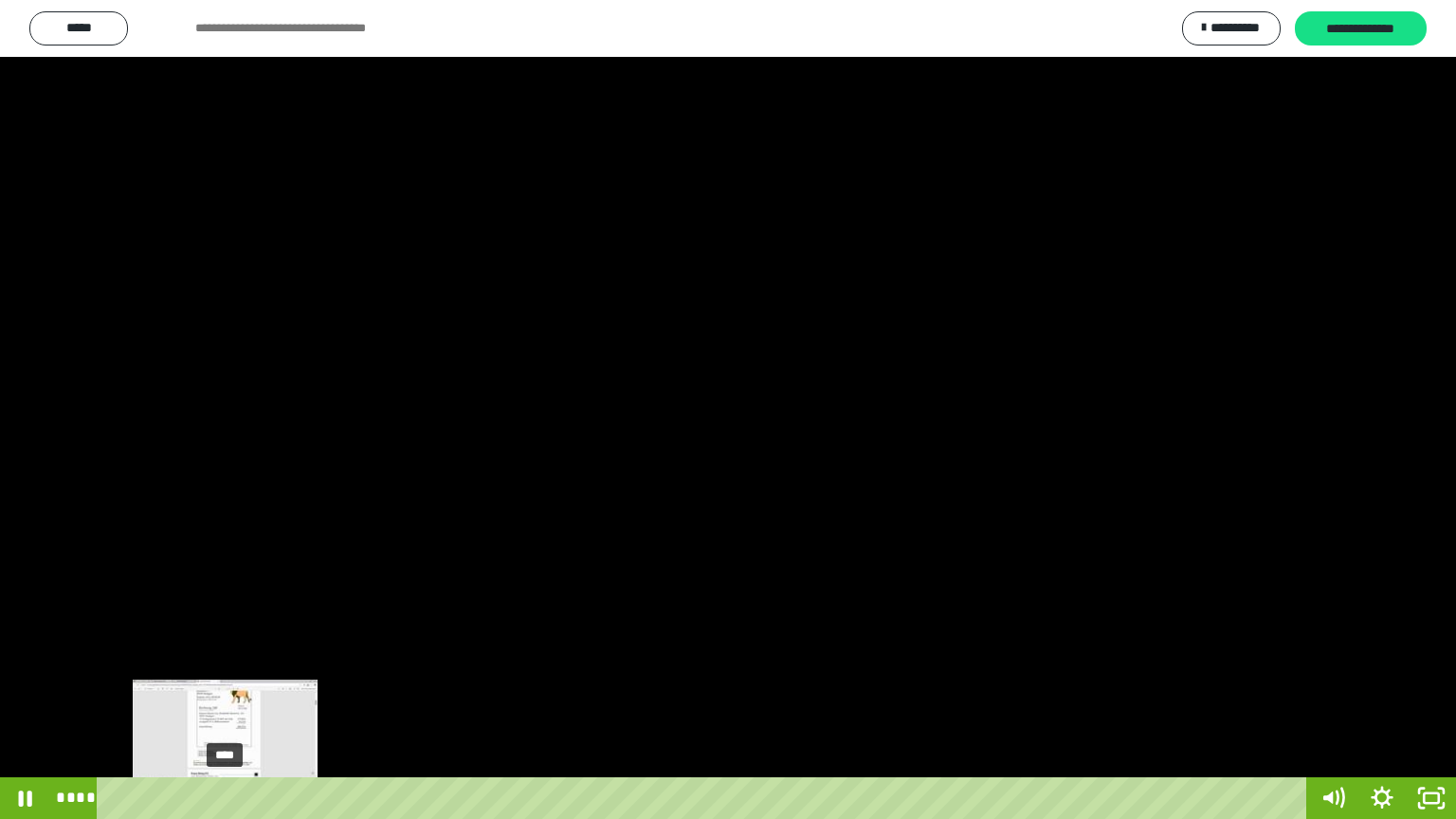 click on "****" at bounding box center [705, 798] 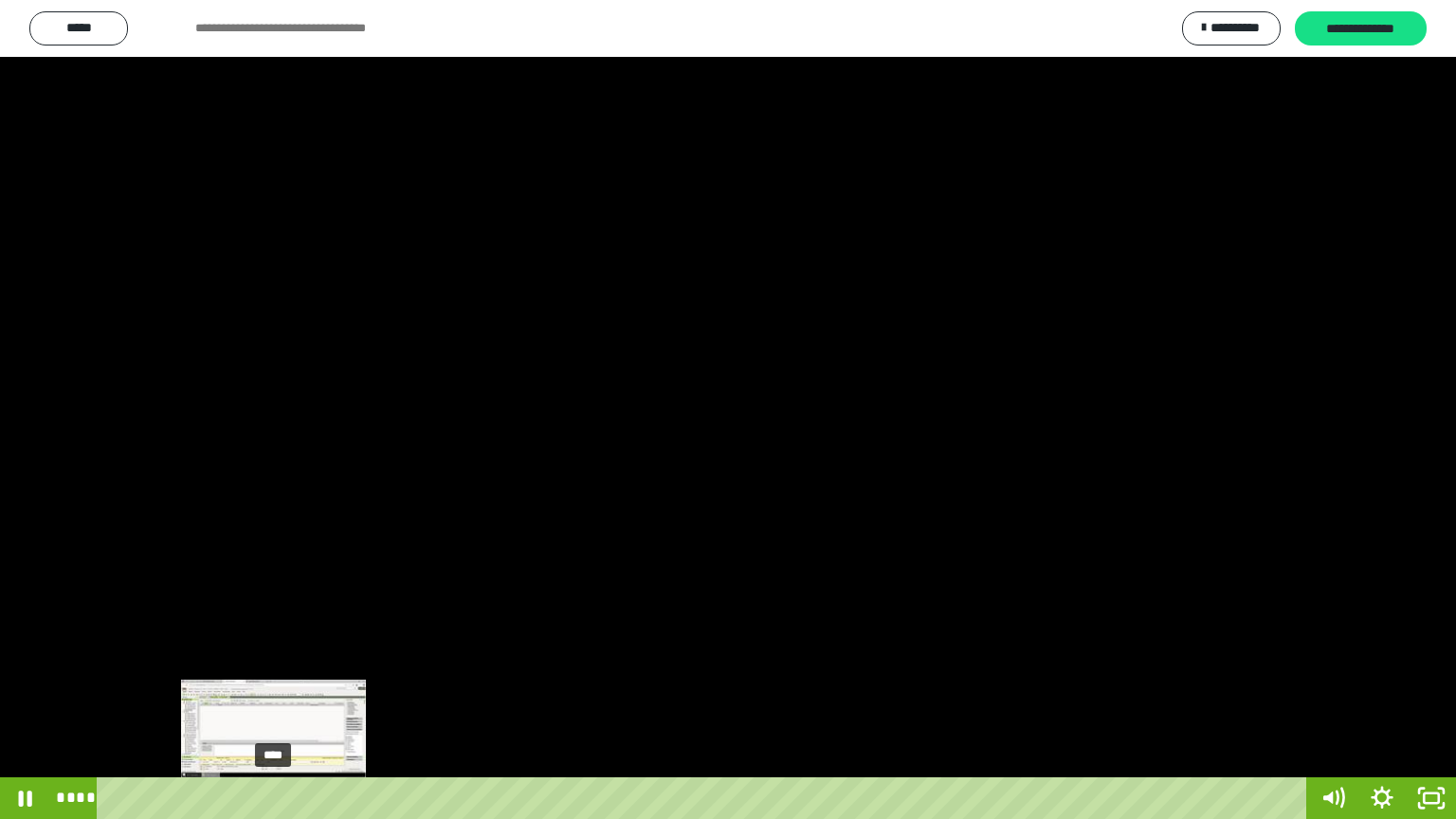 click on "****" at bounding box center (705, 798) 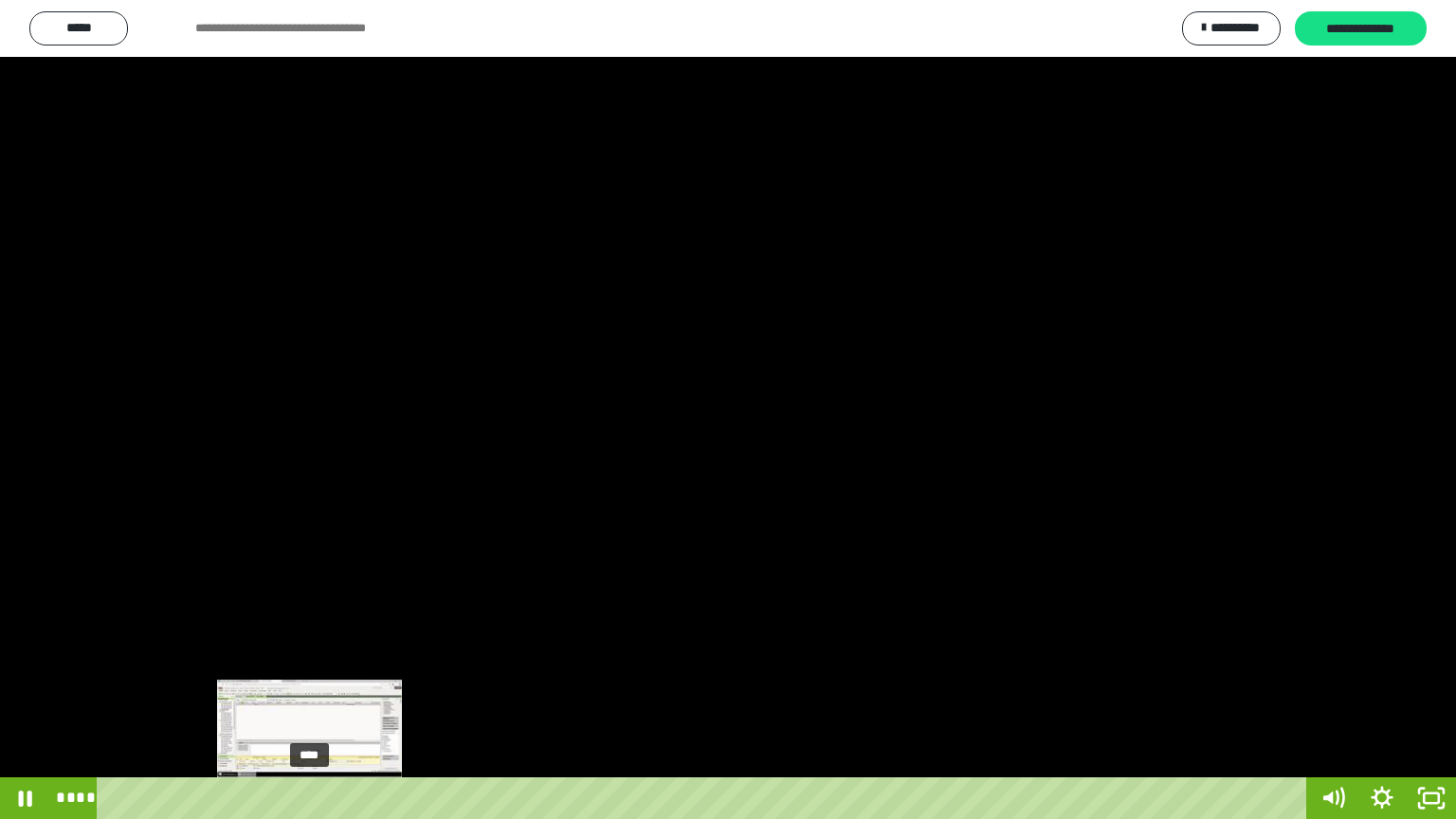 click on "****" at bounding box center (705, 798) 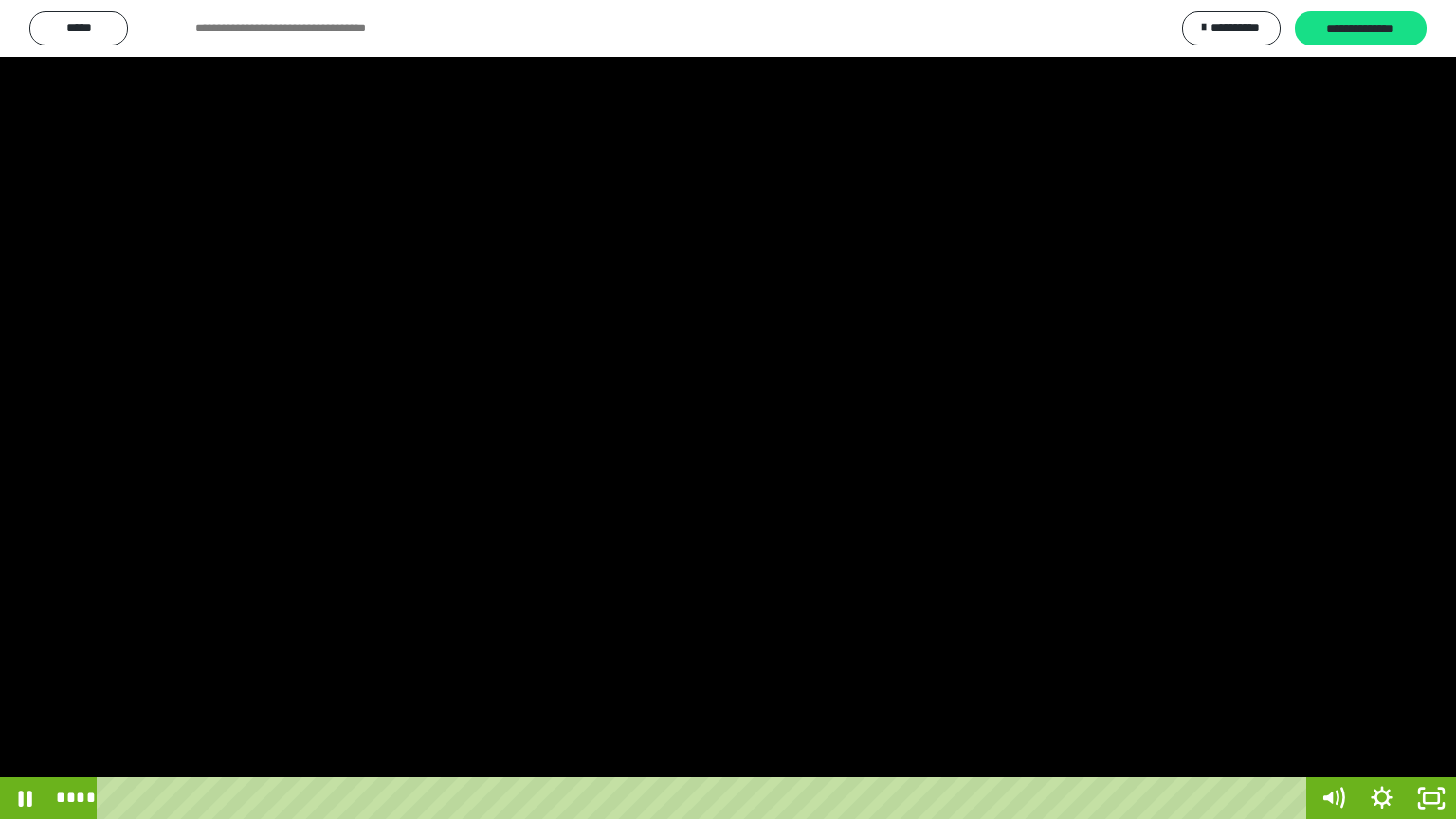 click at bounding box center [728, 410] 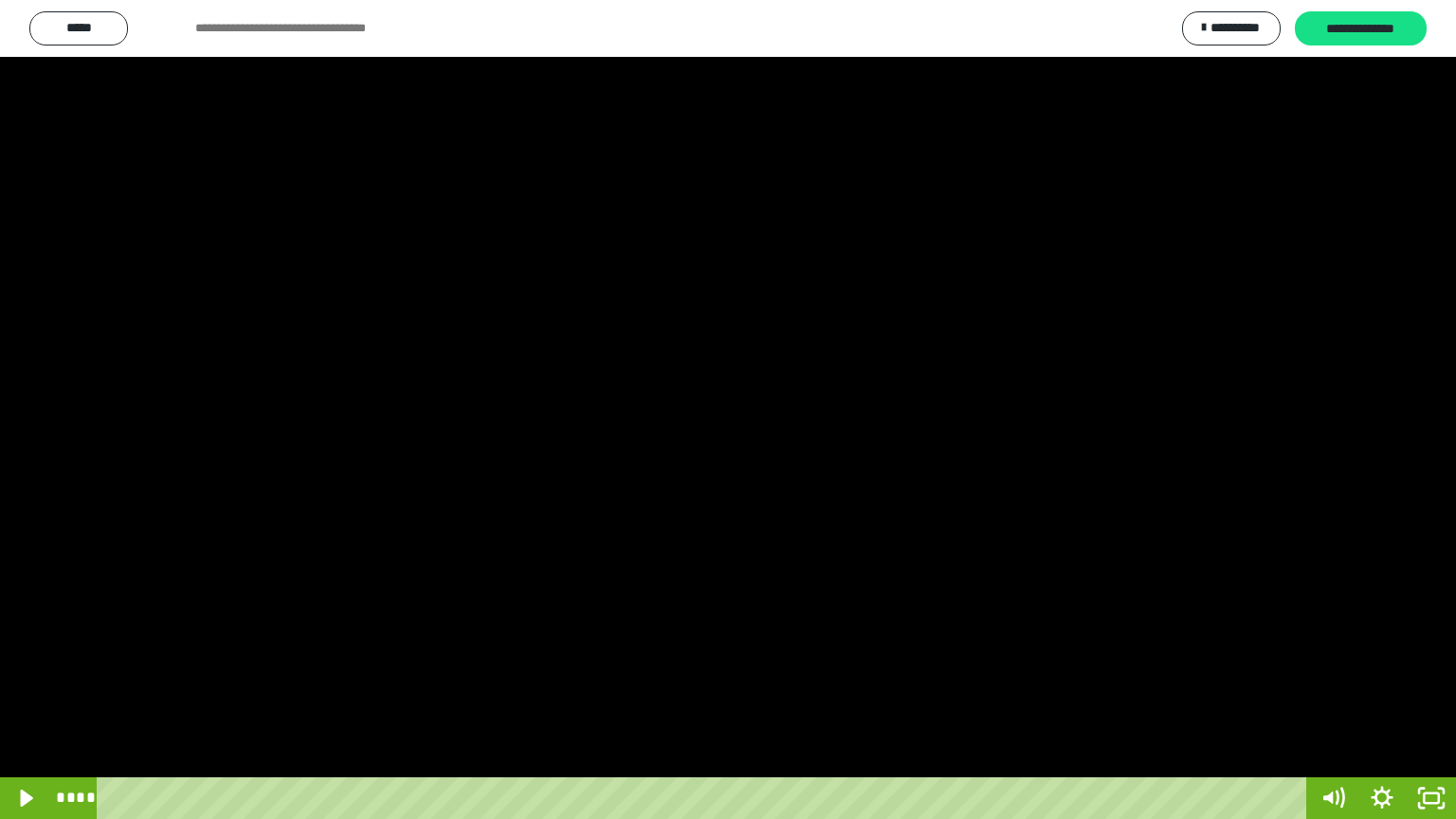 click at bounding box center [728, 410] 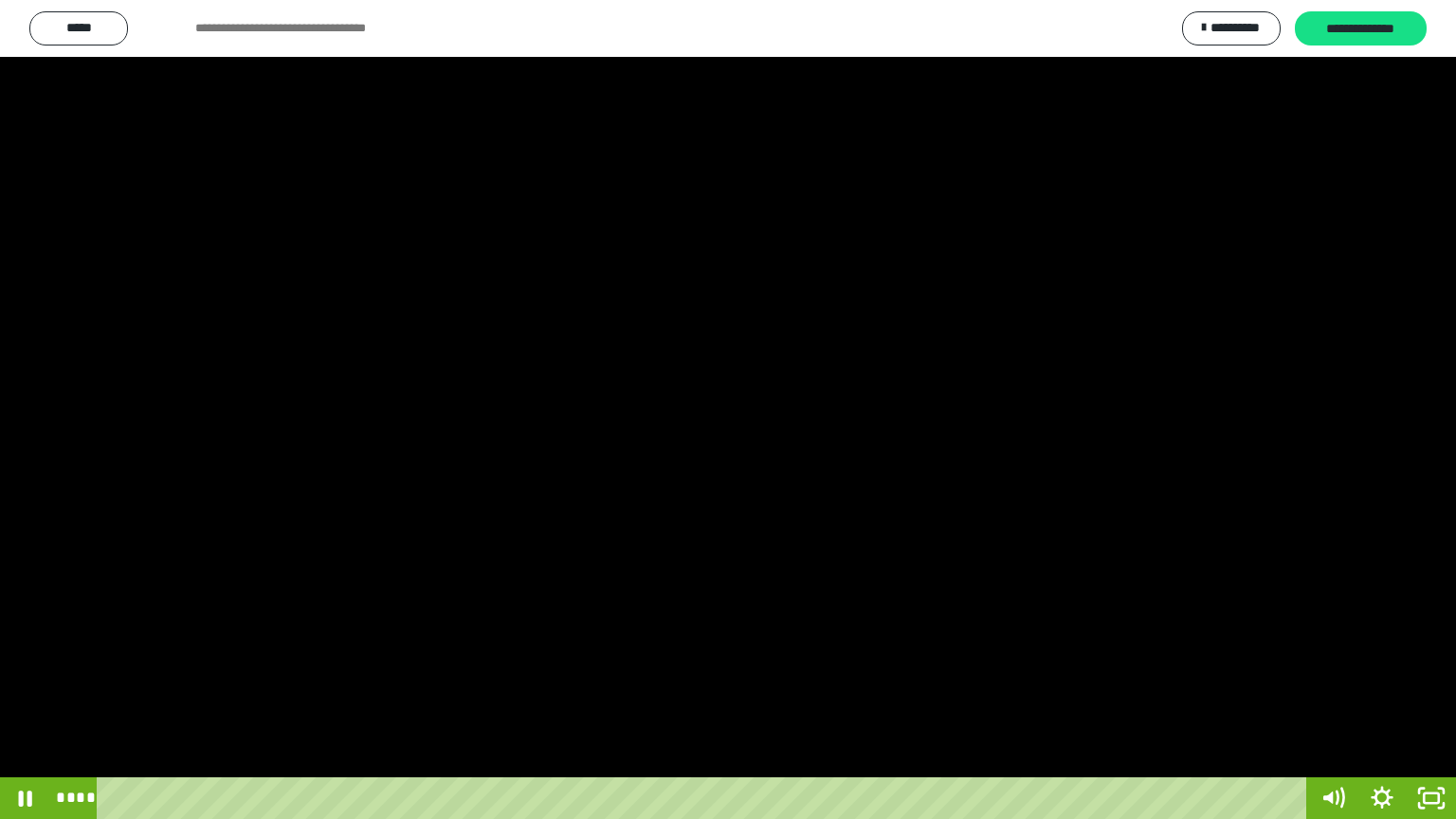 click at bounding box center (728, 410) 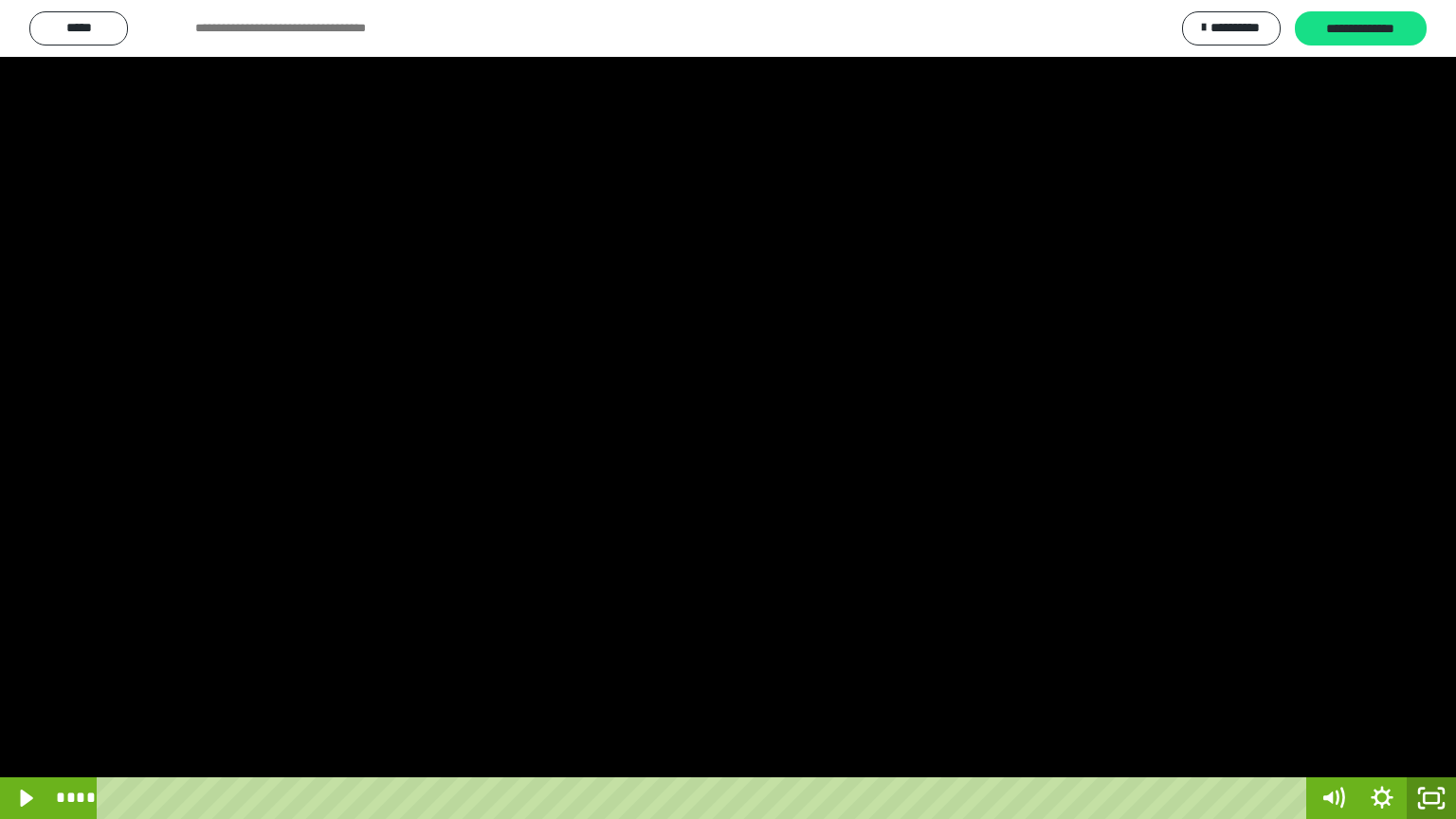 drag, startPoint x: 1431, startPoint y: 796, endPoint x: 1299, endPoint y: 504, distance: 320.4497 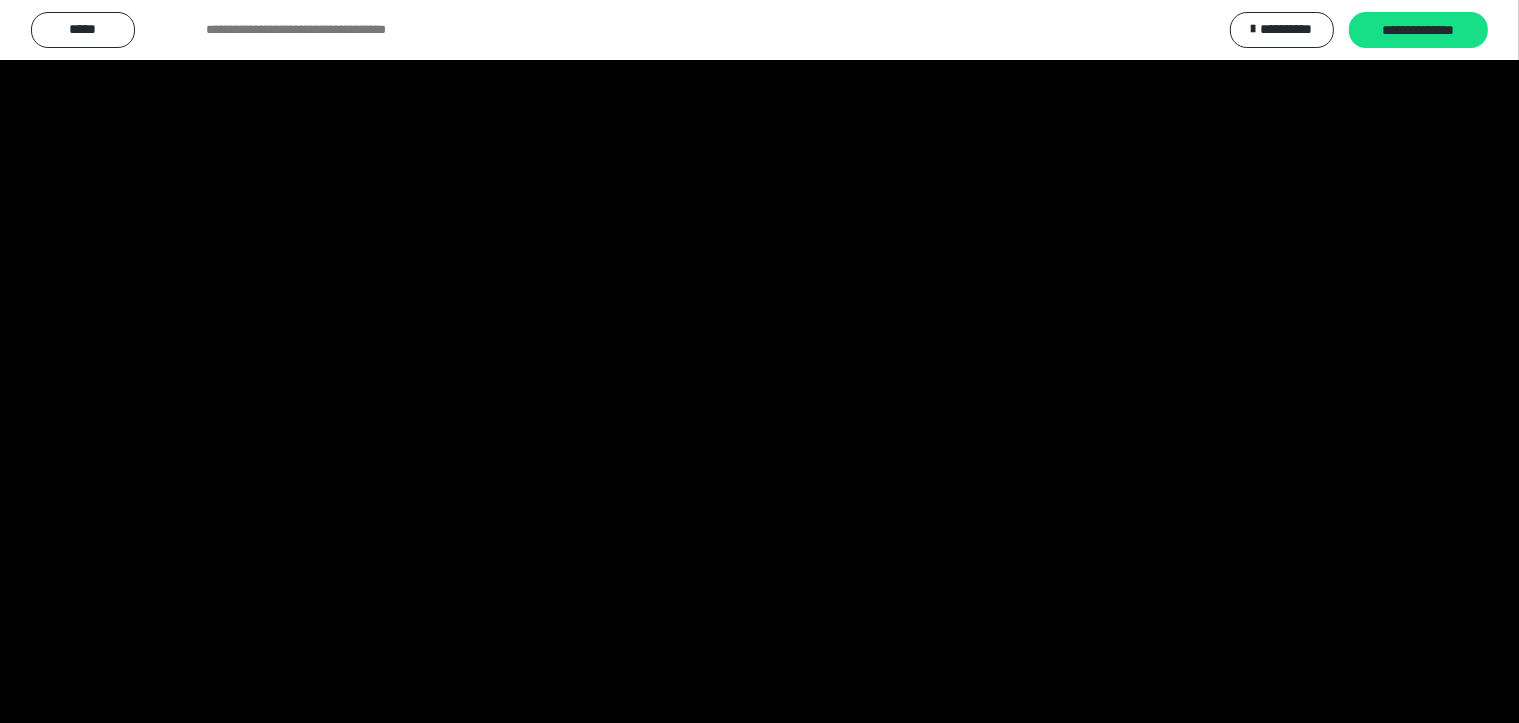 scroll, scrollTop: 3795, scrollLeft: 0, axis: vertical 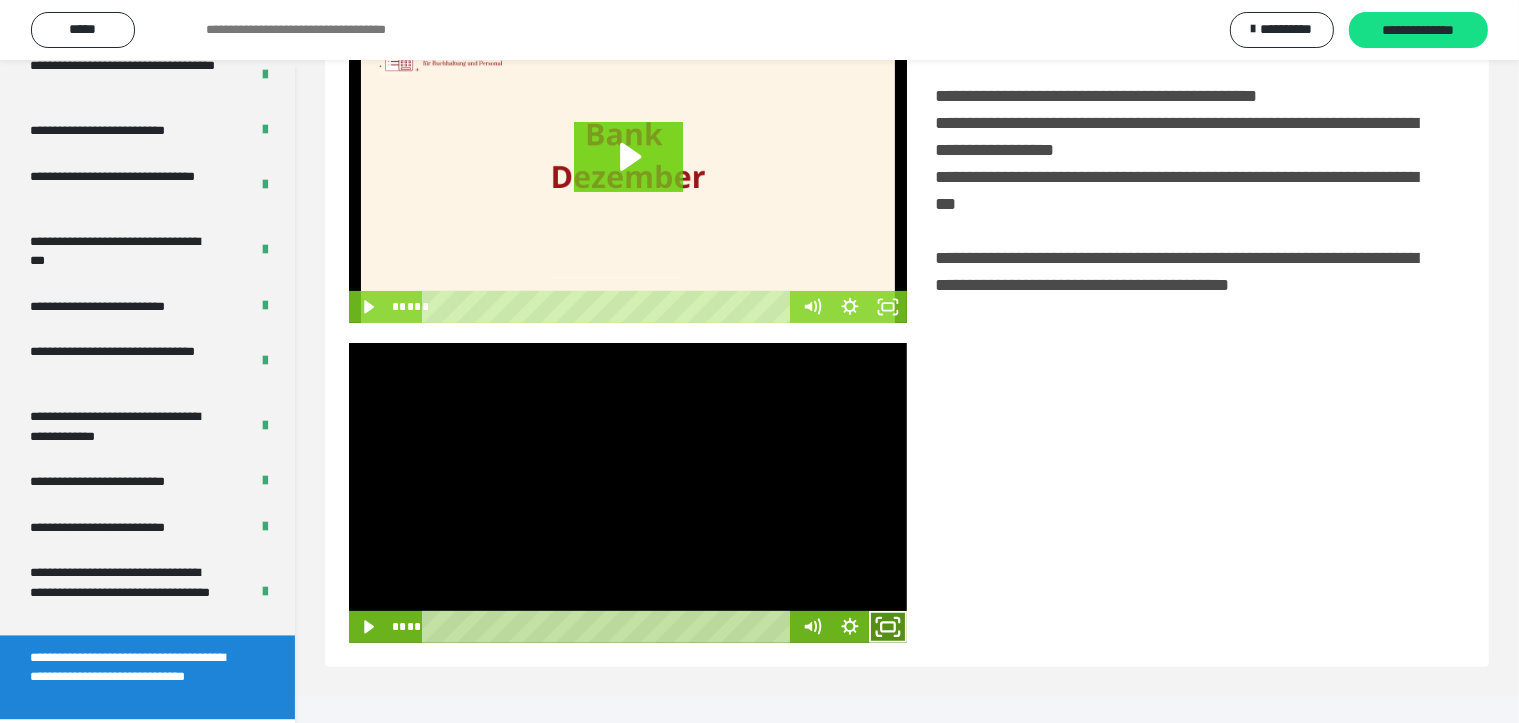 drag, startPoint x: 880, startPoint y: 659, endPoint x: 877, endPoint y: 757, distance: 98.045906 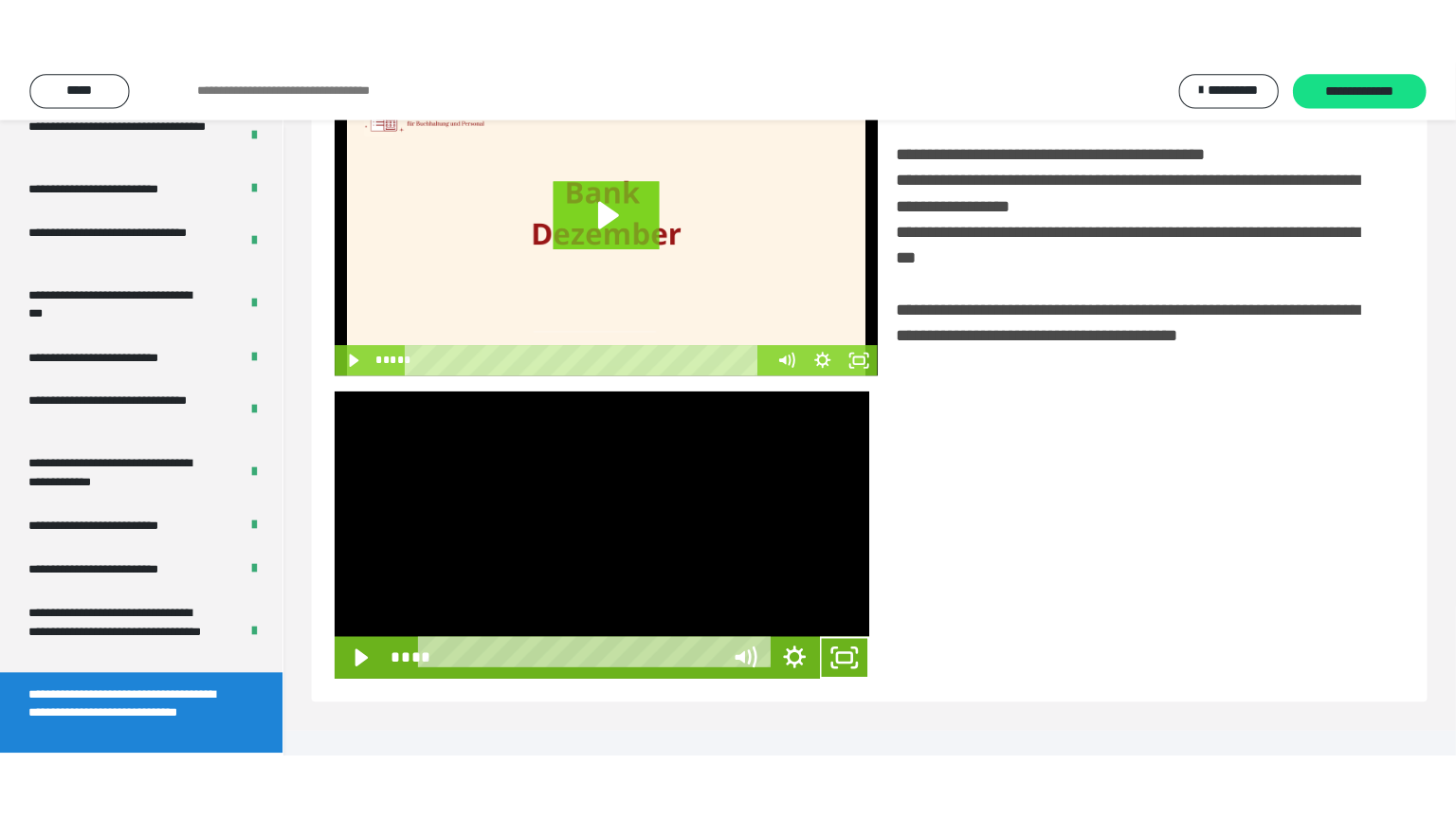 scroll, scrollTop: 292, scrollLeft: 0, axis: vertical 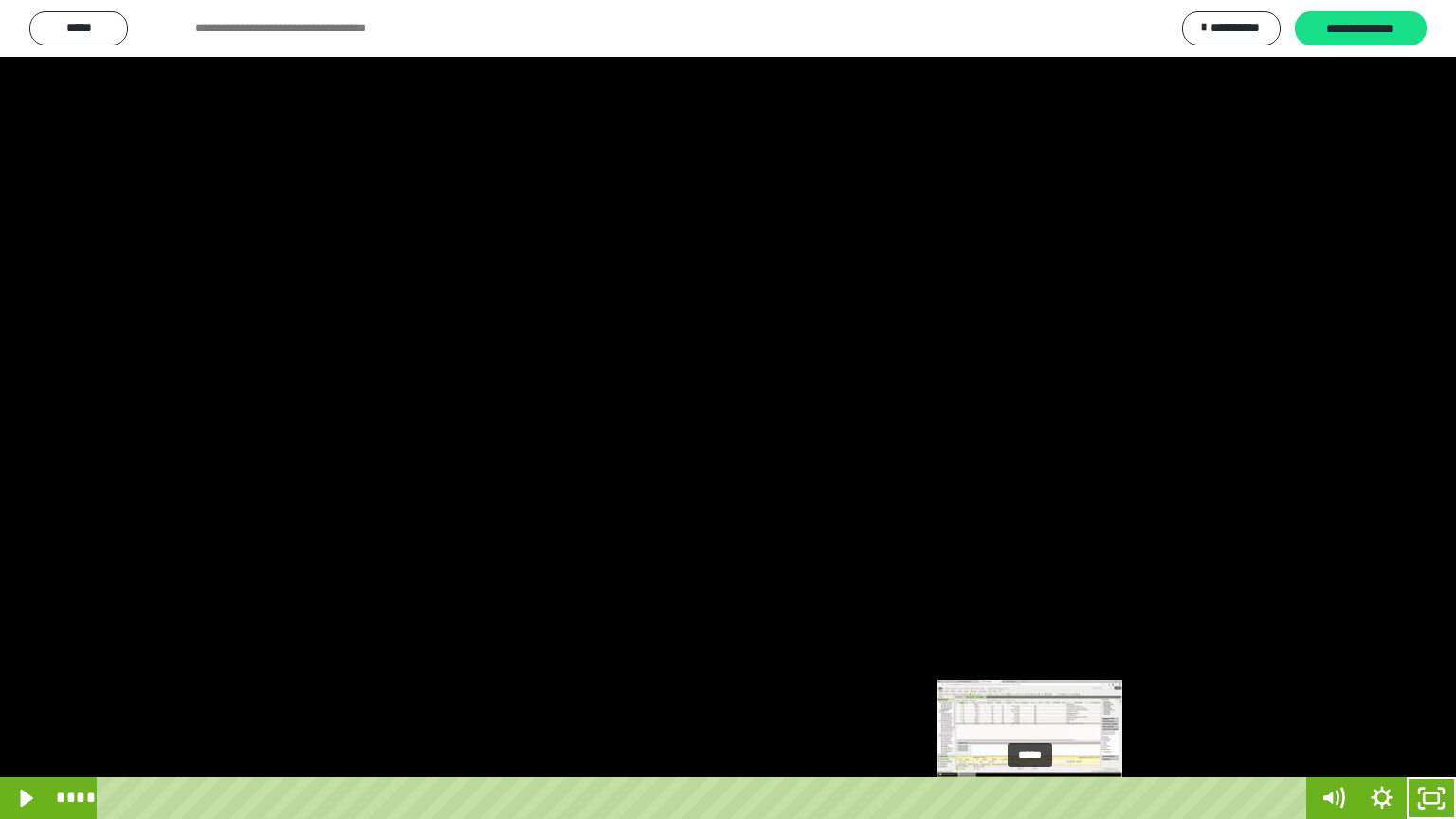 click on "*****" at bounding box center (705, 798) 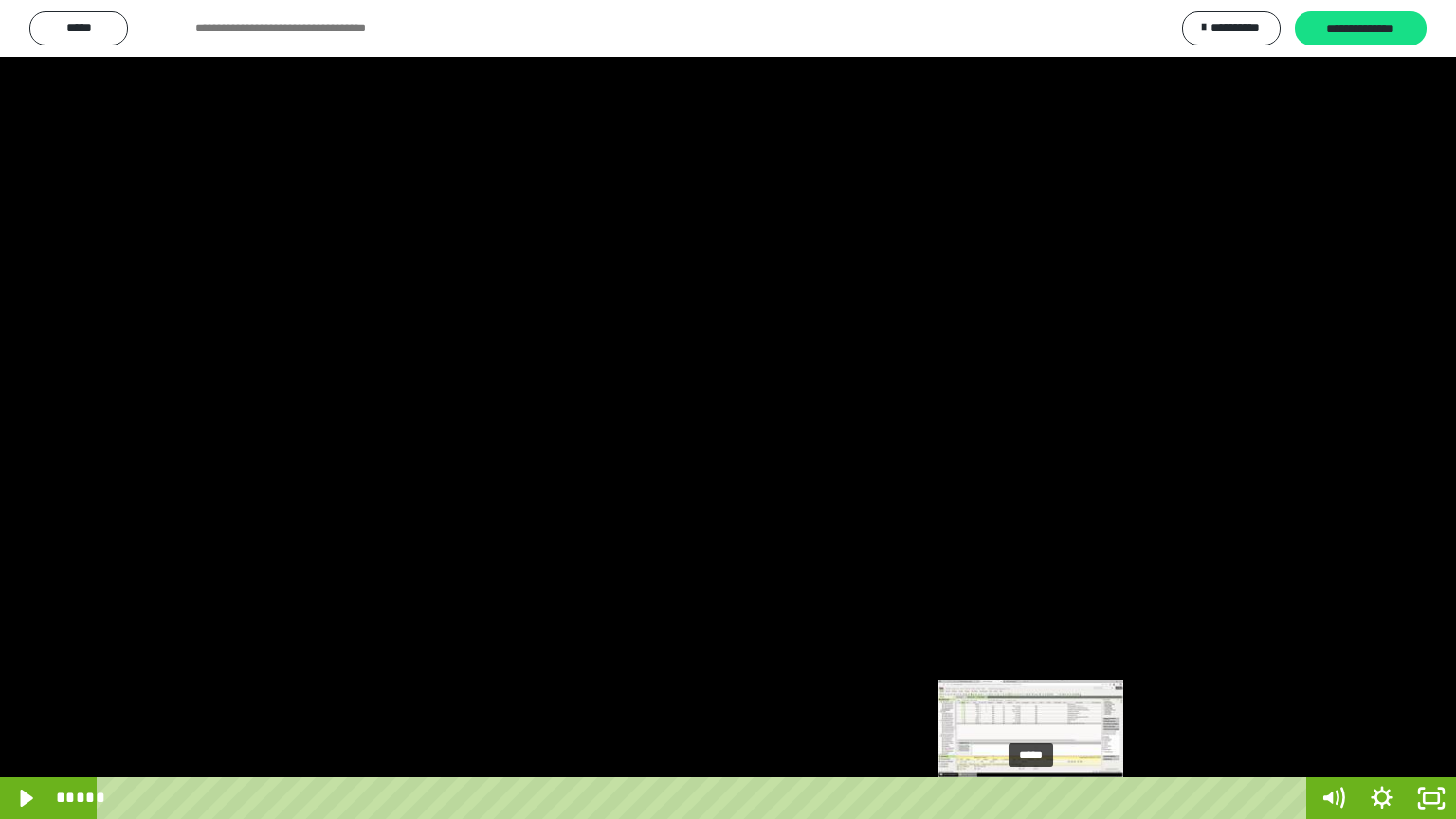 click at bounding box center [1030, 798] 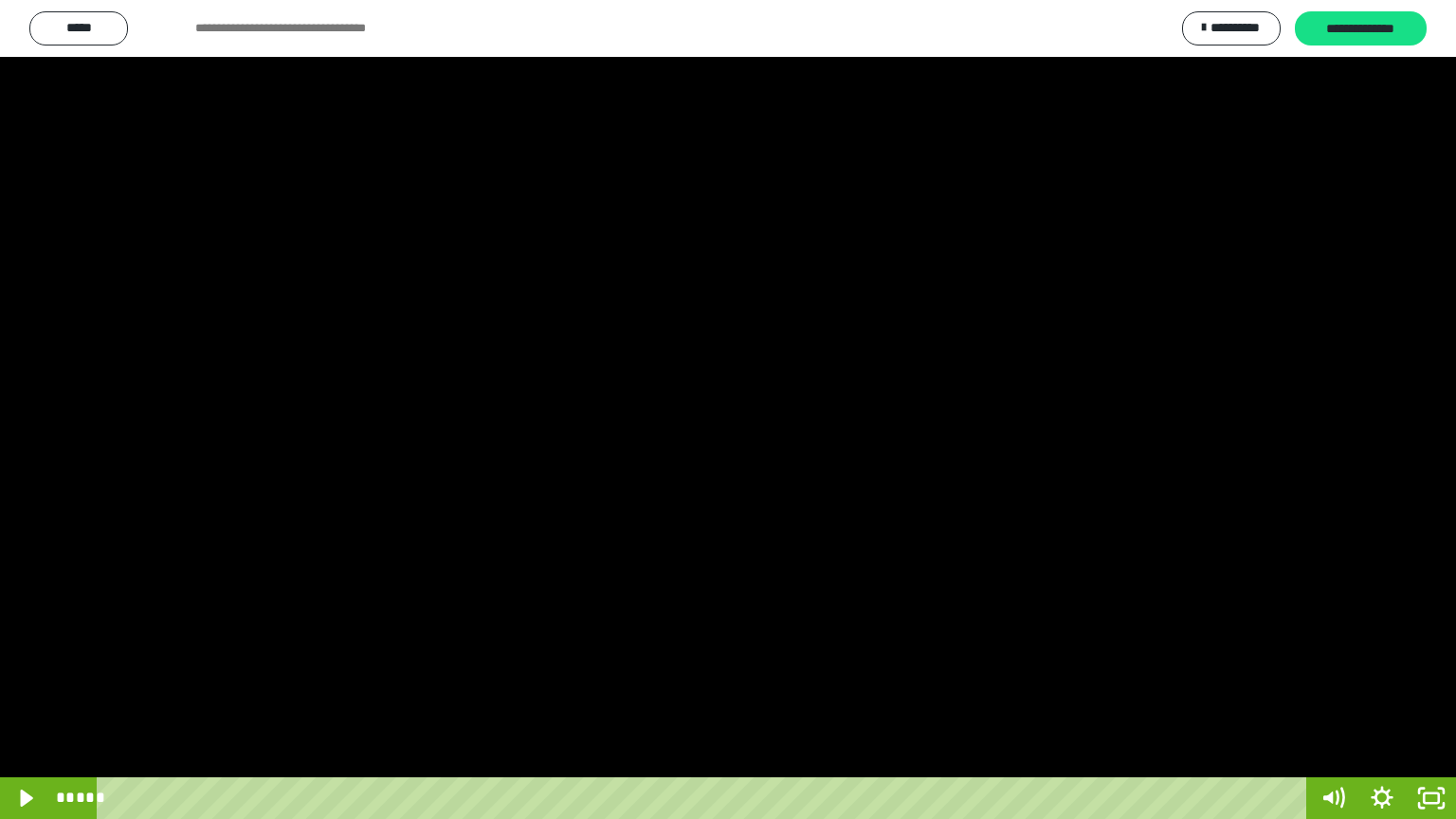 click at bounding box center [728, 410] 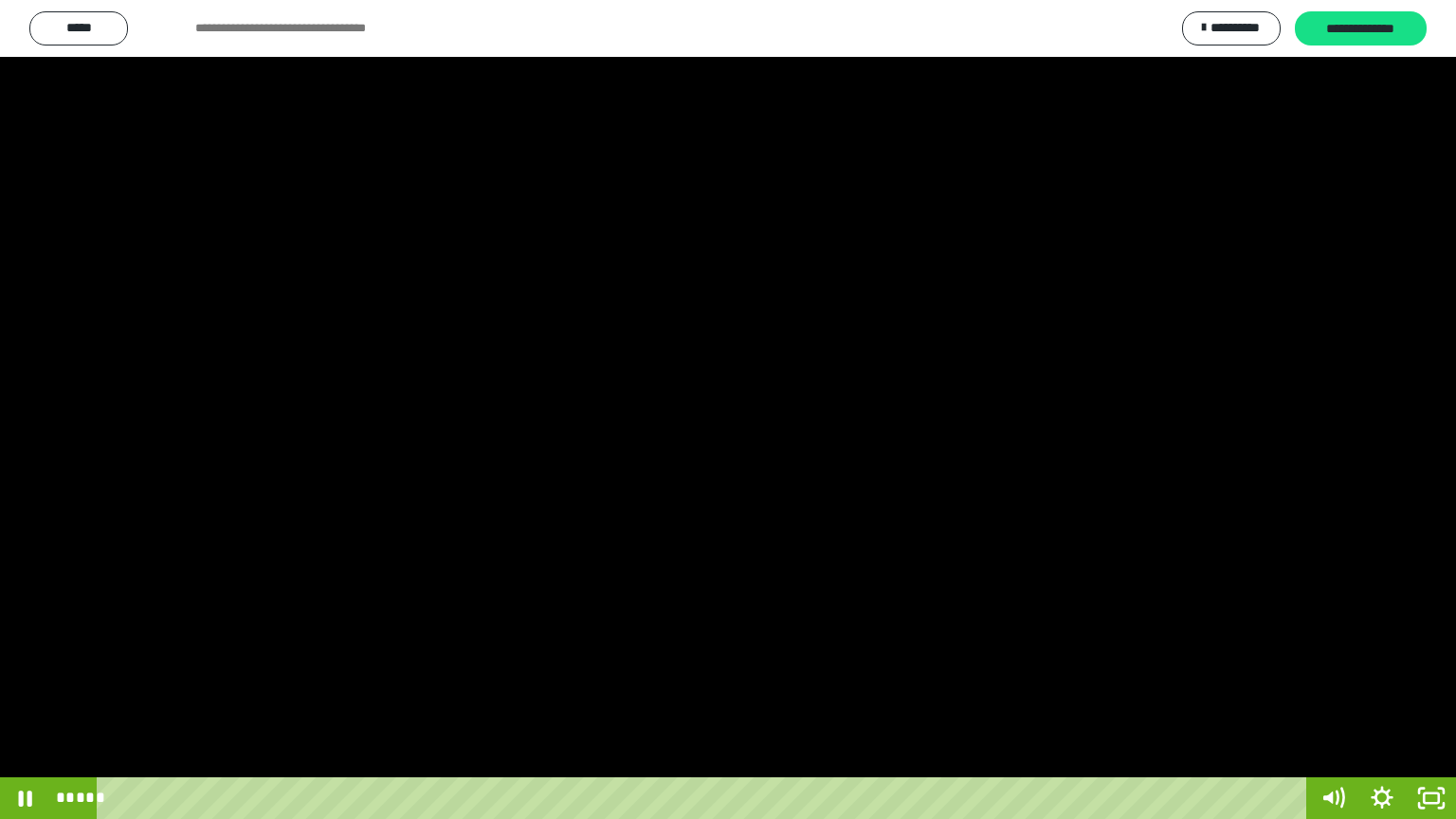 click at bounding box center (728, 410) 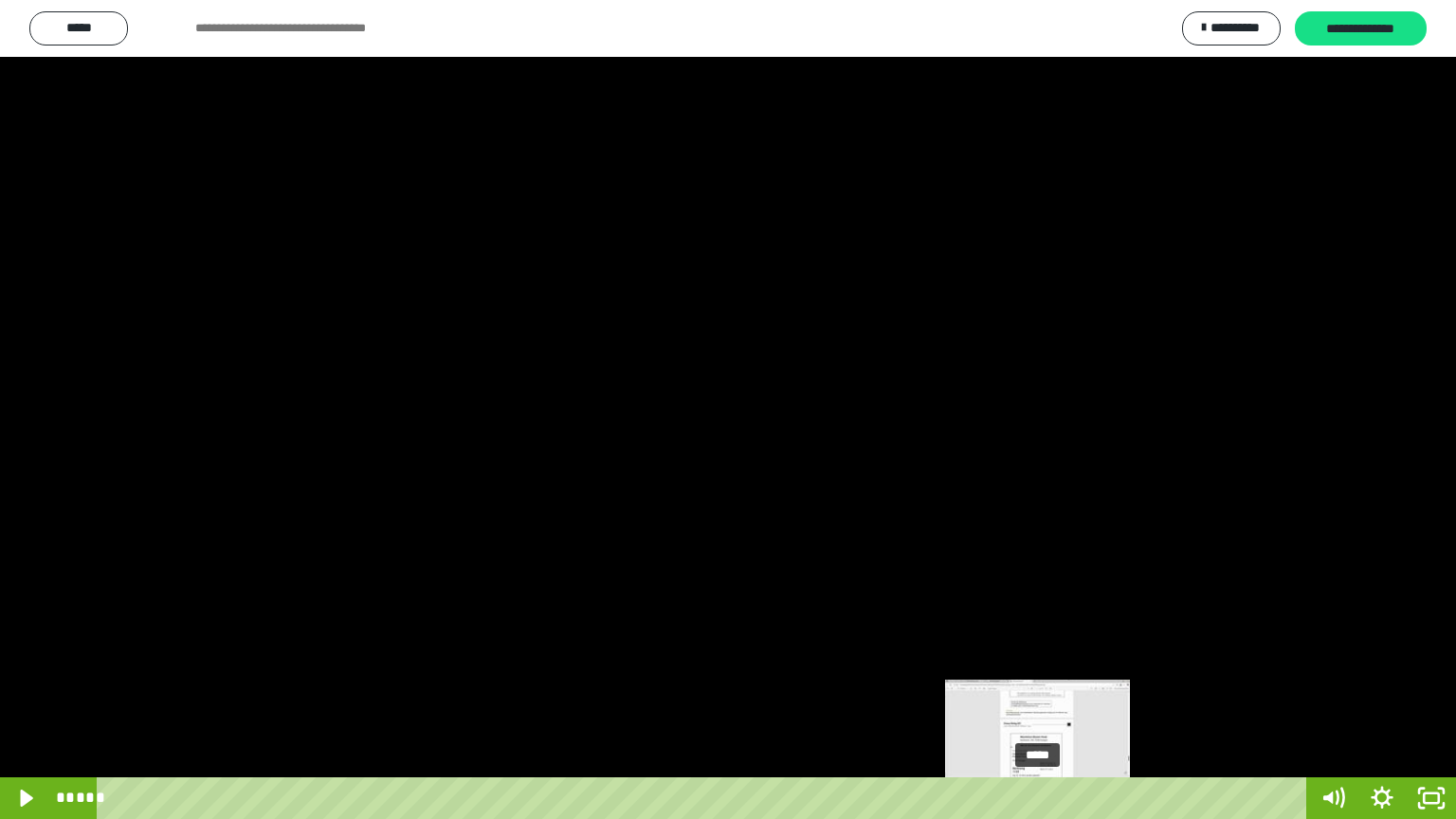 click on "*****" at bounding box center [705, 798] 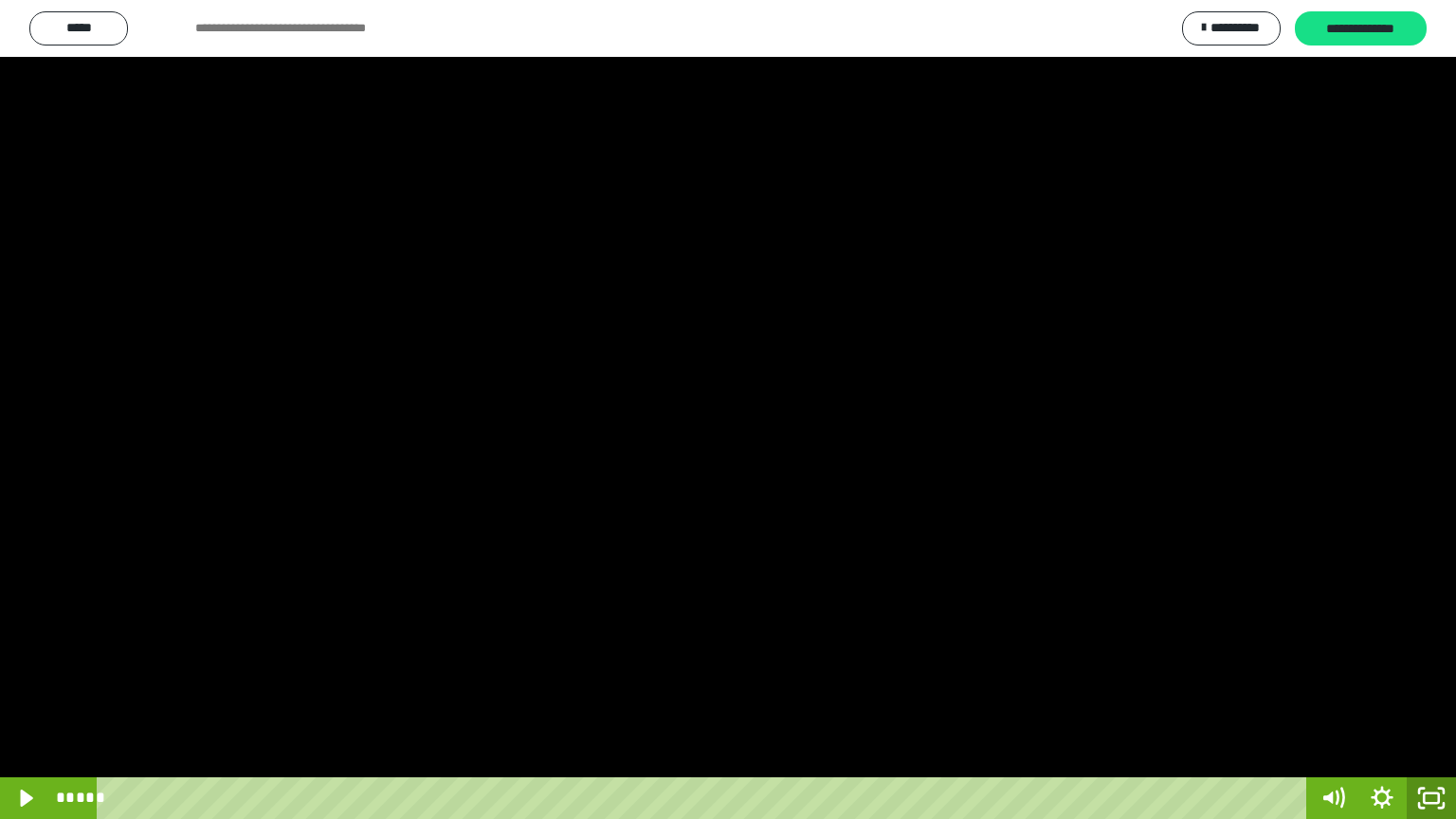 click 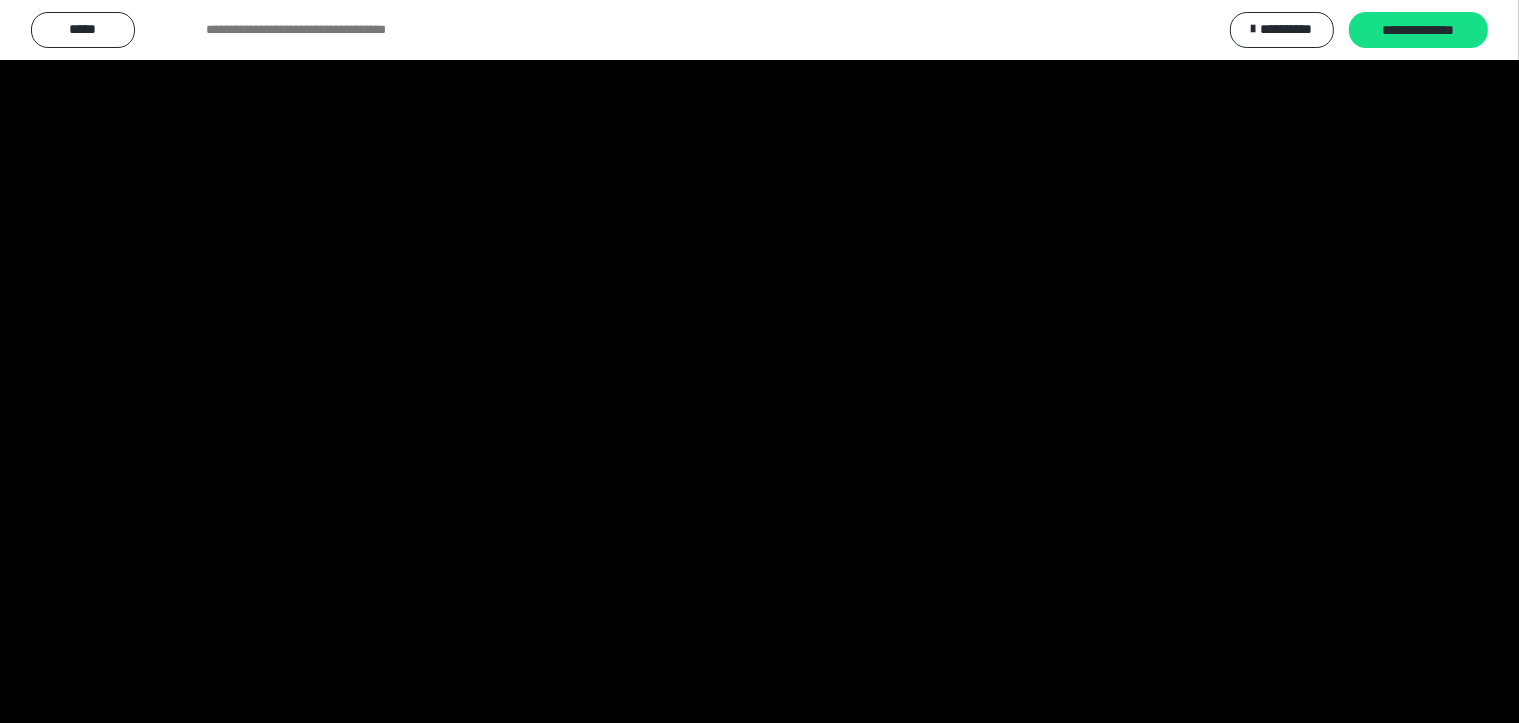 scroll, scrollTop: 3795, scrollLeft: 0, axis: vertical 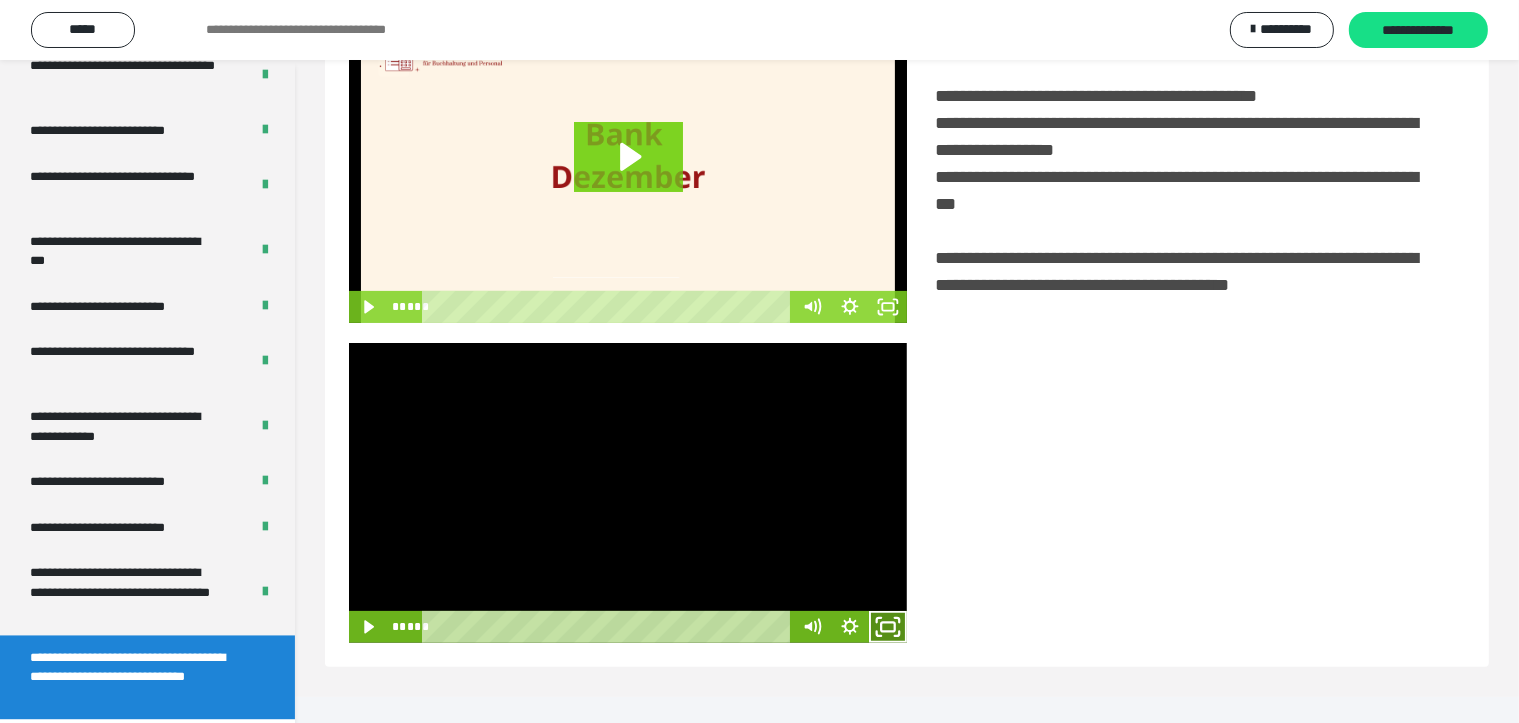 click 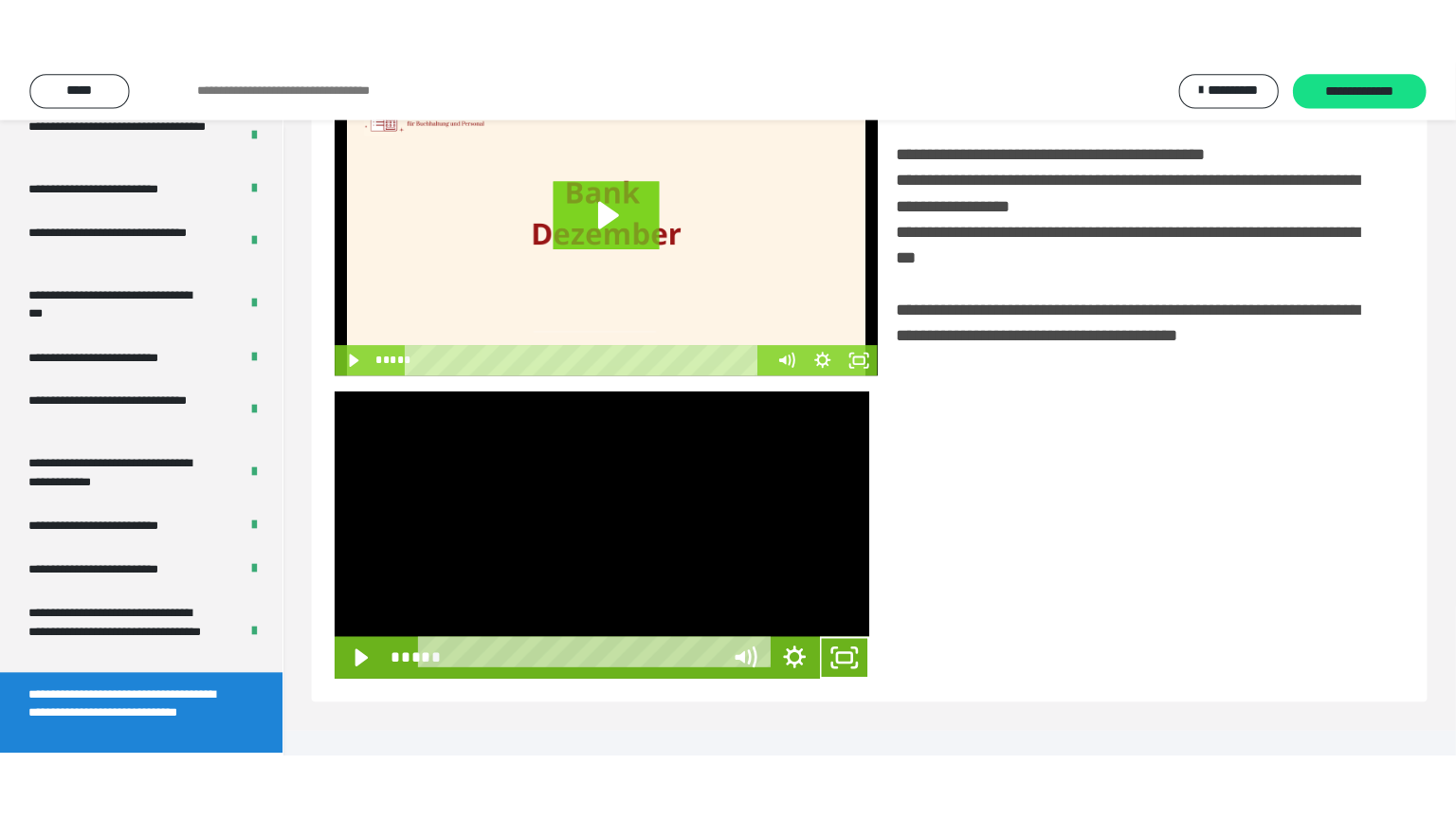 scroll, scrollTop: 292, scrollLeft: 0, axis: vertical 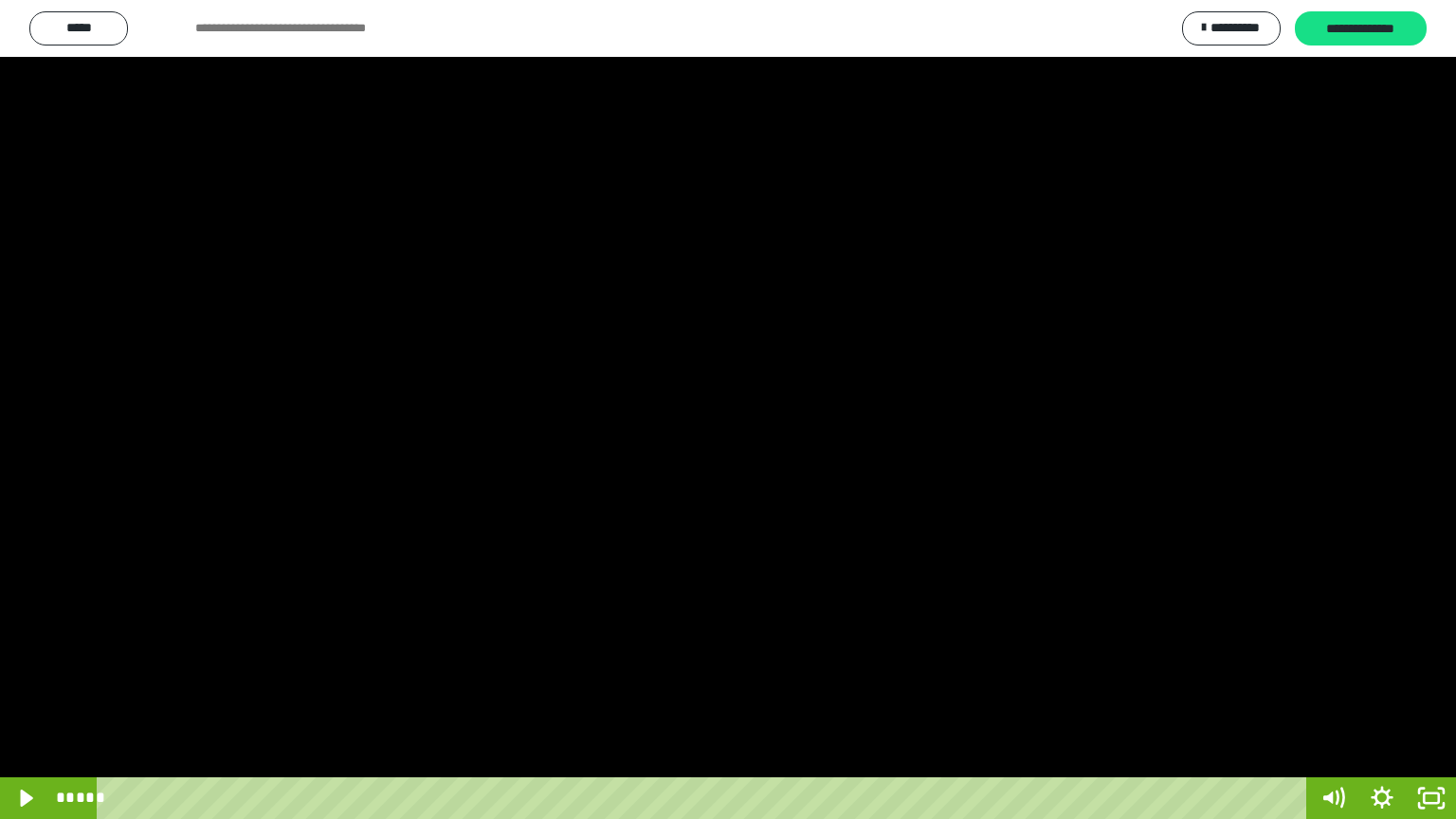 click at bounding box center [728, 410] 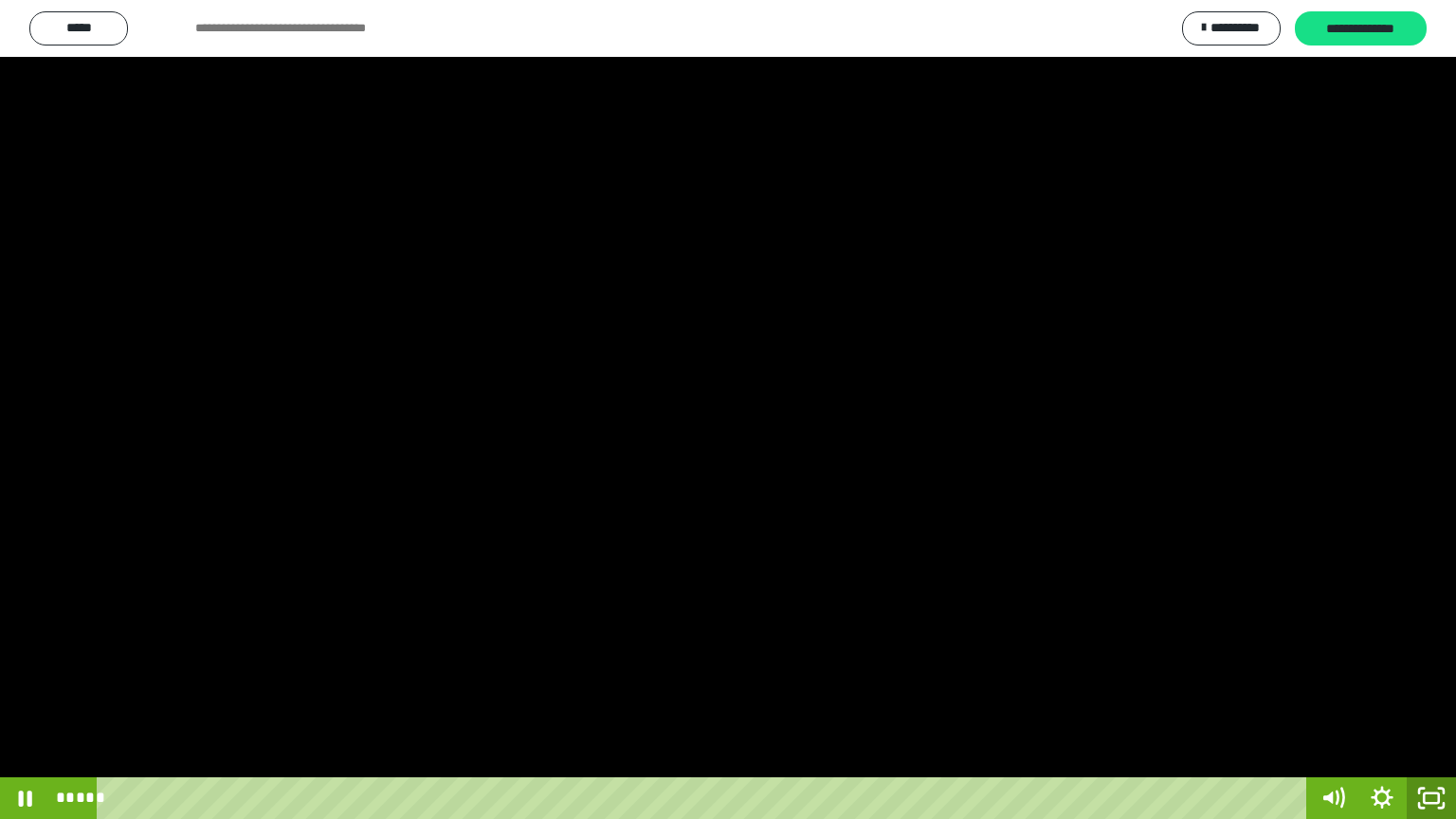 click 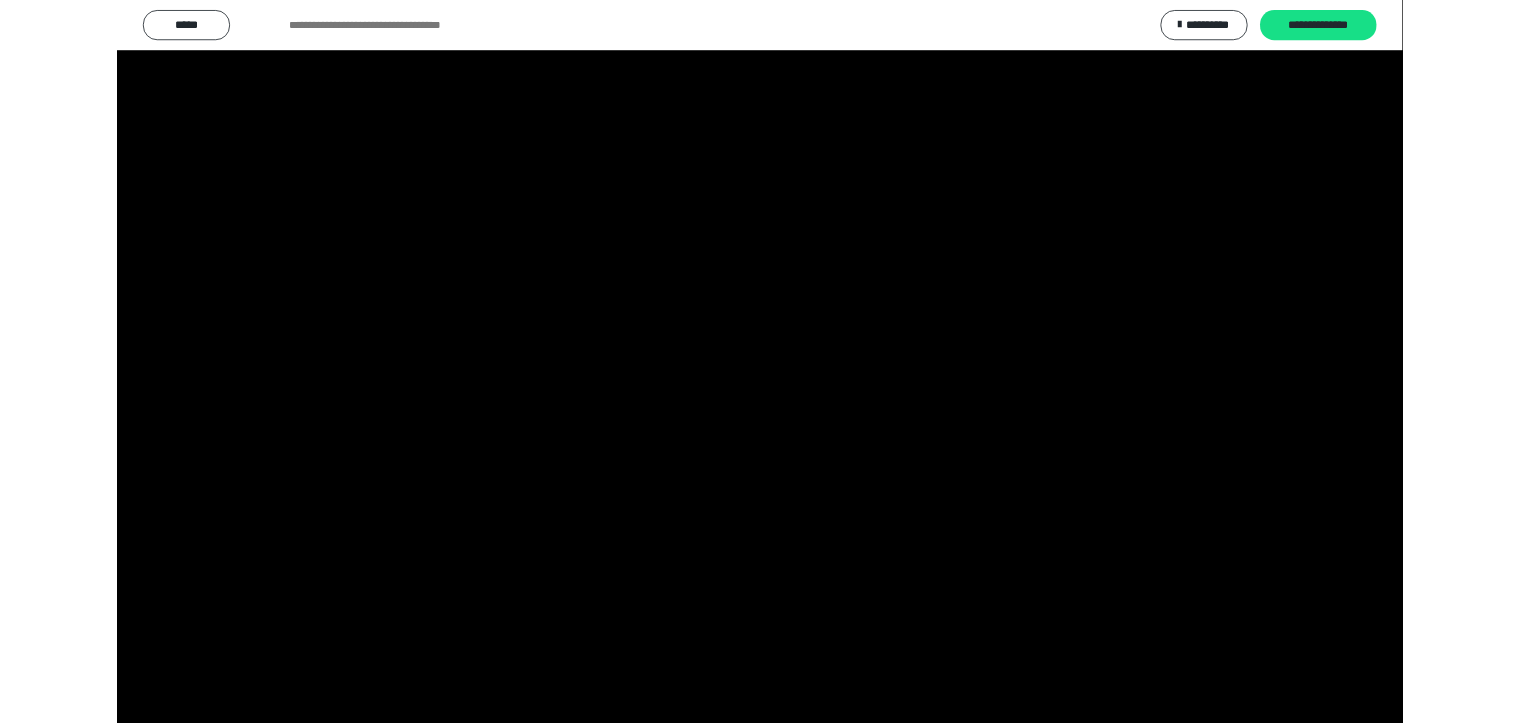 scroll, scrollTop: 3795, scrollLeft: 0, axis: vertical 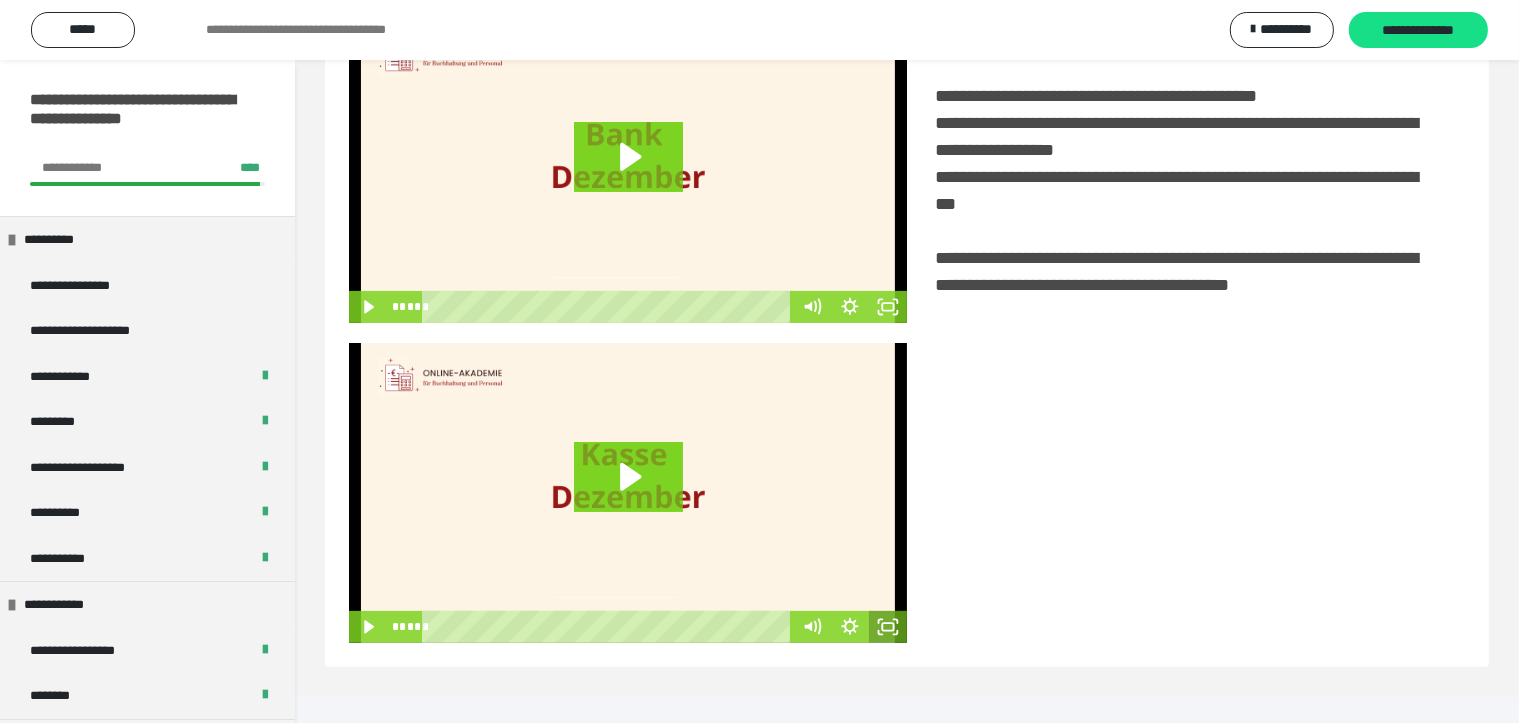 click 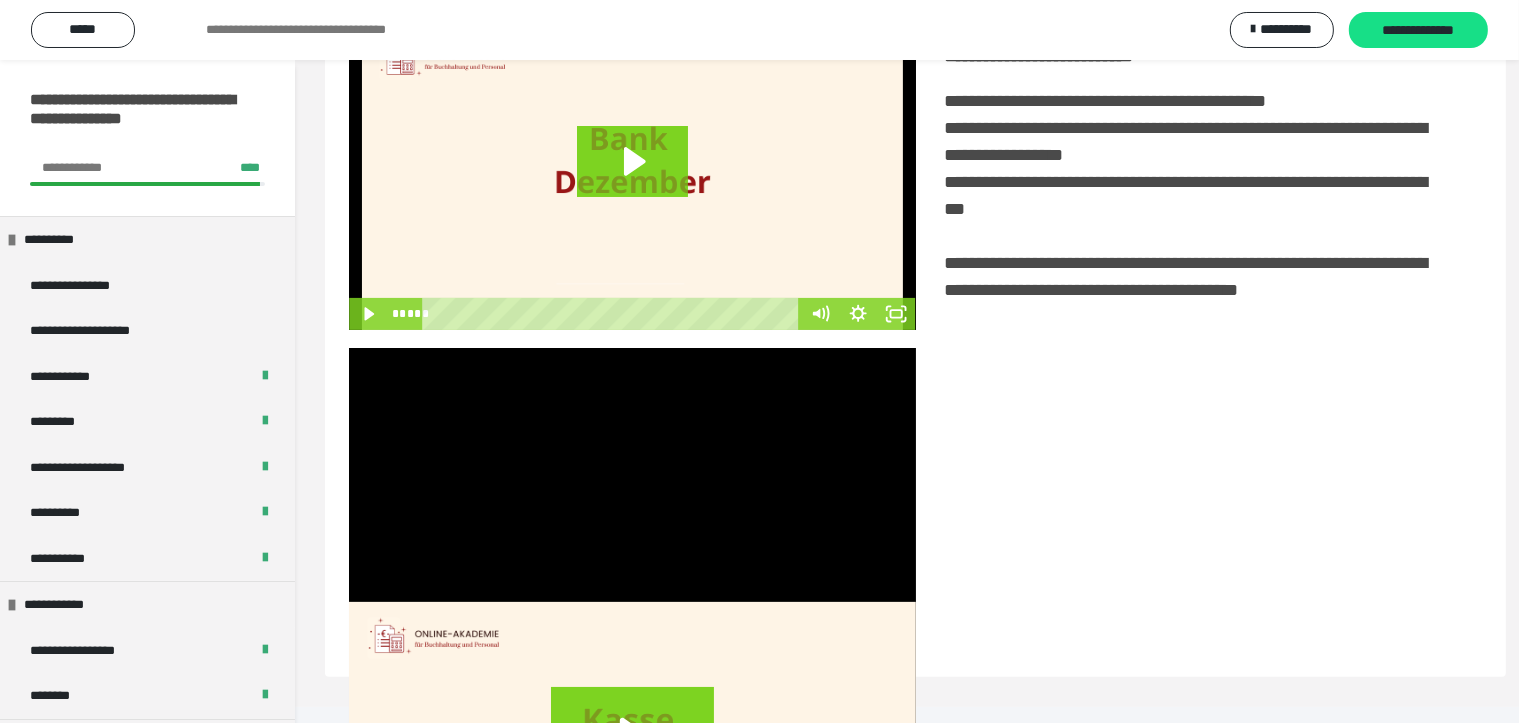 scroll, scrollTop: 308, scrollLeft: 0, axis: vertical 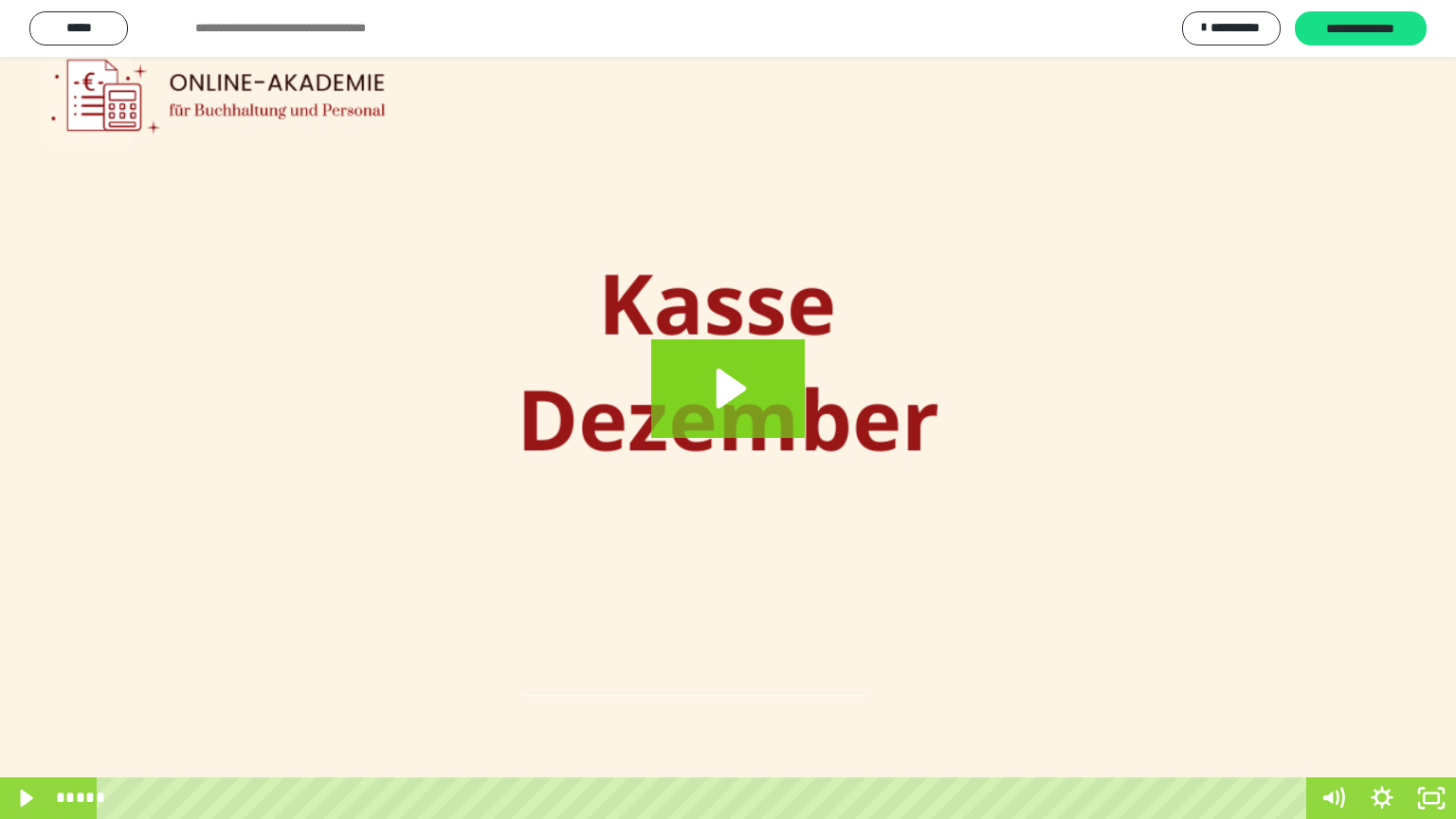 click at bounding box center (1280, 798) 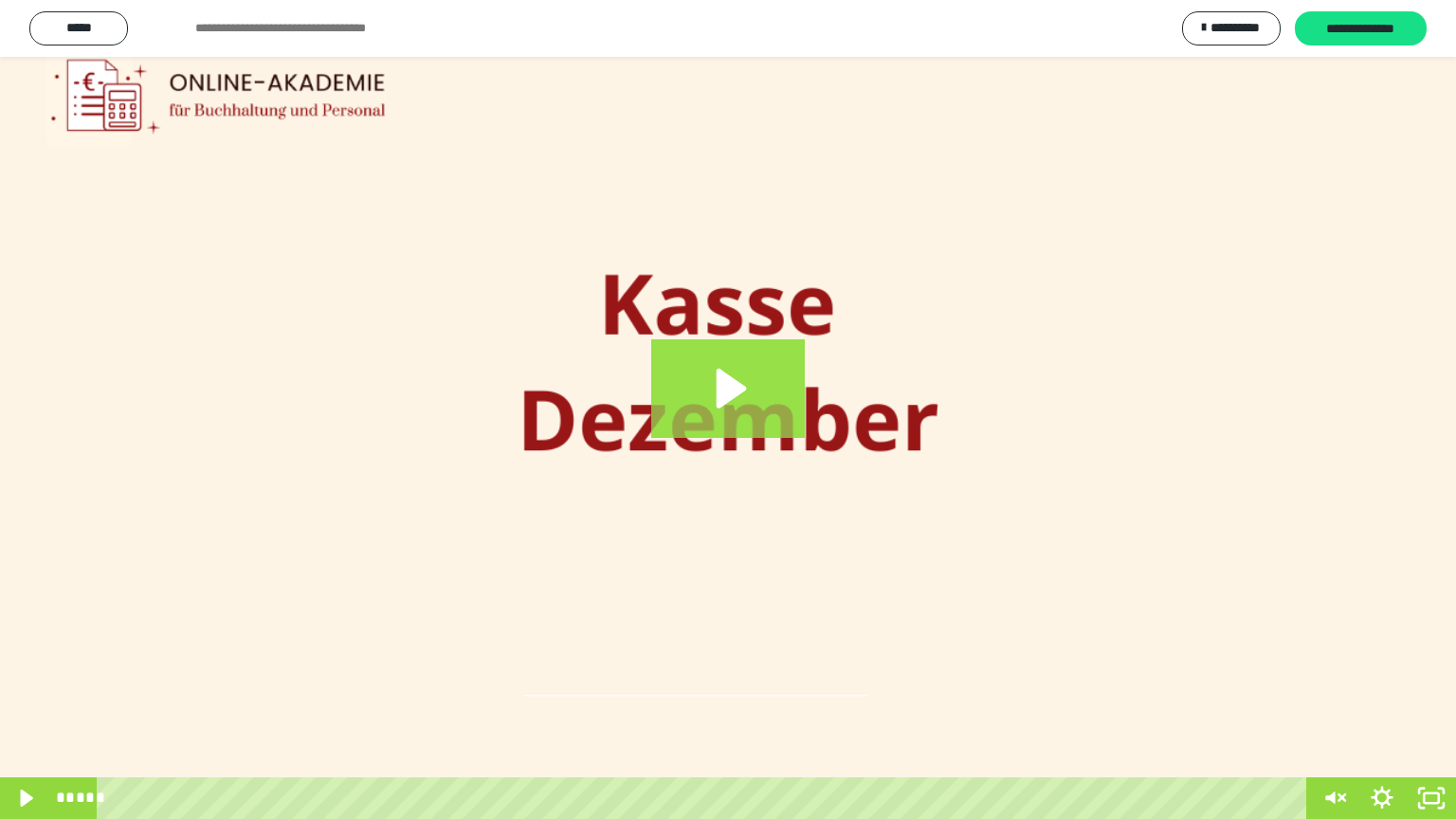 click 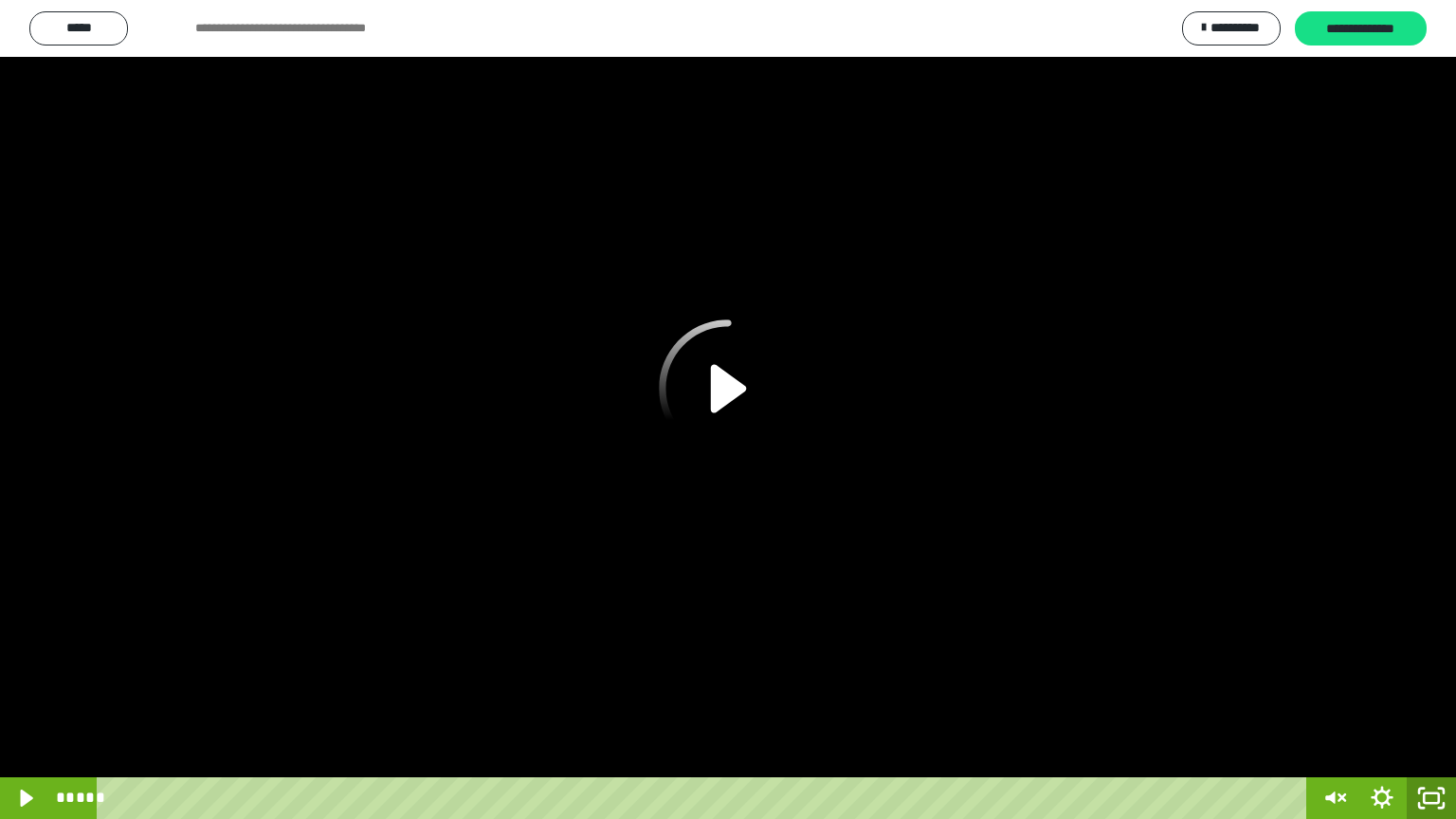 click 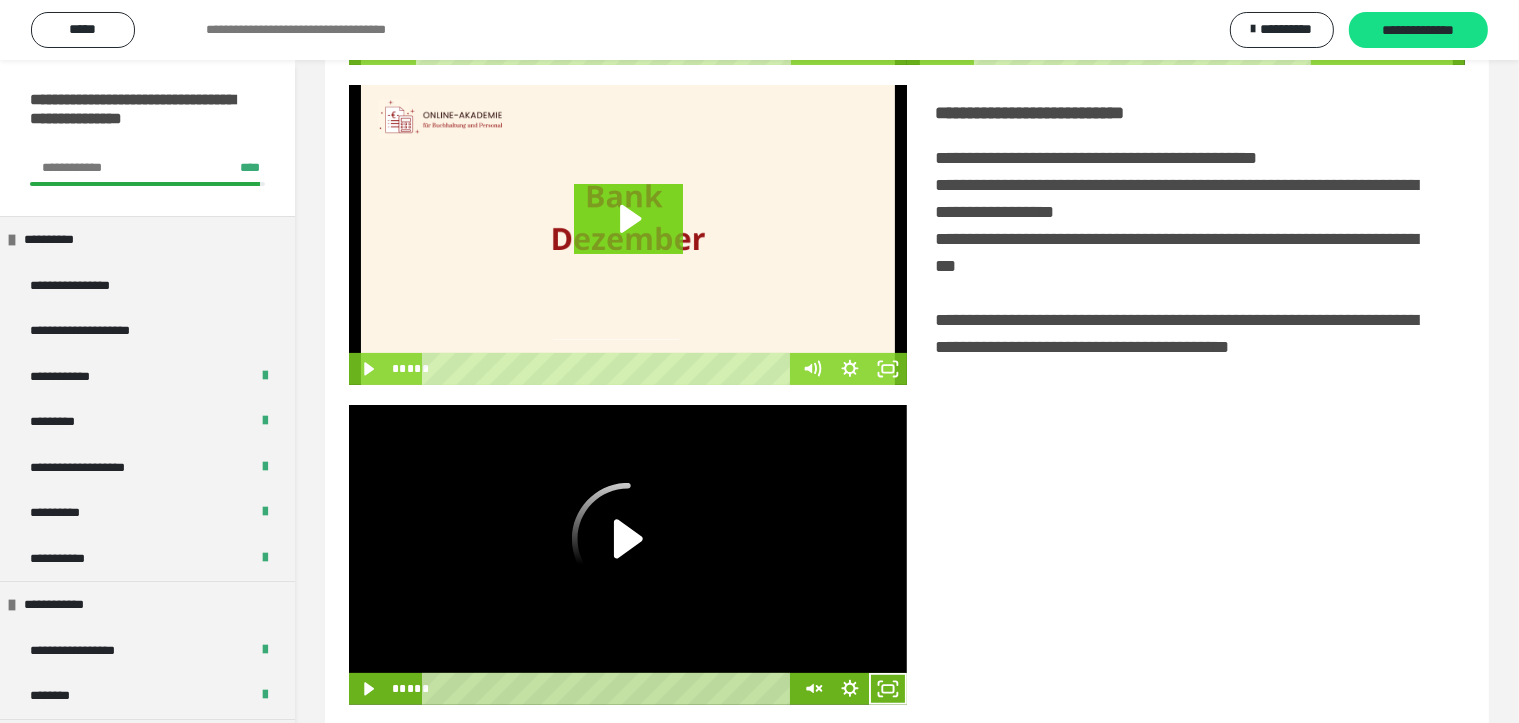 scroll, scrollTop: 438, scrollLeft: 0, axis: vertical 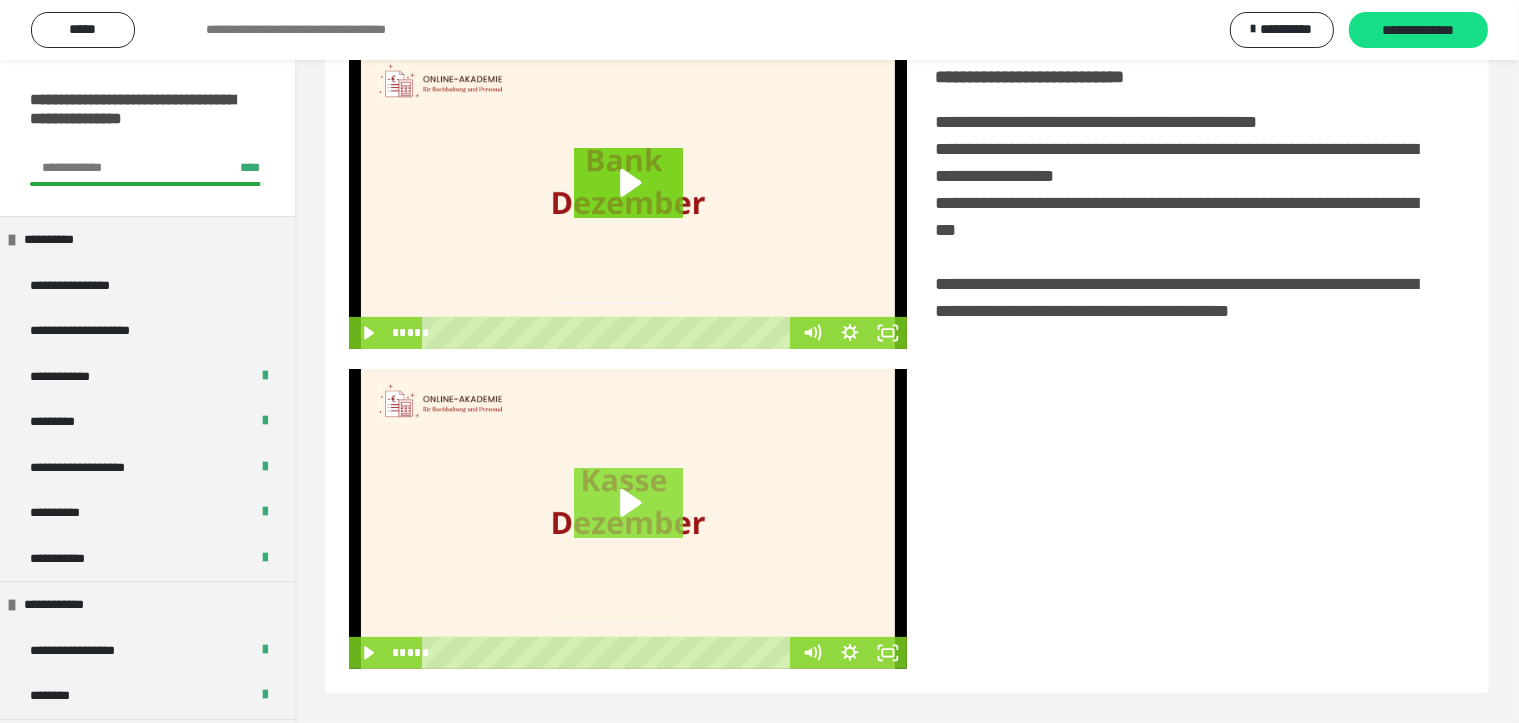 click 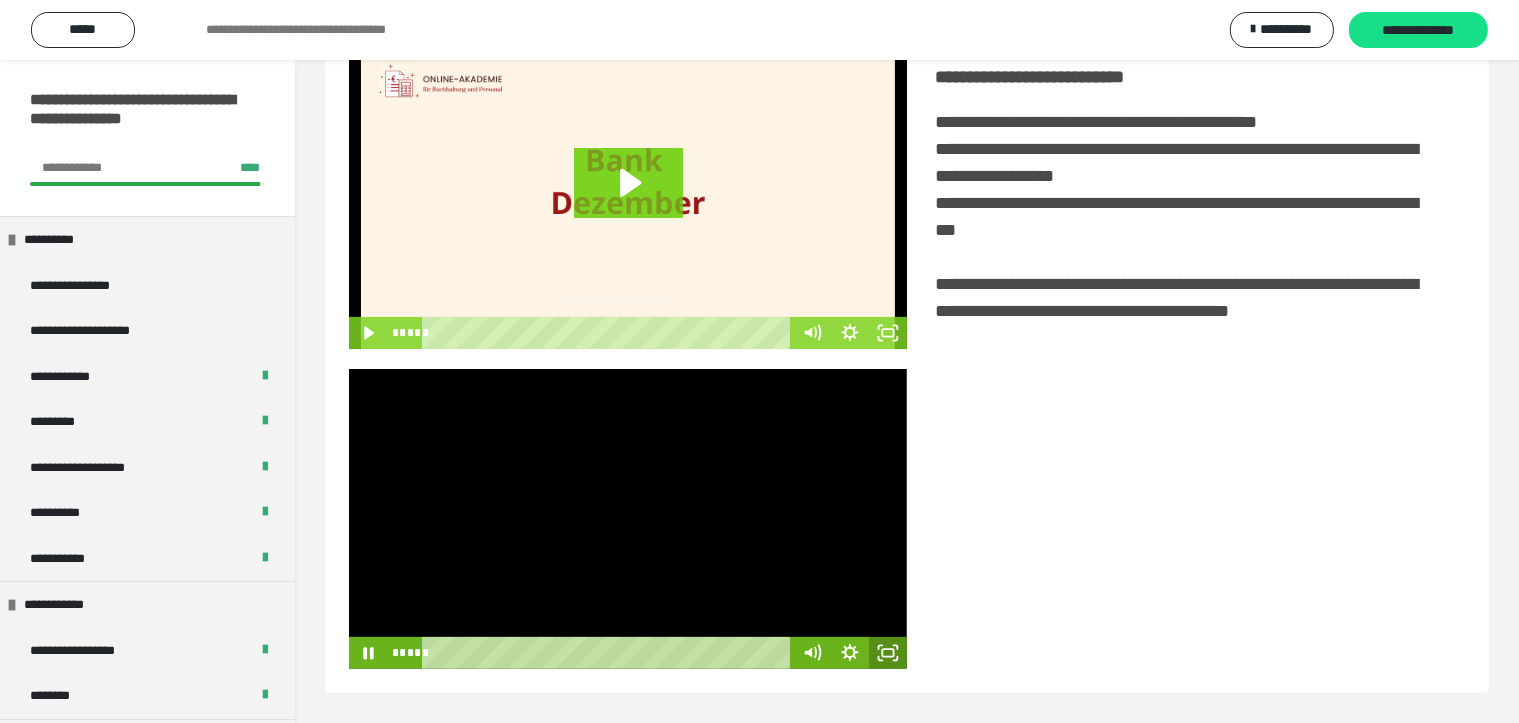 click 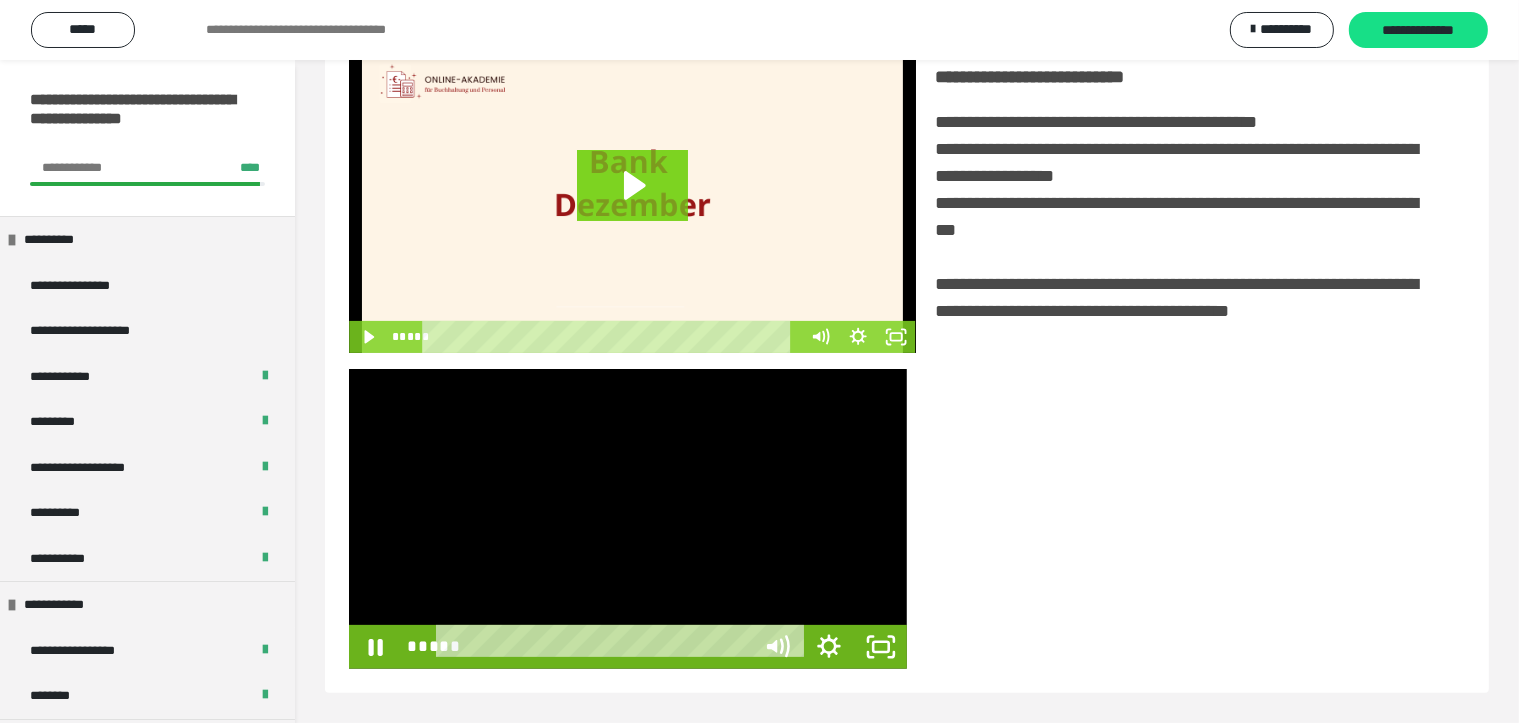scroll, scrollTop: 308, scrollLeft: 0, axis: vertical 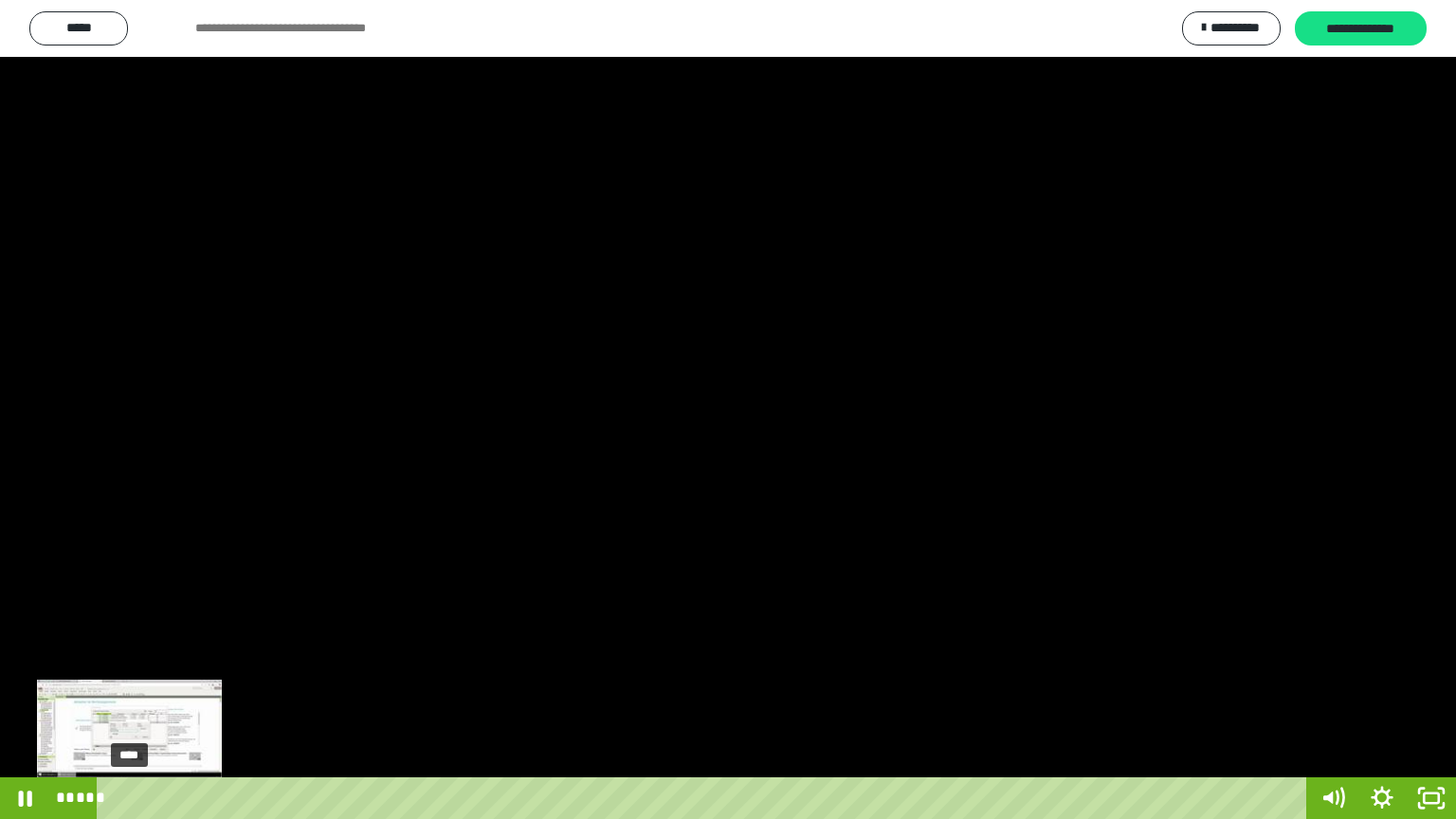 click on "****" at bounding box center (705, 798) 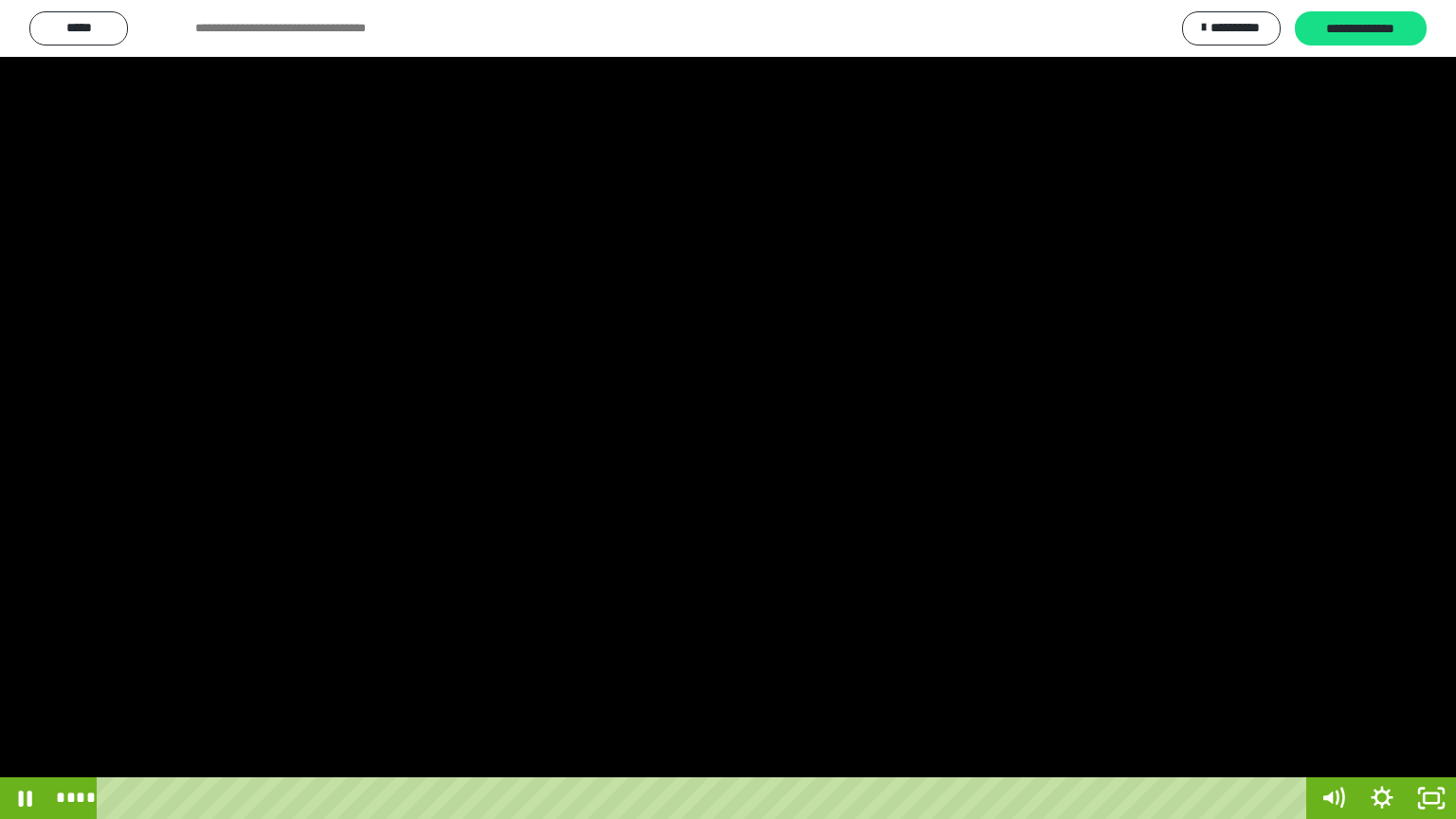 click at bounding box center [728, 410] 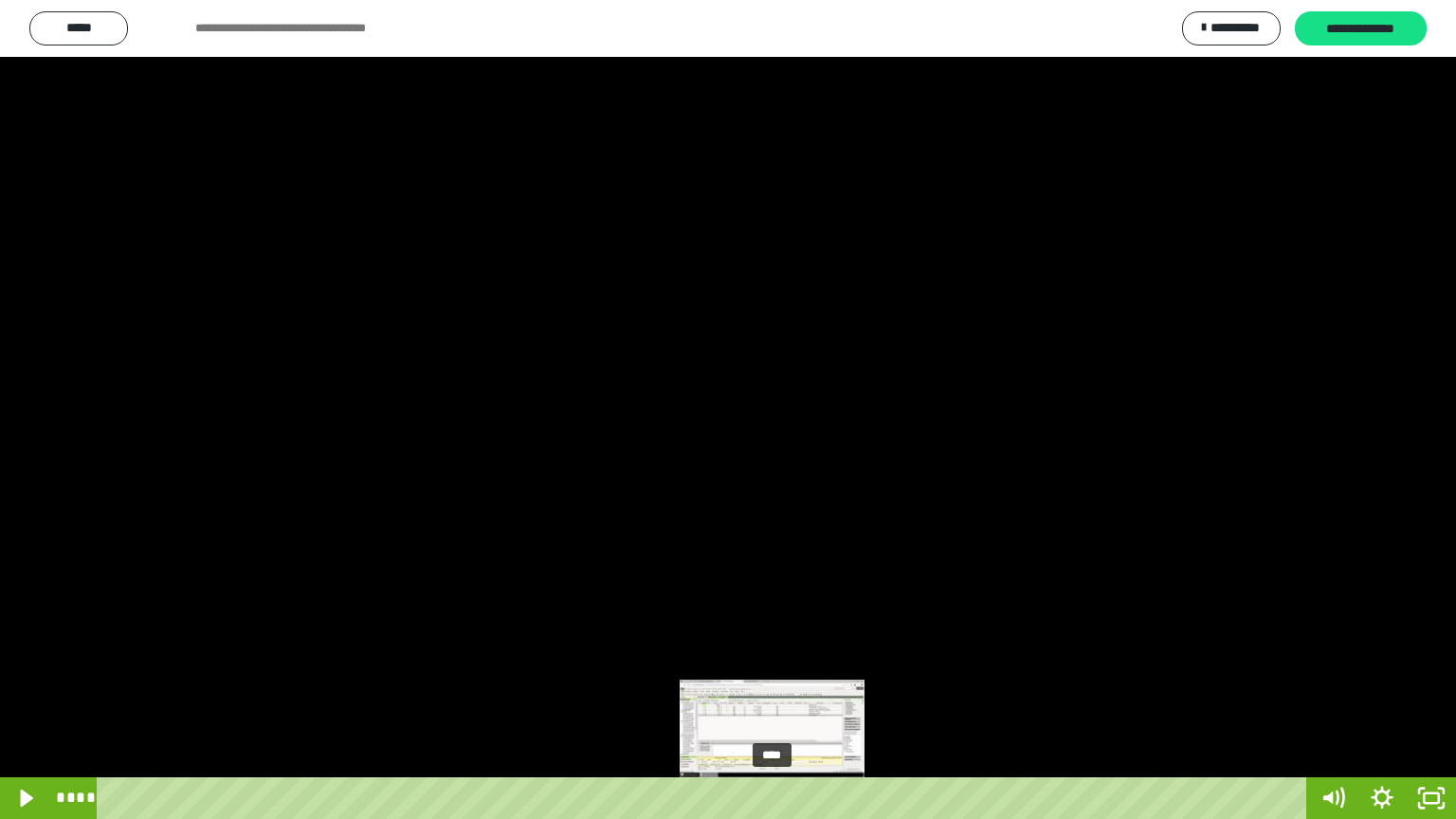 click on "****" at bounding box center (705, 798) 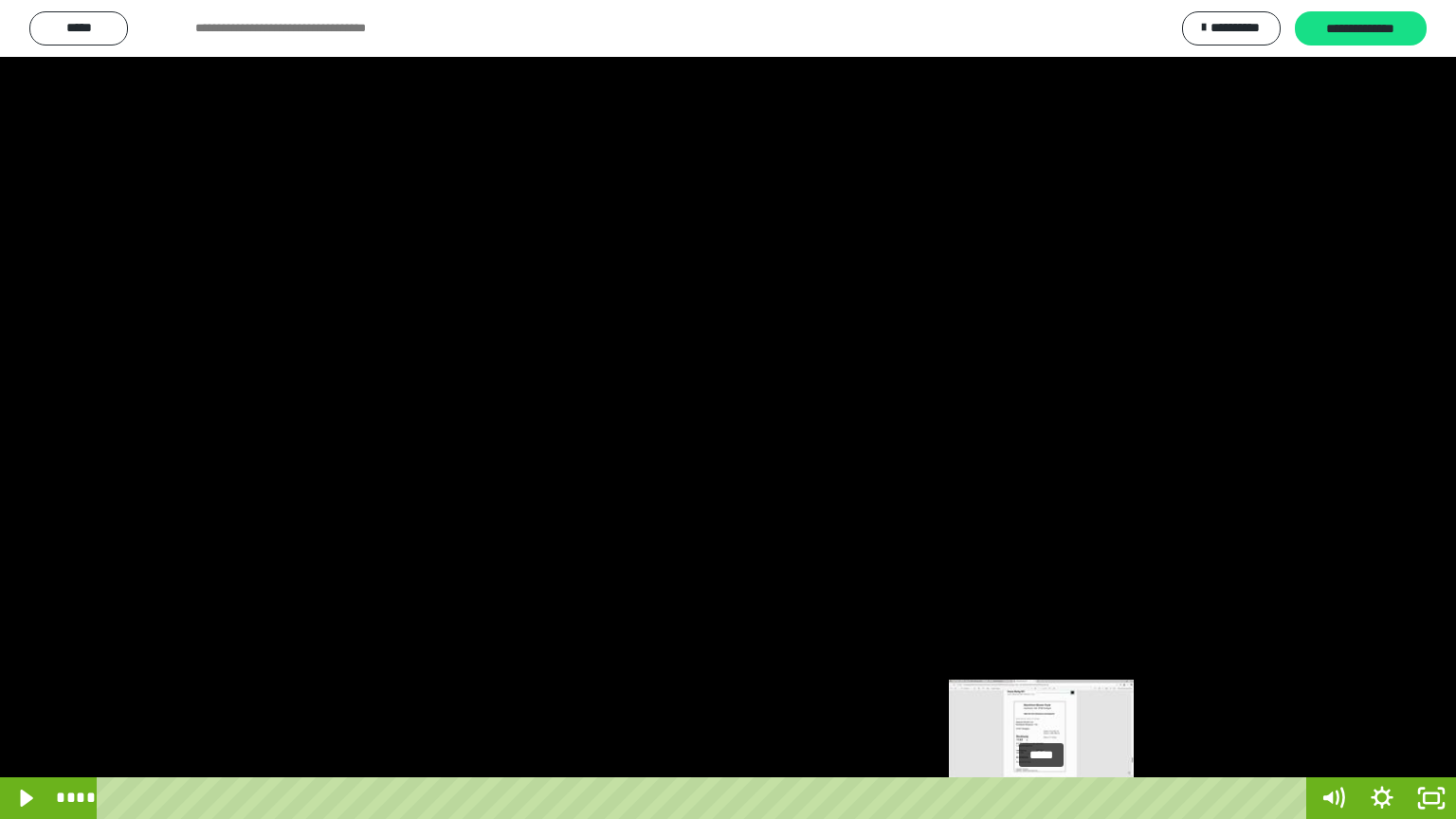 click on "*****" at bounding box center (705, 798) 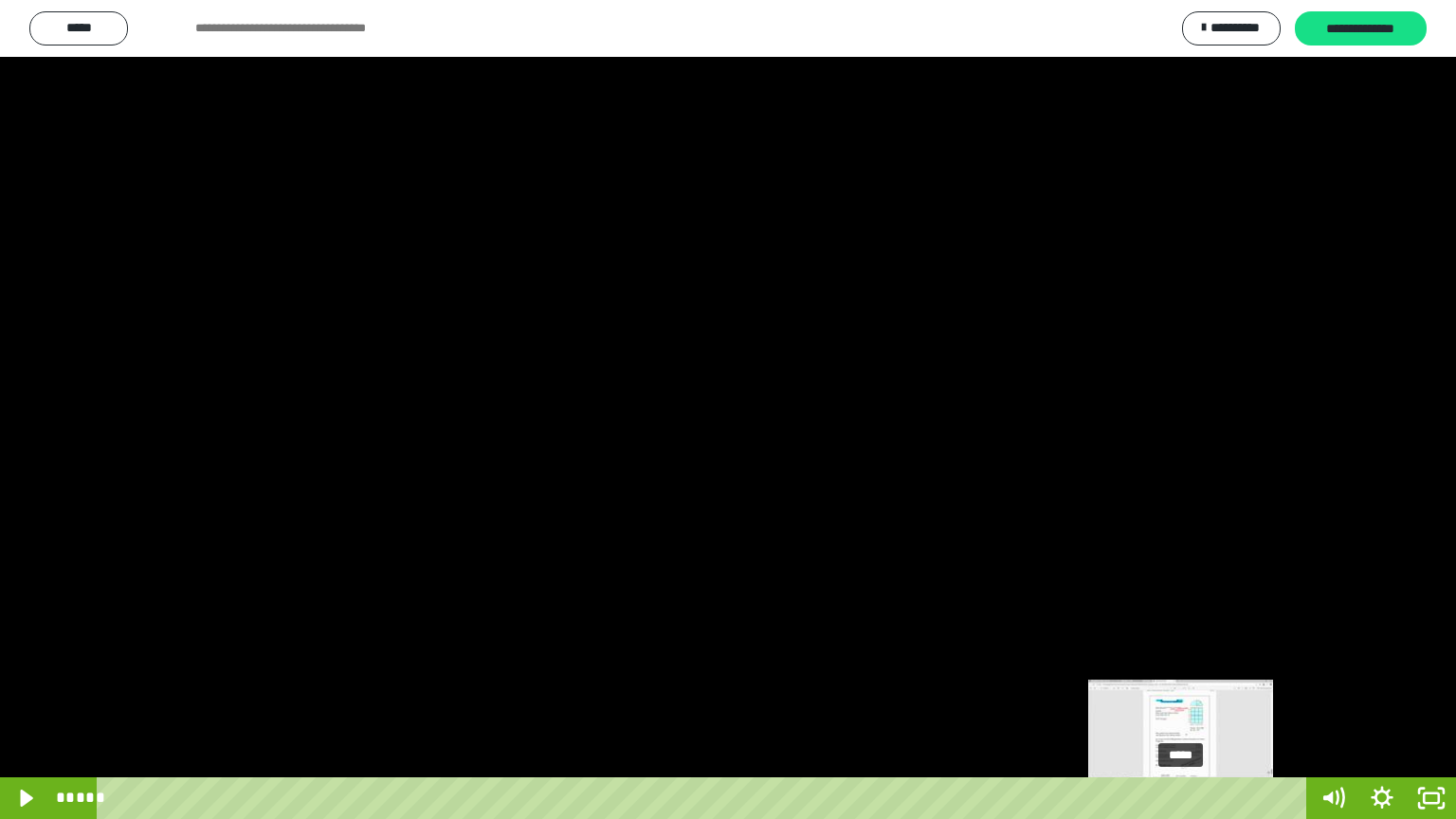 click on "*****" at bounding box center (705, 798) 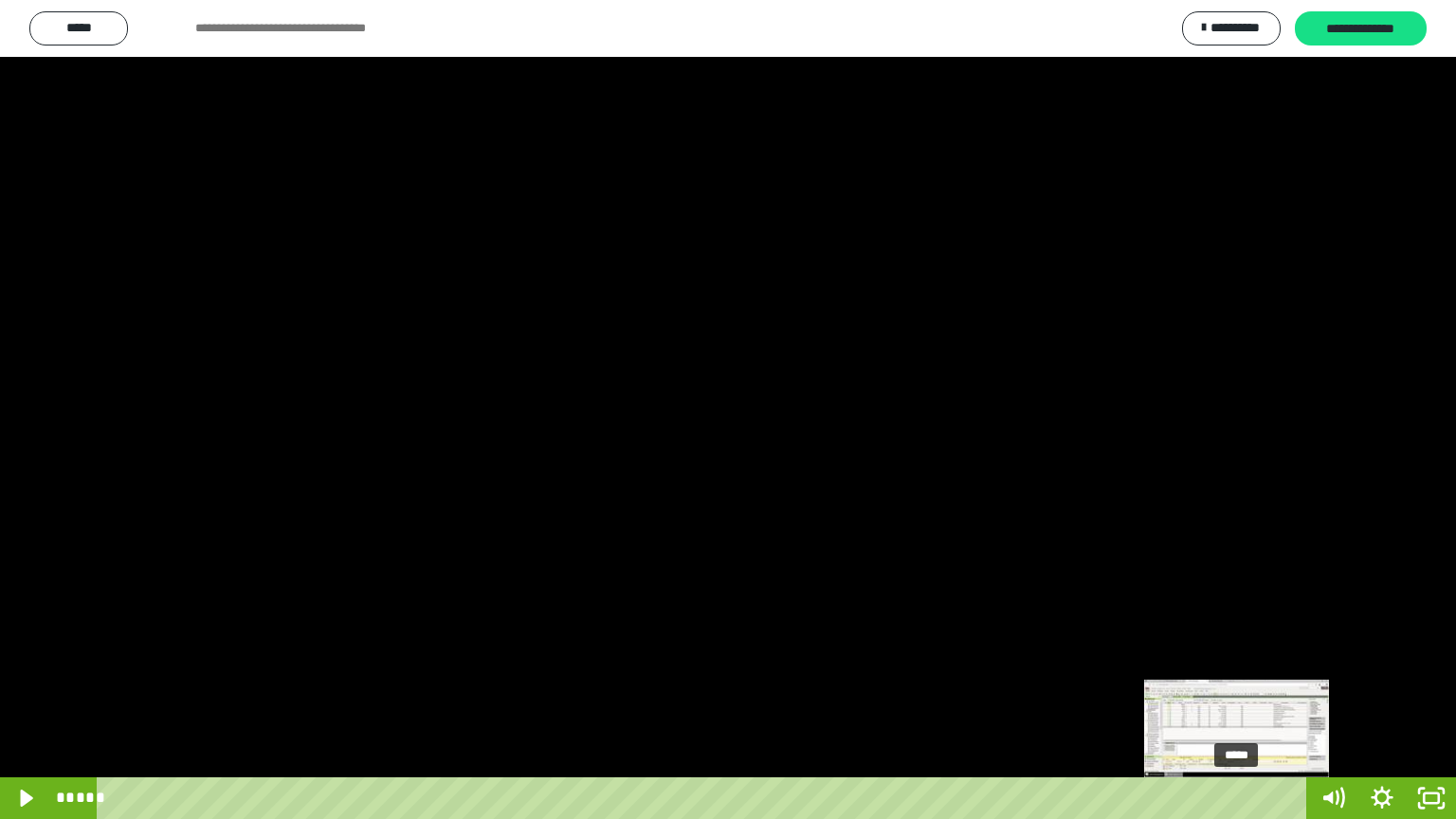 click on "*****" at bounding box center [705, 798] 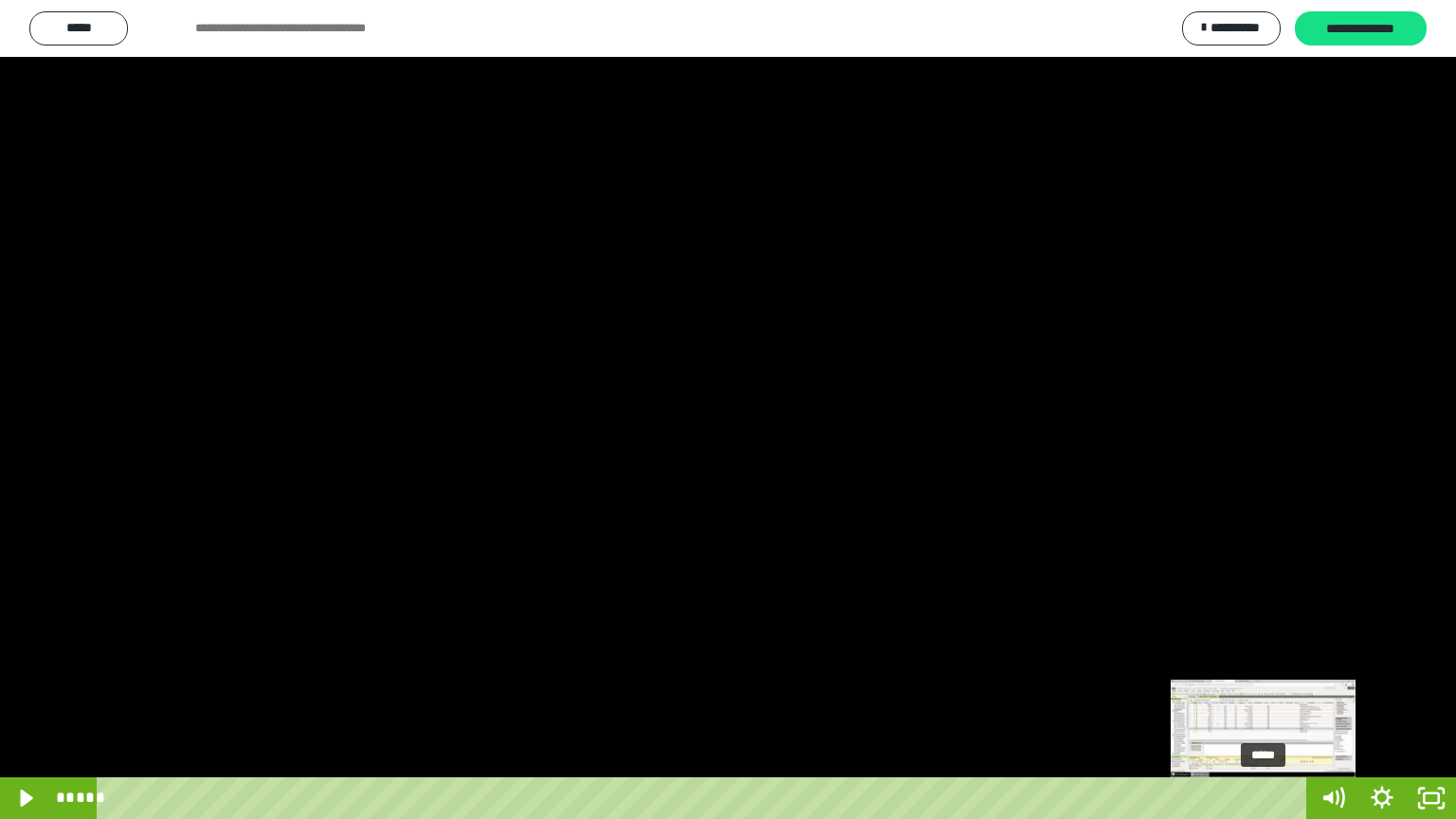 click on "*****" at bounding box center [705, 798] 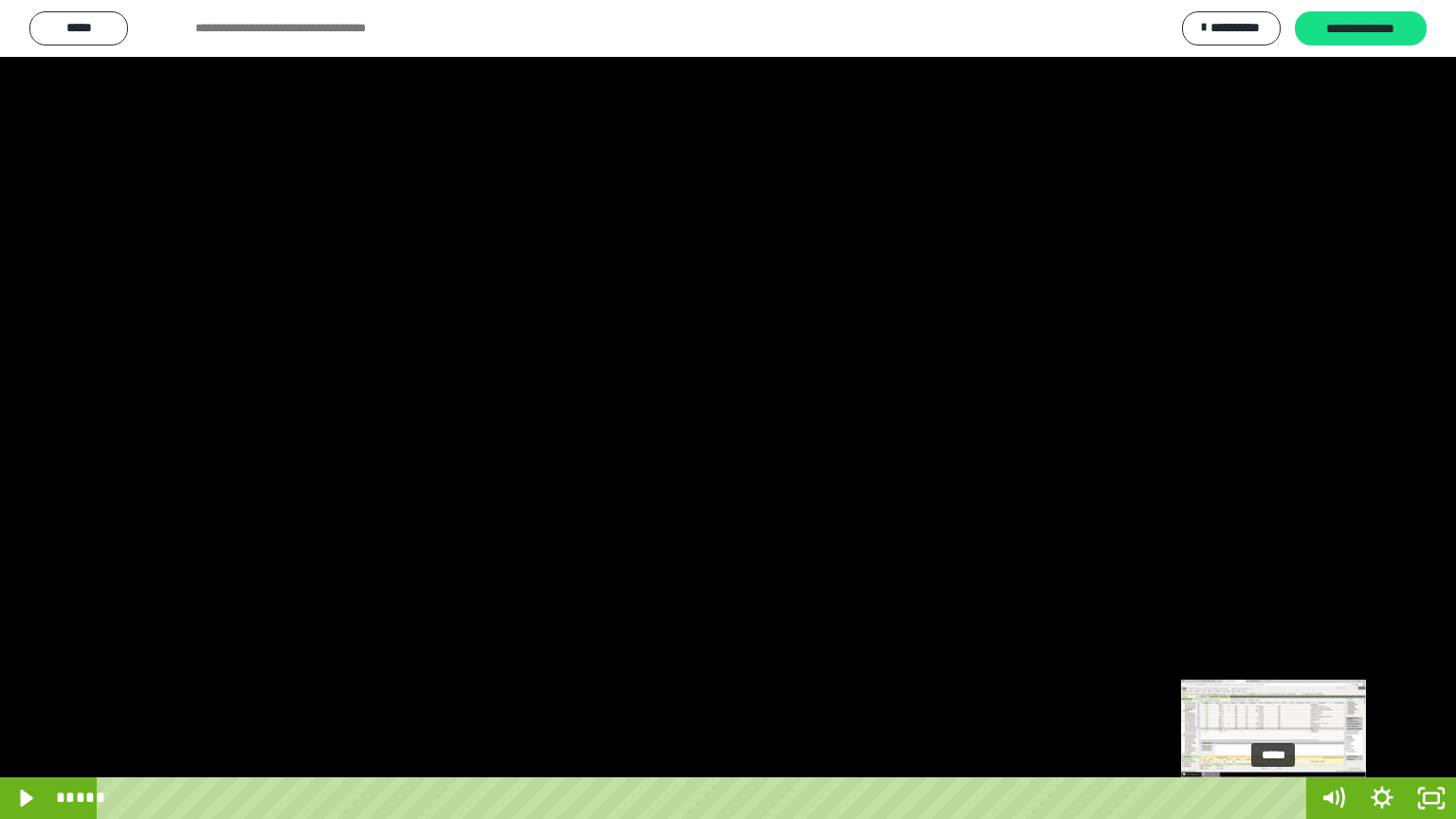 click on "*****" at bounding box center (705, 798) 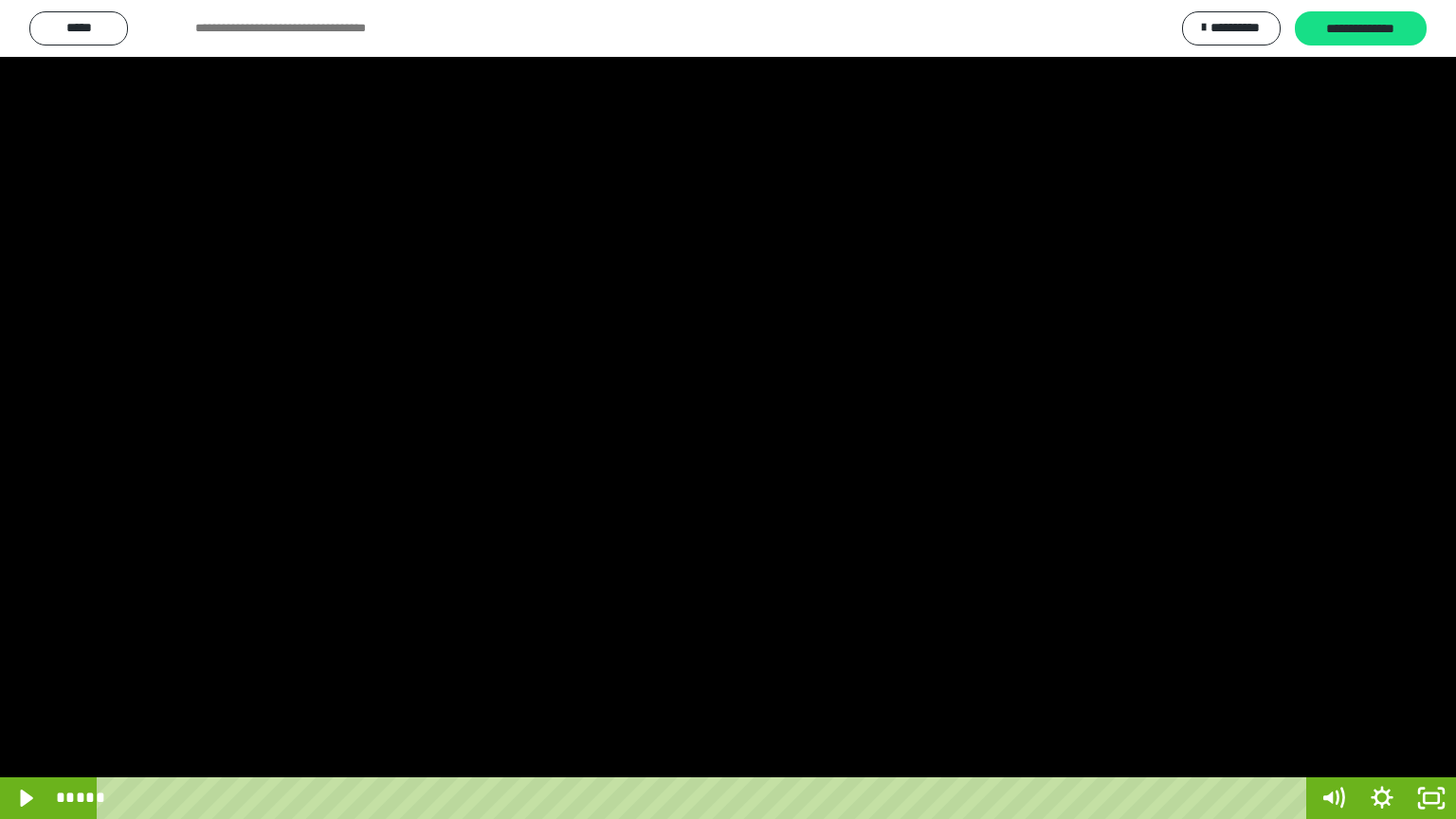 click at bounding box center [728, 410] 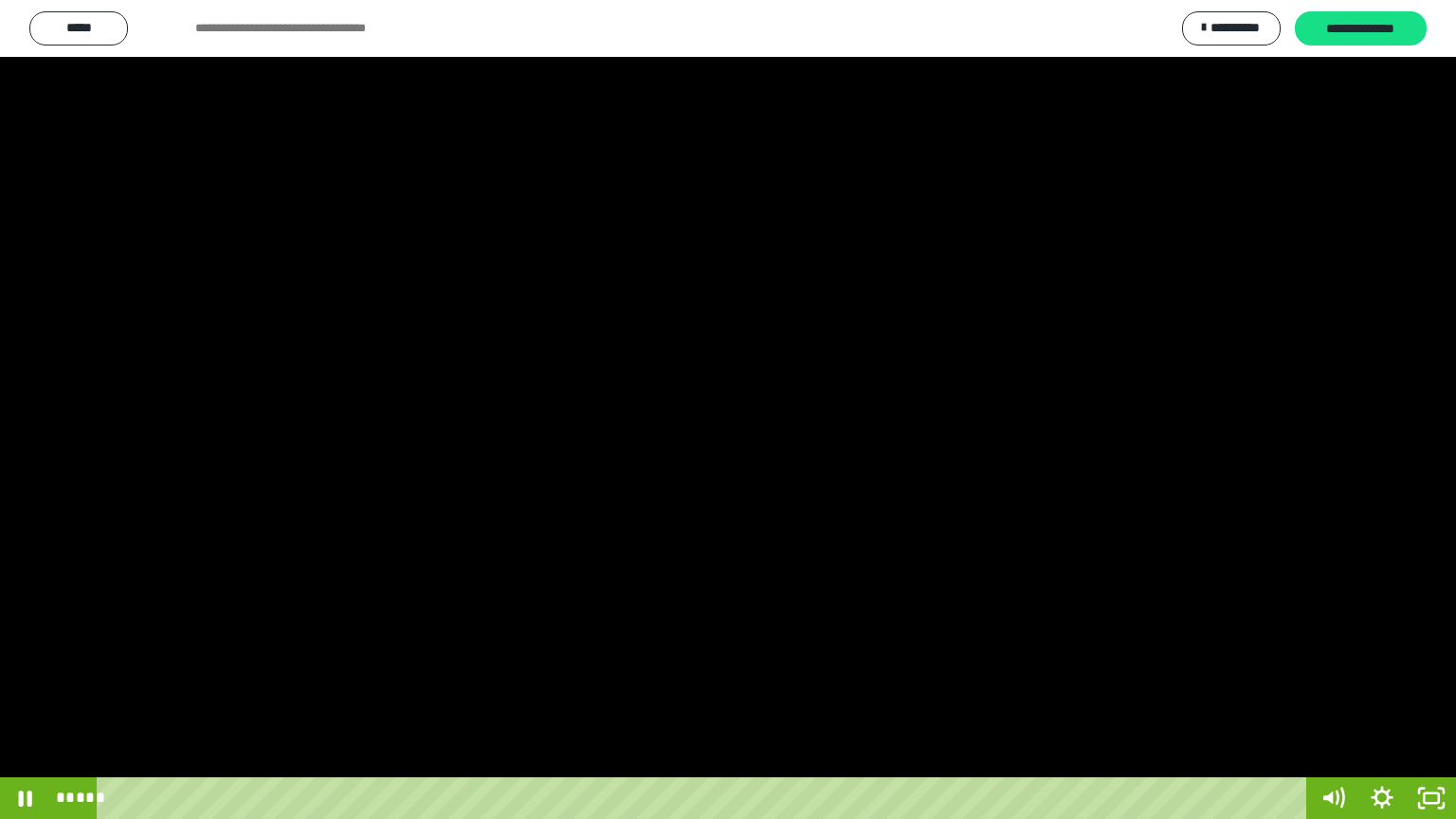 click at bounding box center (728, 410) 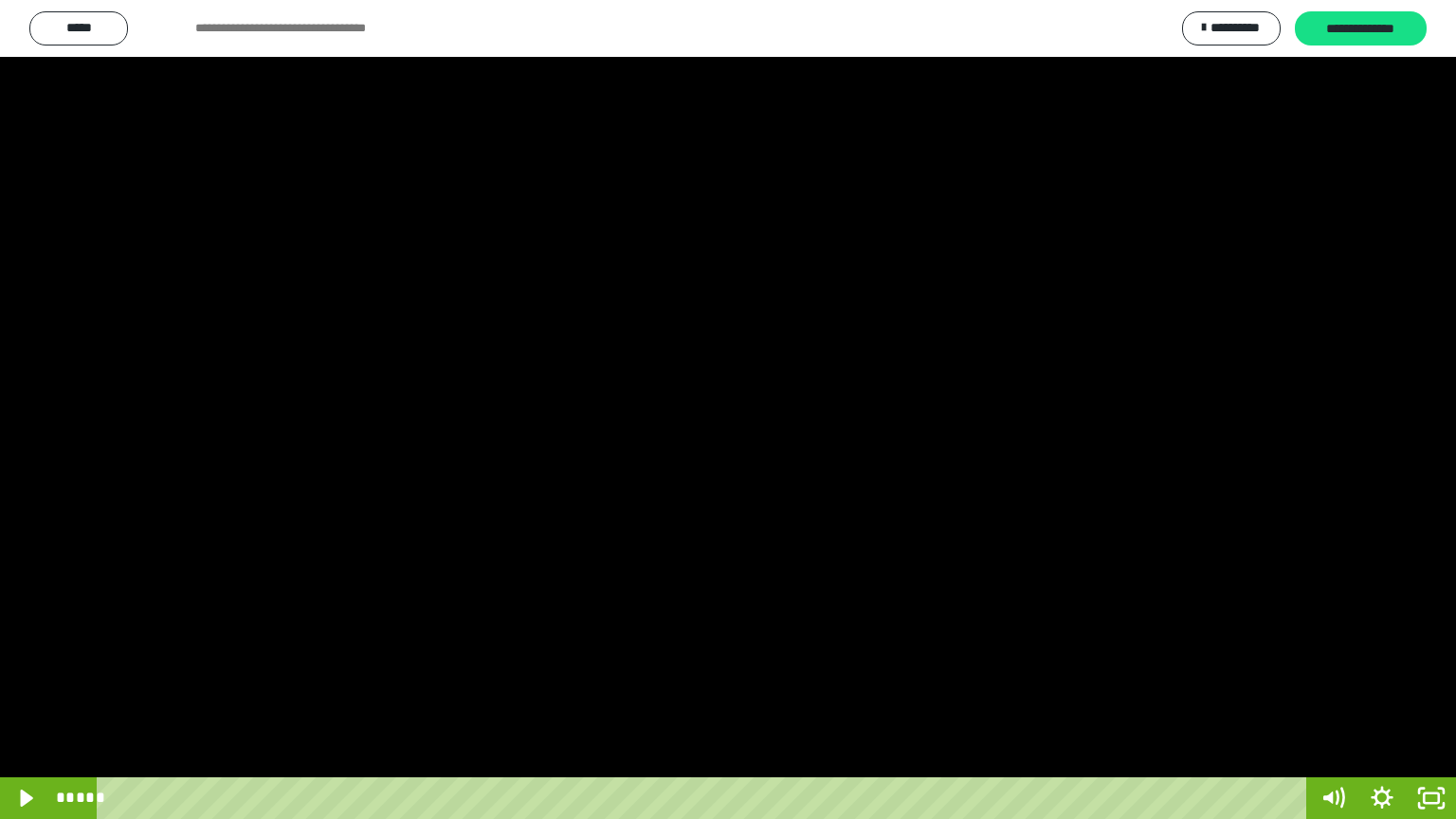click at bounding box center [728, 410] 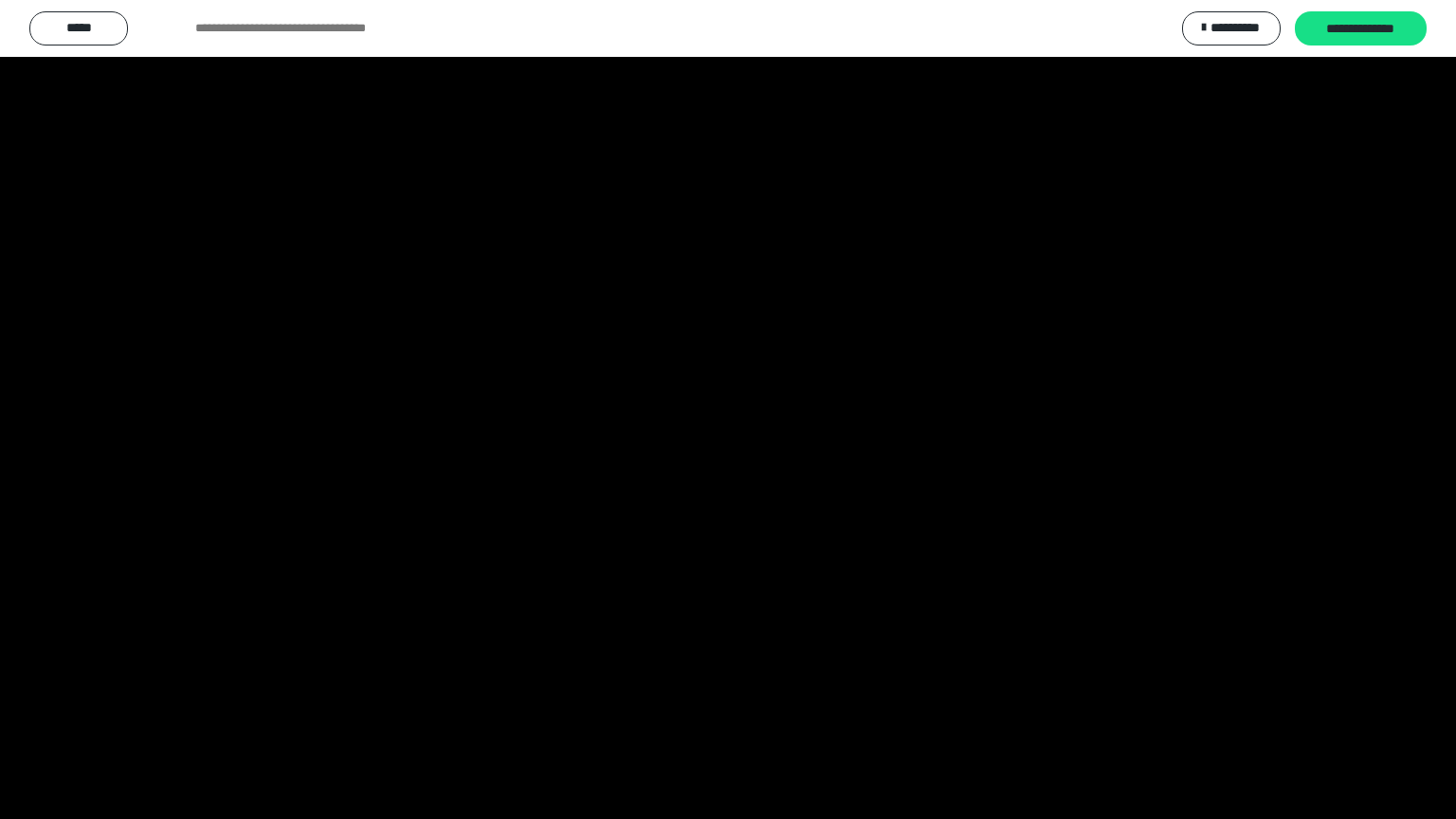 click at bounding box center (728, 410) 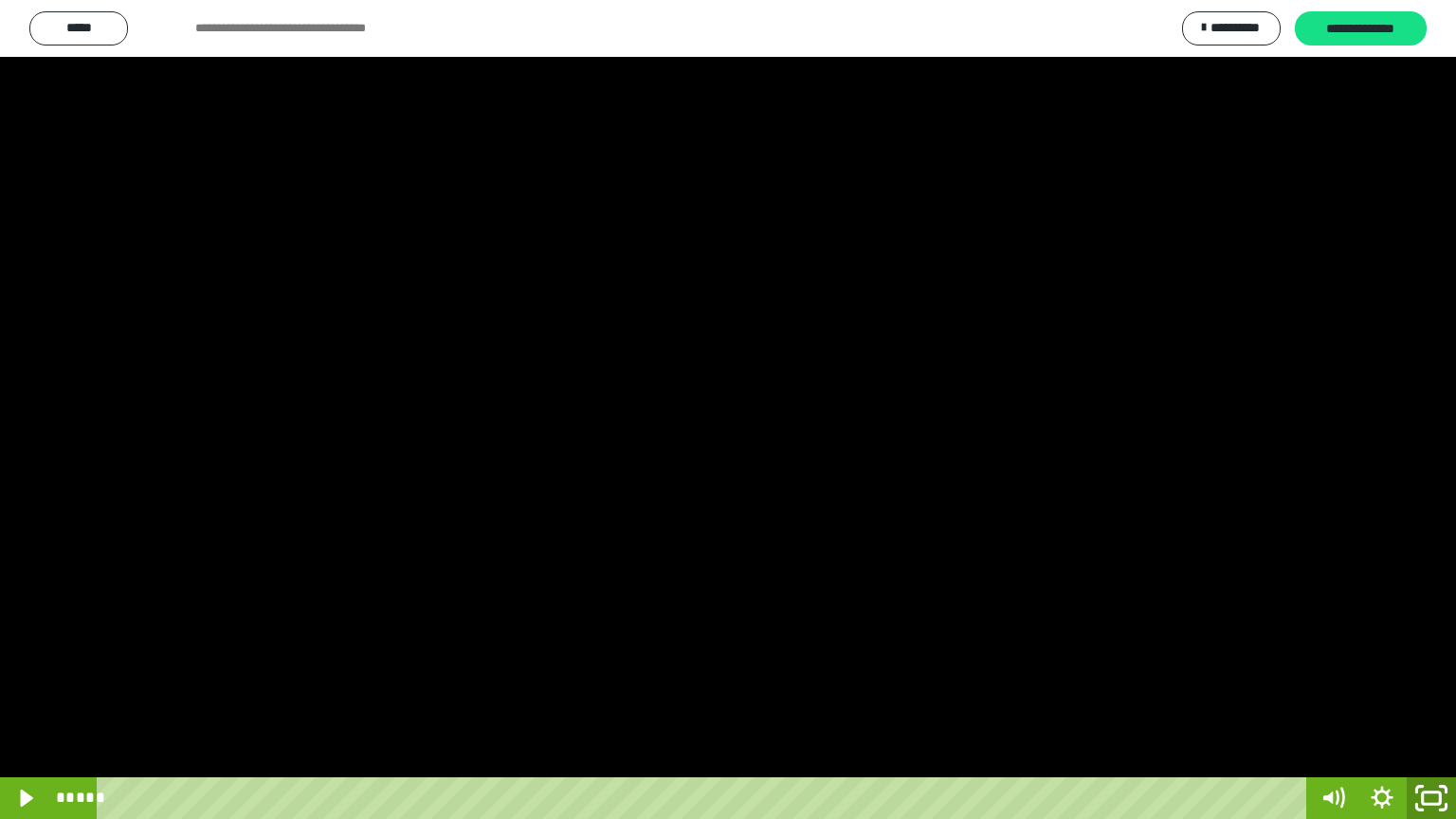 drag, startPoint x: 1429, startPoint y: 797, endPoint x: 1433, endPoint y: 635, distance: 162.04938 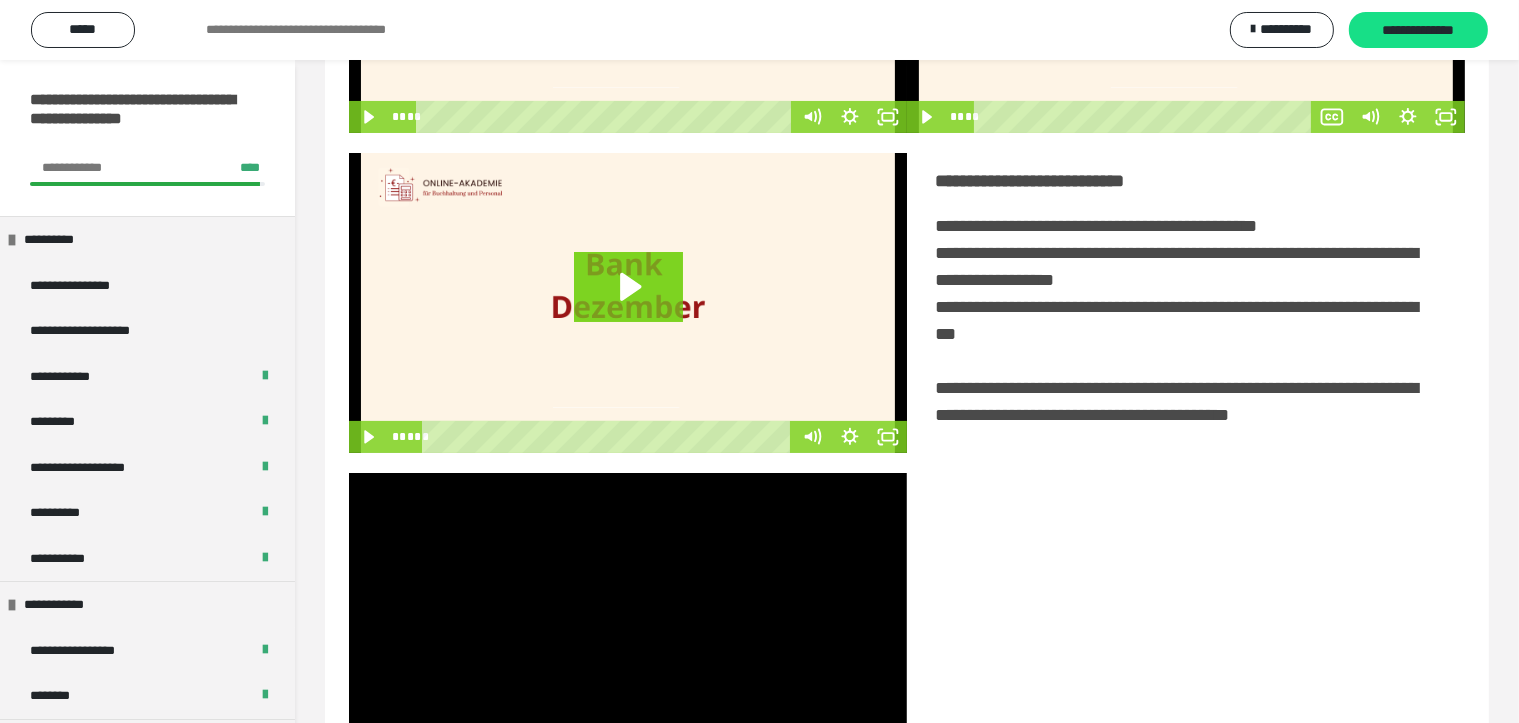 click at bounding box center (628, 623) 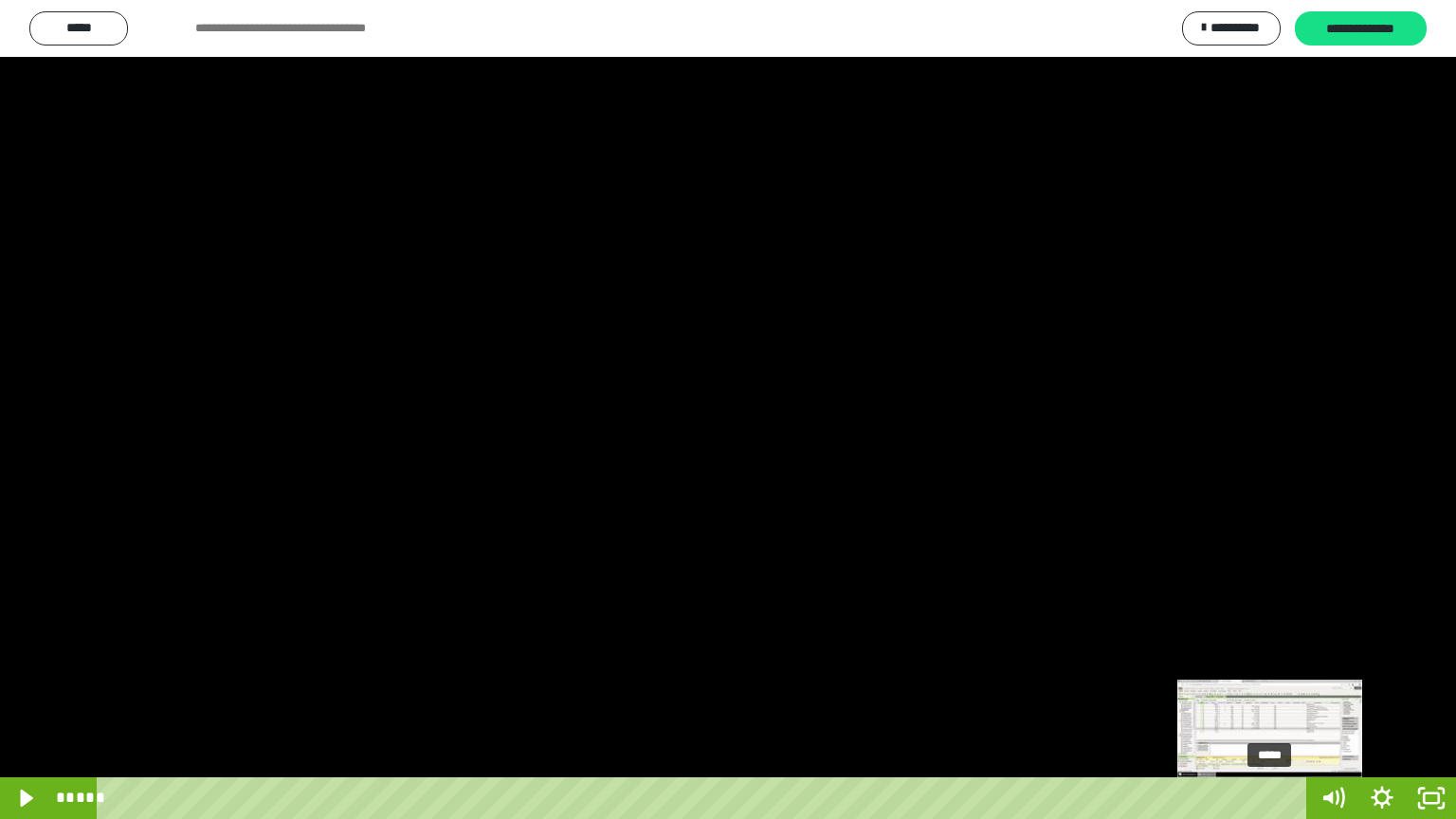 click on "*****" at bounding box center (705, 798) 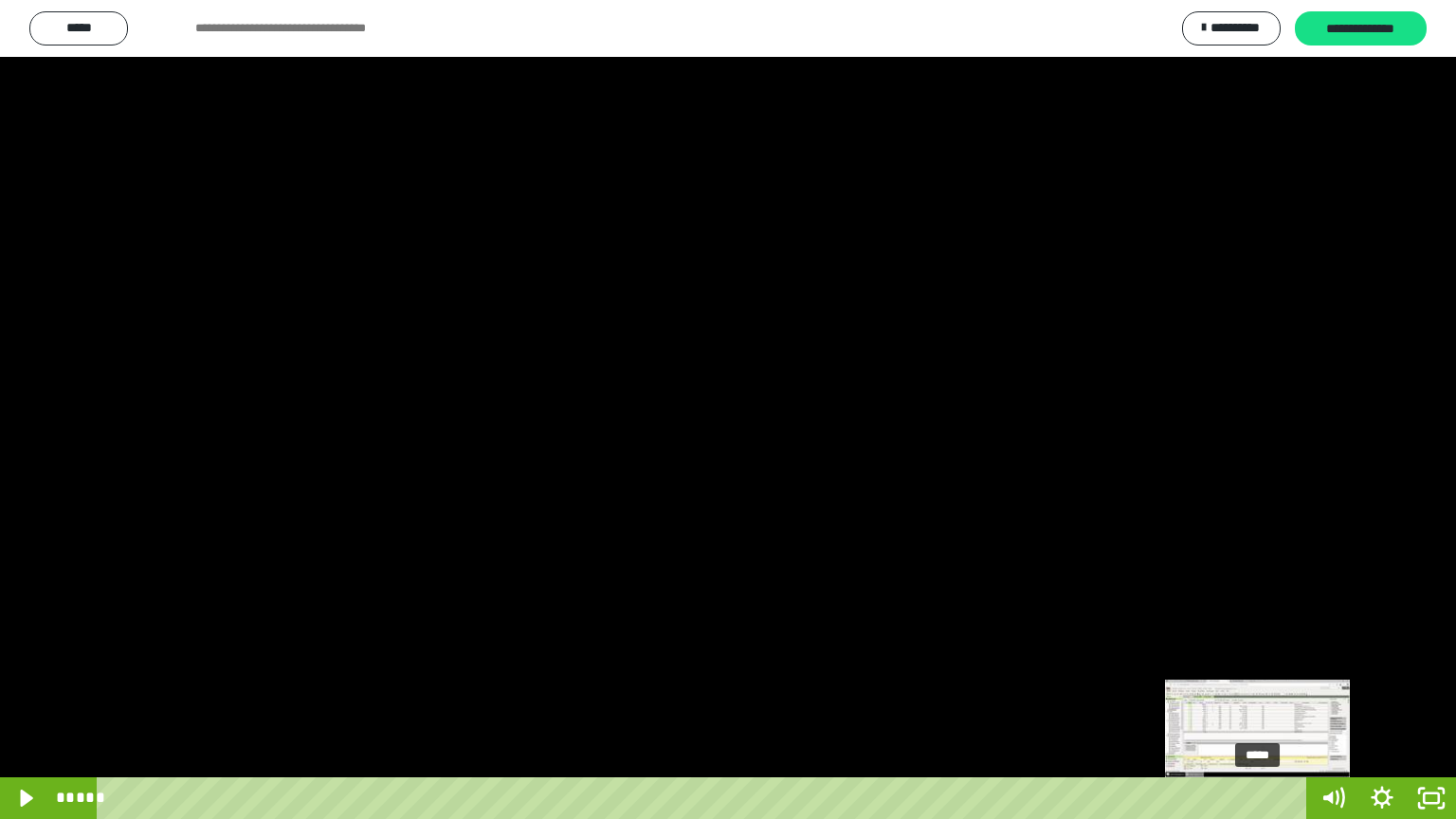 click on "*****" at bounding box center (705, 798) 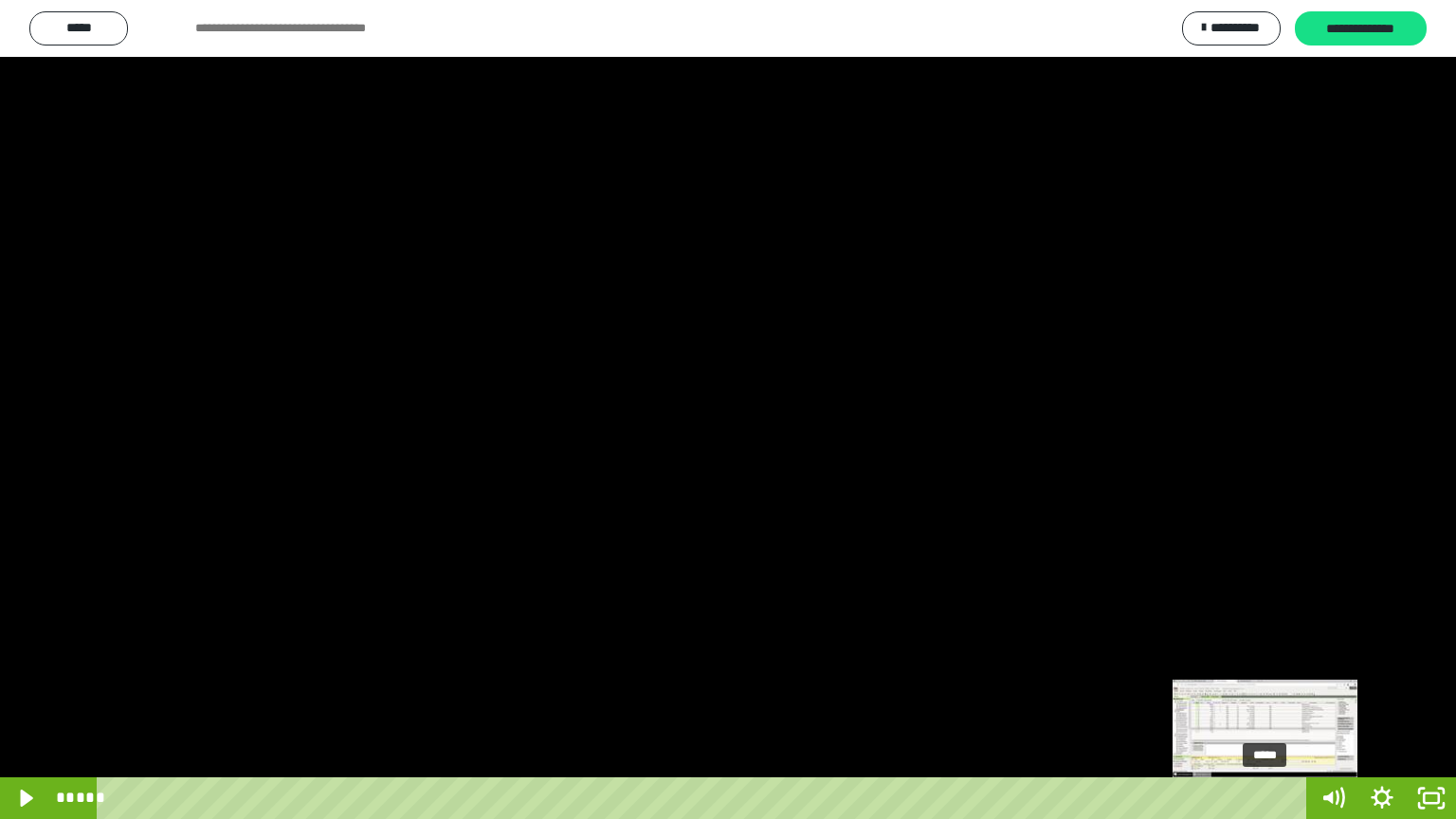 click on "*****" at bounding box center [705, 798] 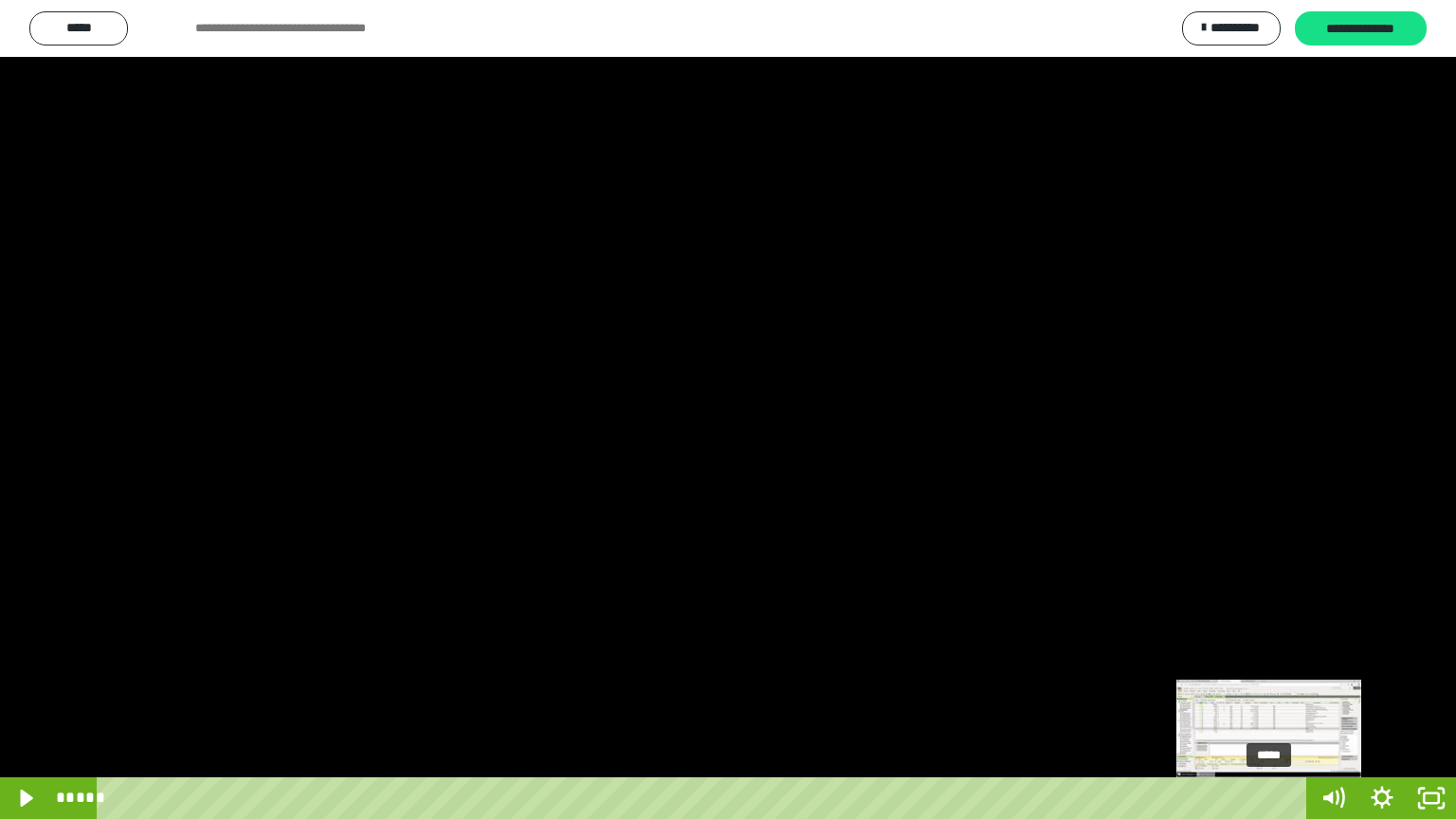 click at bounding box center (1268, 798) 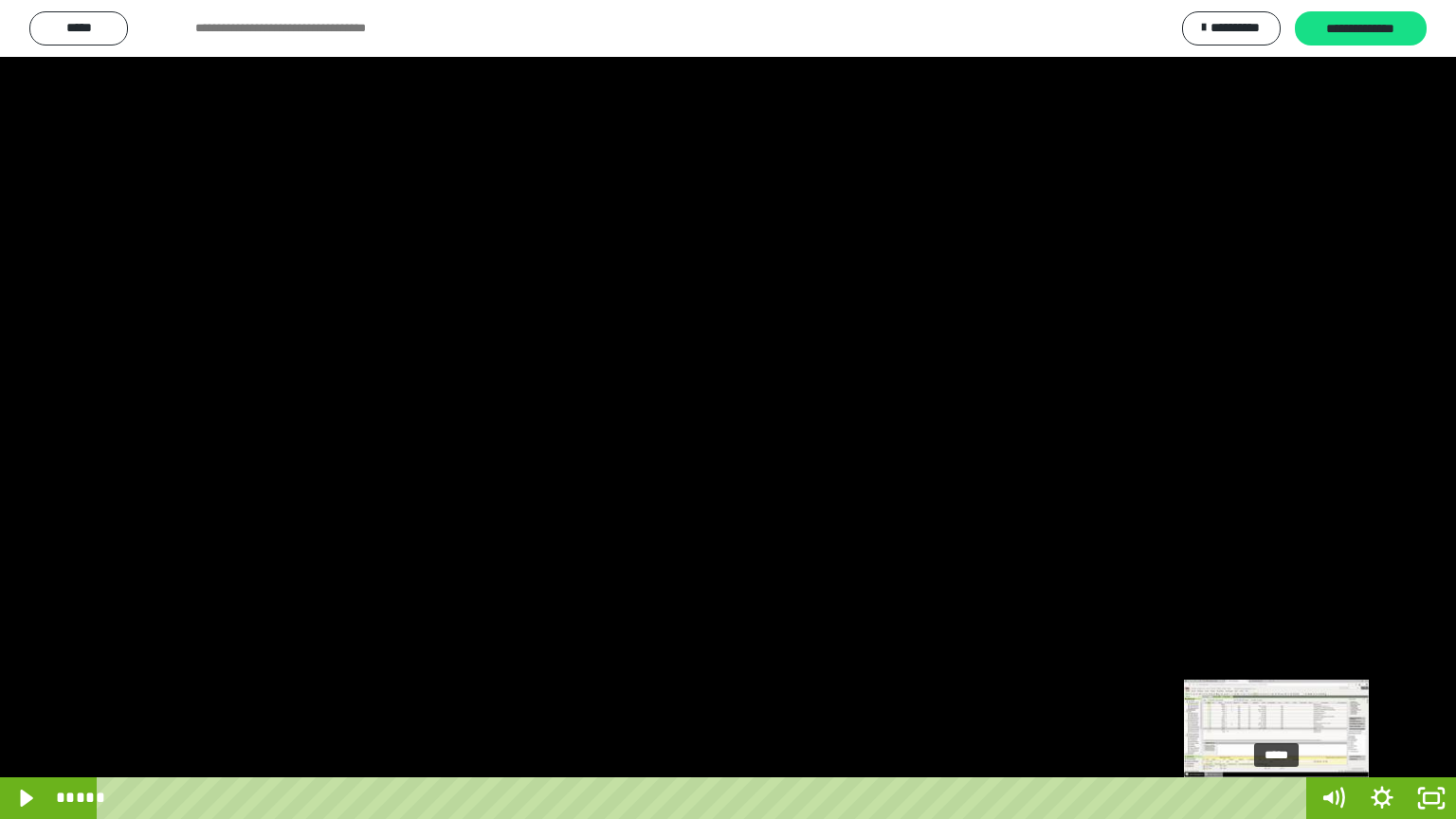 click on "*****" at bounding box center (705, 798) 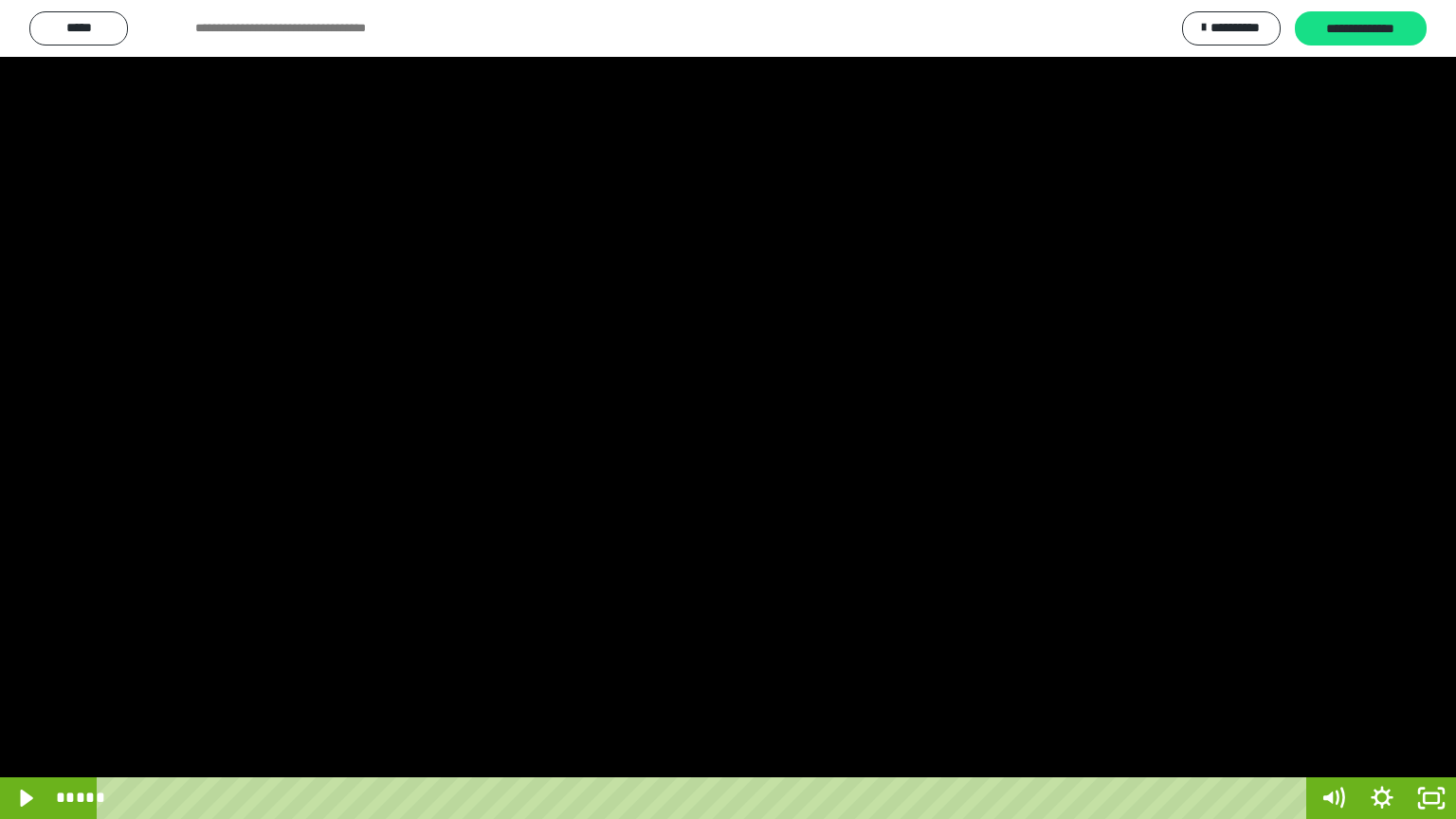 click at bounding box center [728, 410] 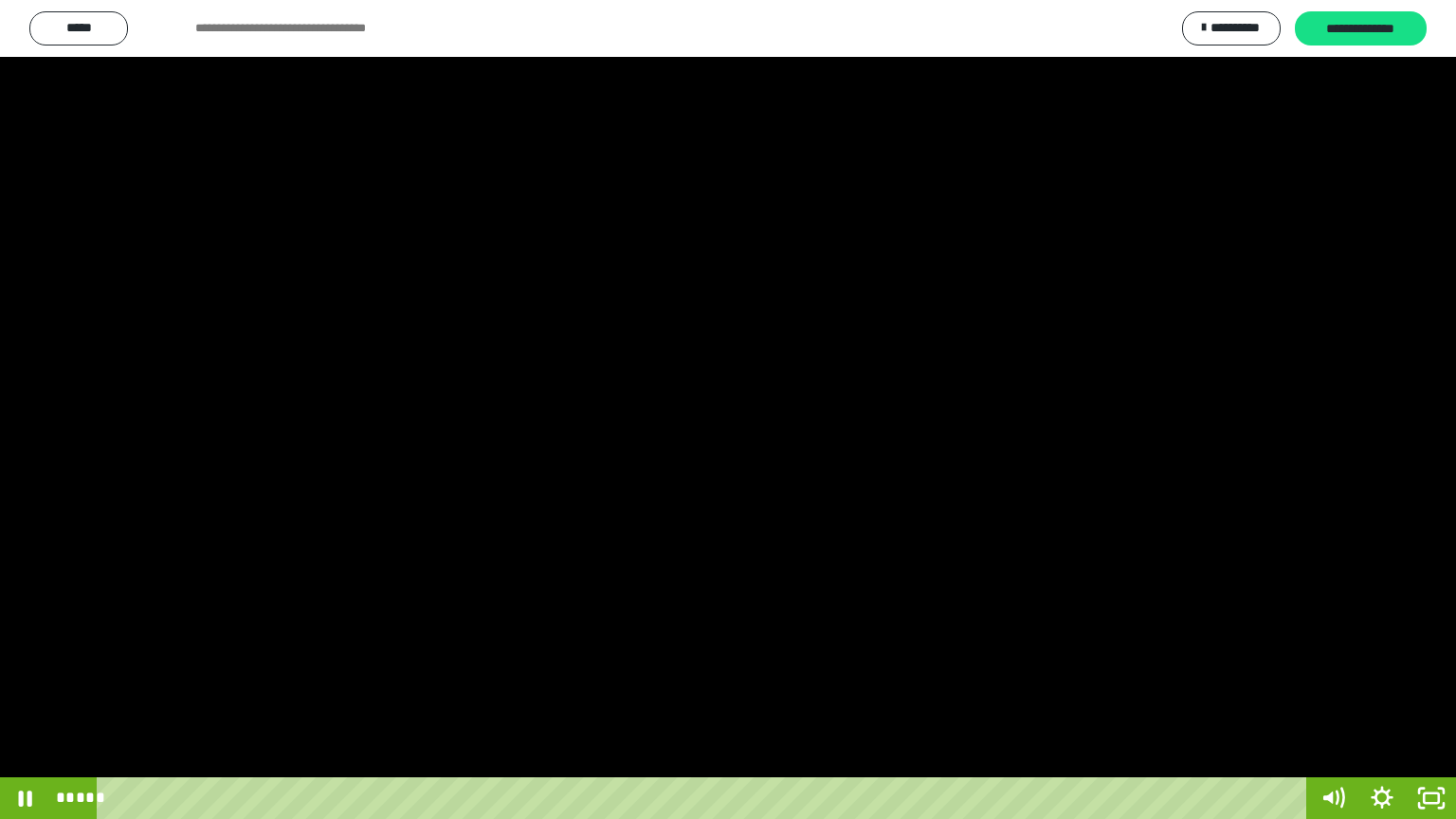 click at bounding box center [728, 410] 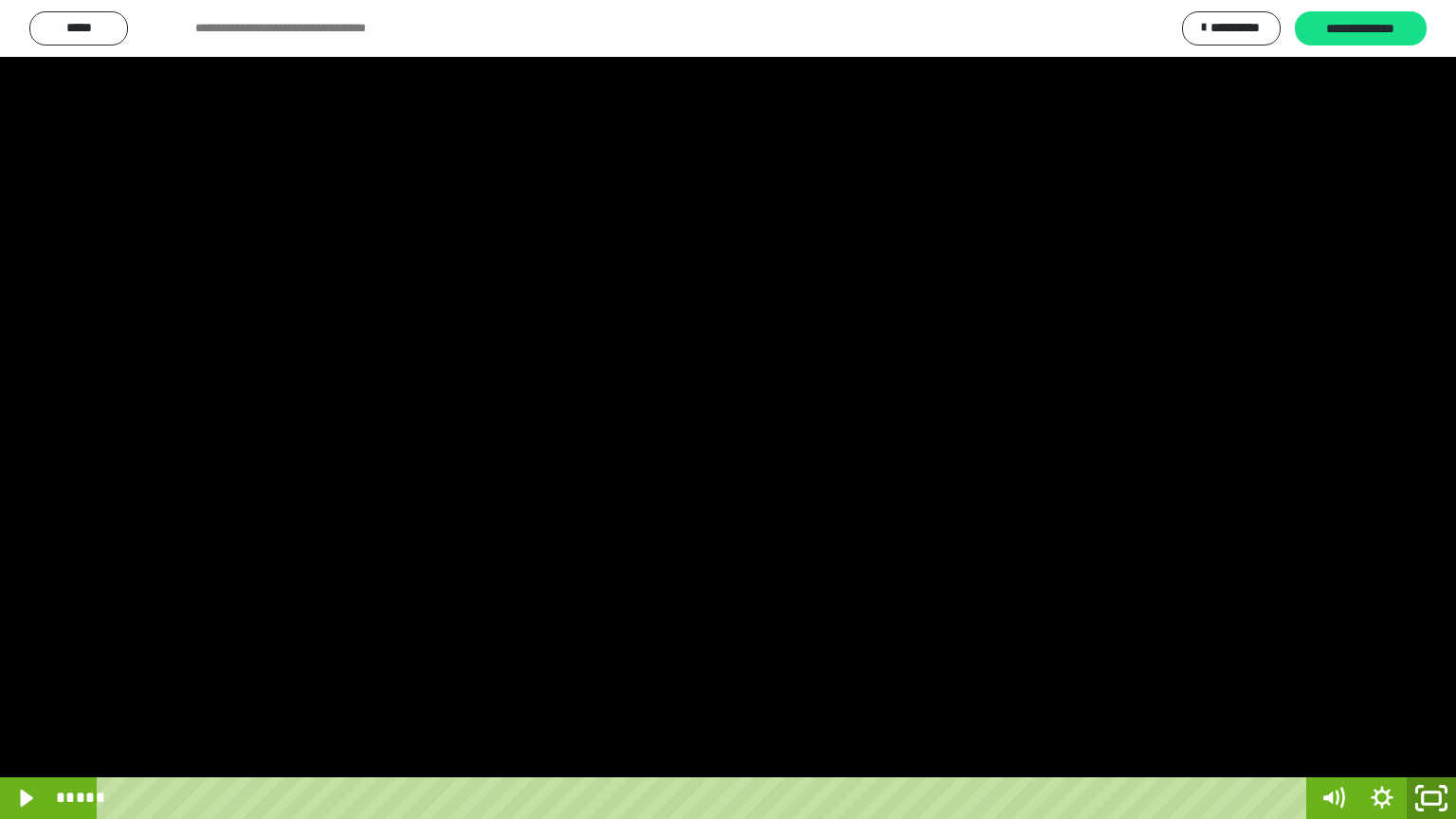 click 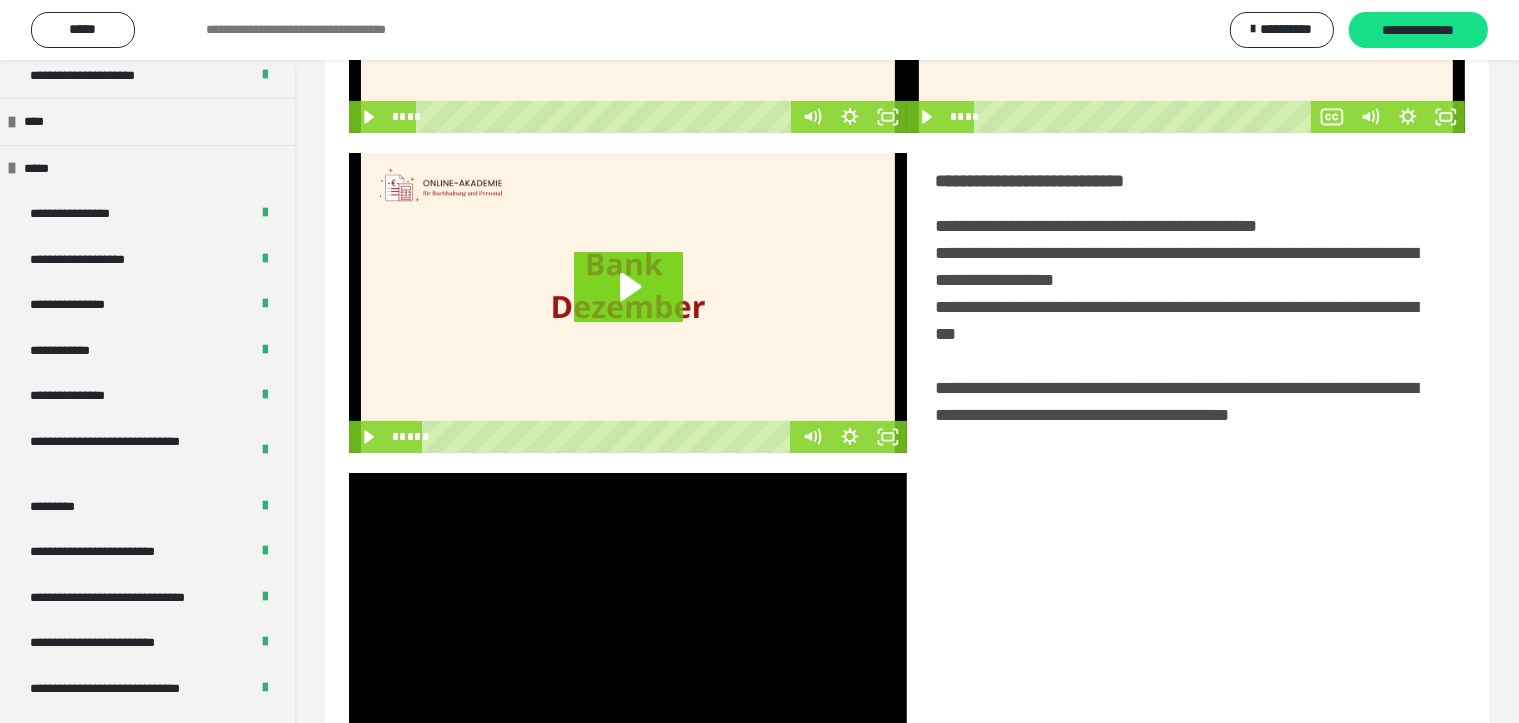 scroll, scrollTop: 3795, scrollLeft: 0, axis: vertical 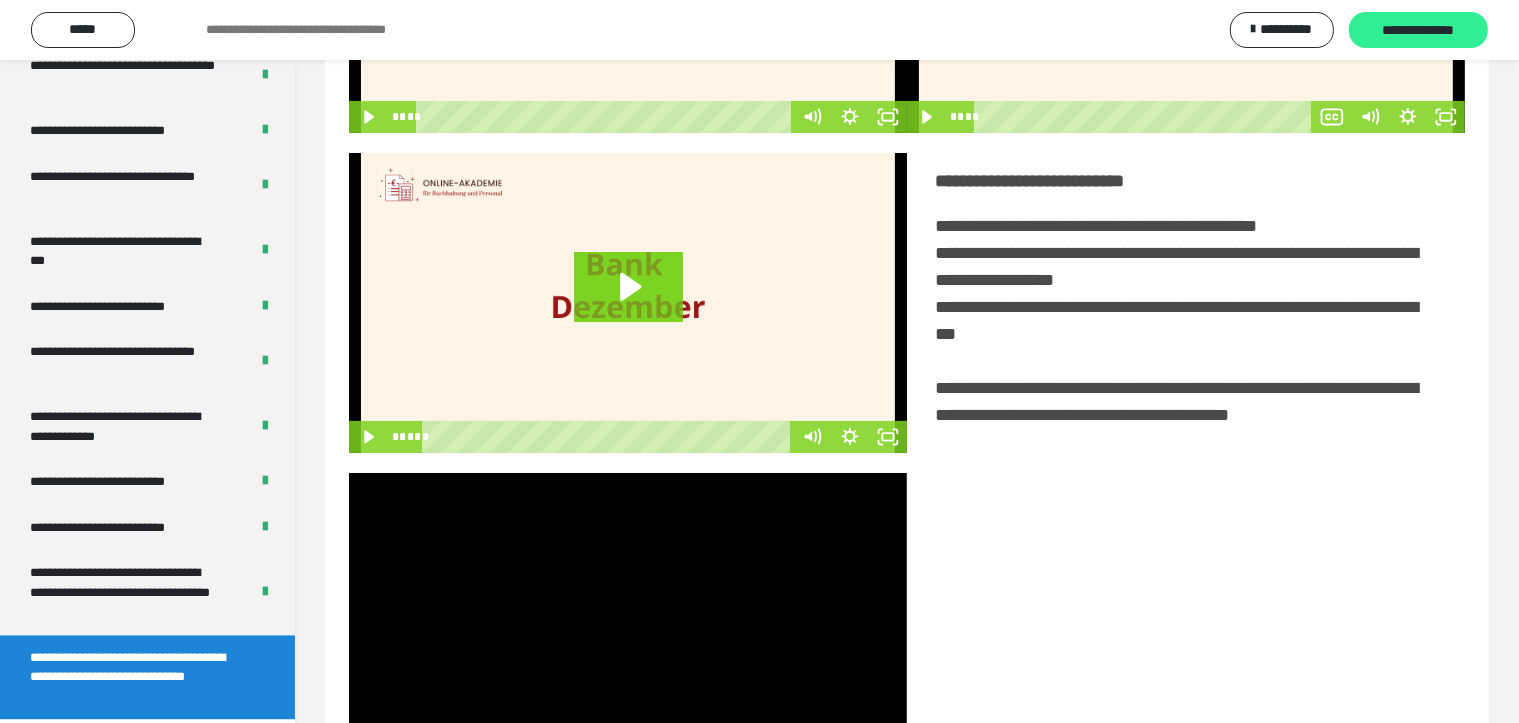 click on "**********" at bounding box center [1418, 30] 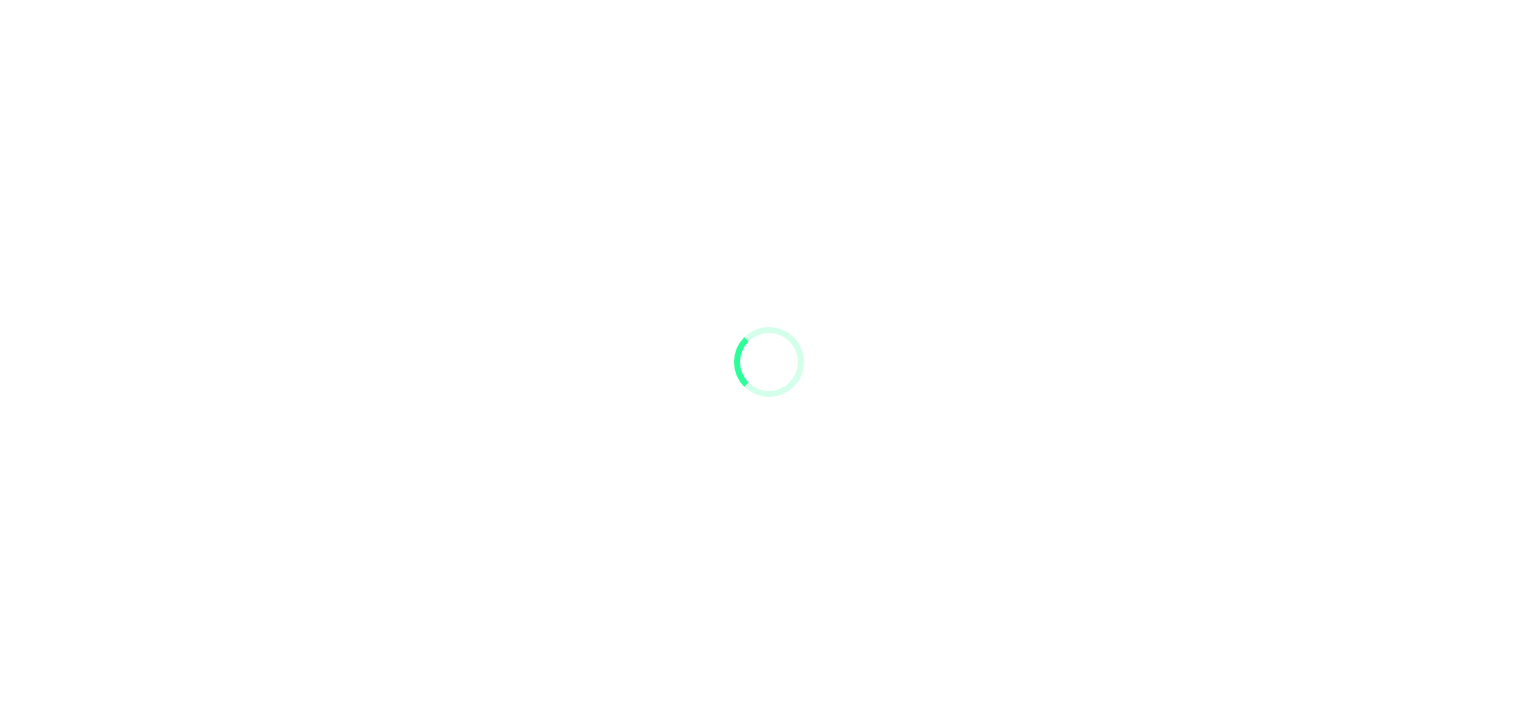 scroll, scrollTop: 0, scrollLeft: 0, axis: both 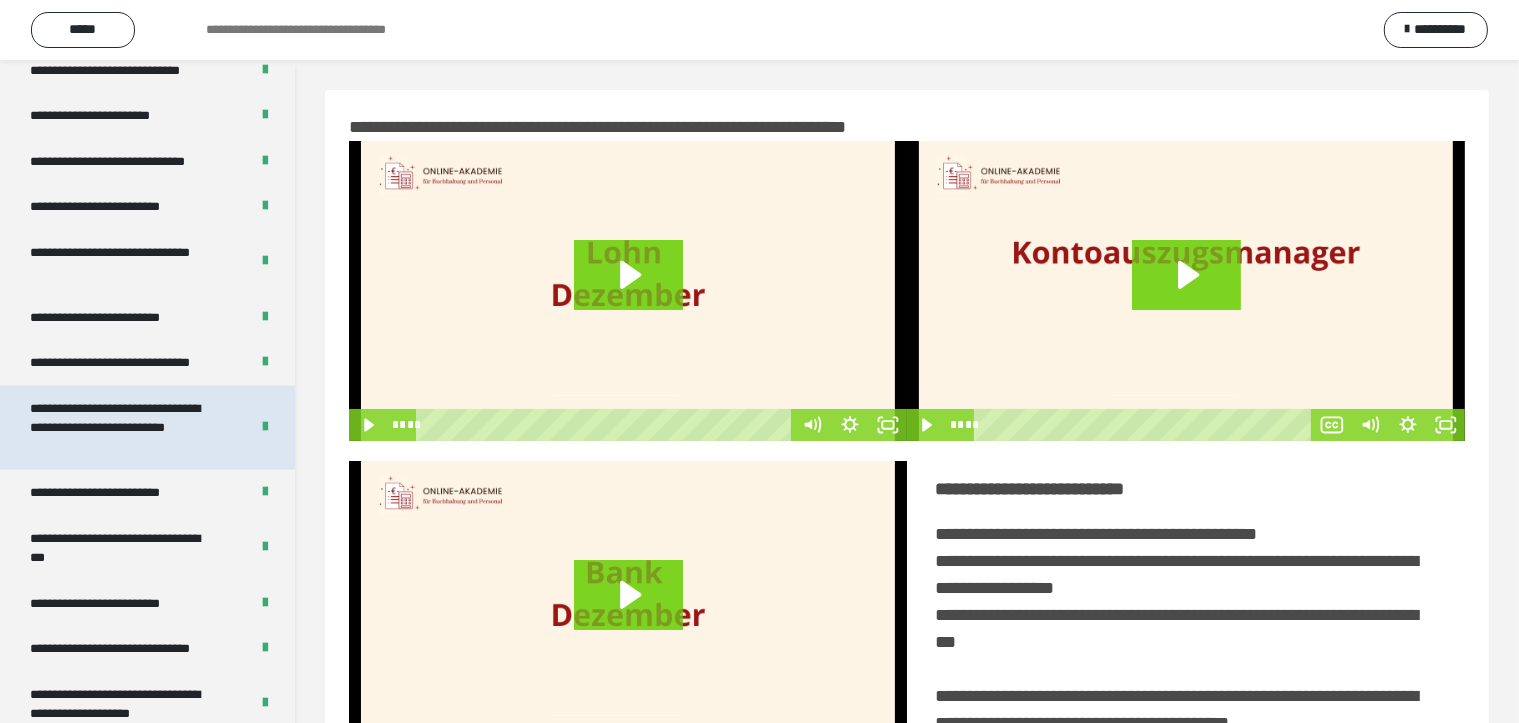 click on "**********" at bounding box center (123, 428) 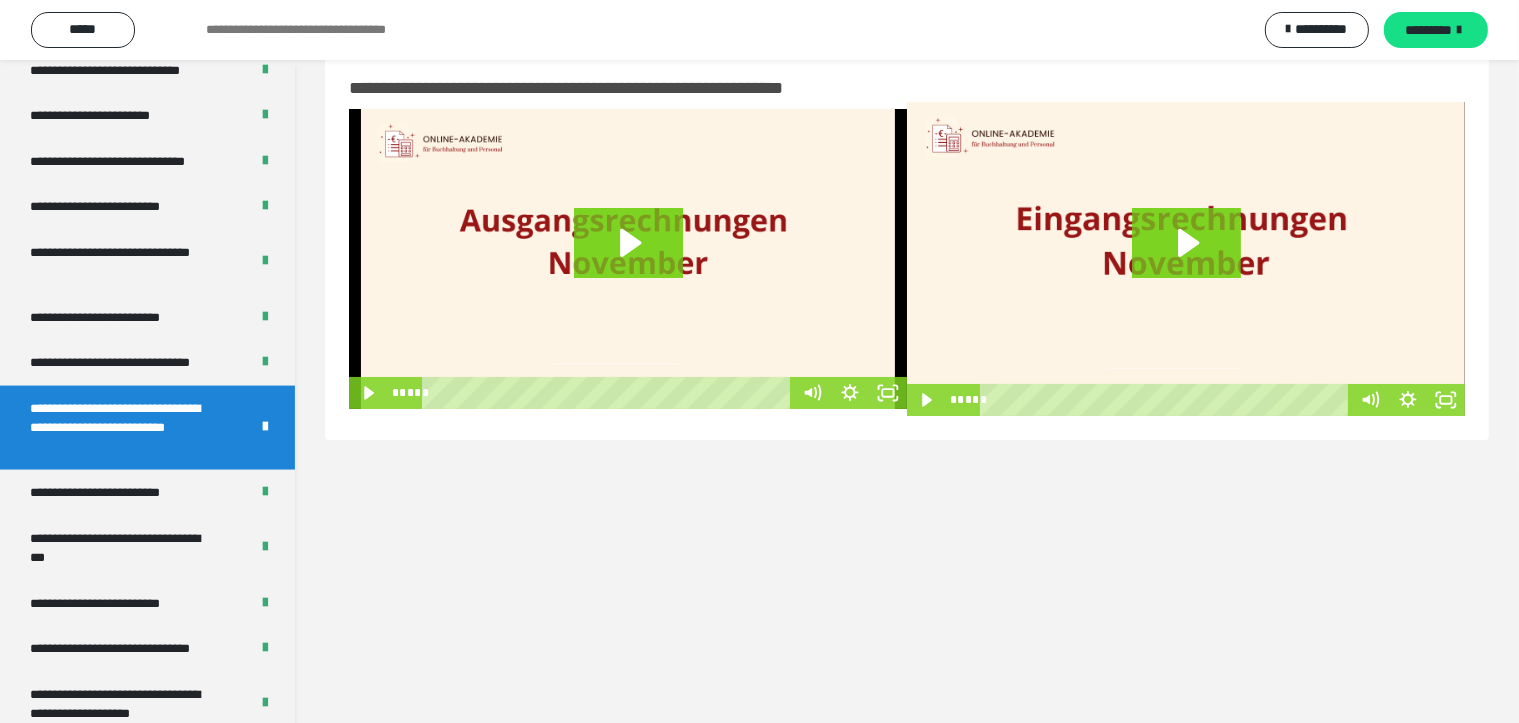 scroll, scrollTop: 60, scrollLeft: 0, axis: vertical 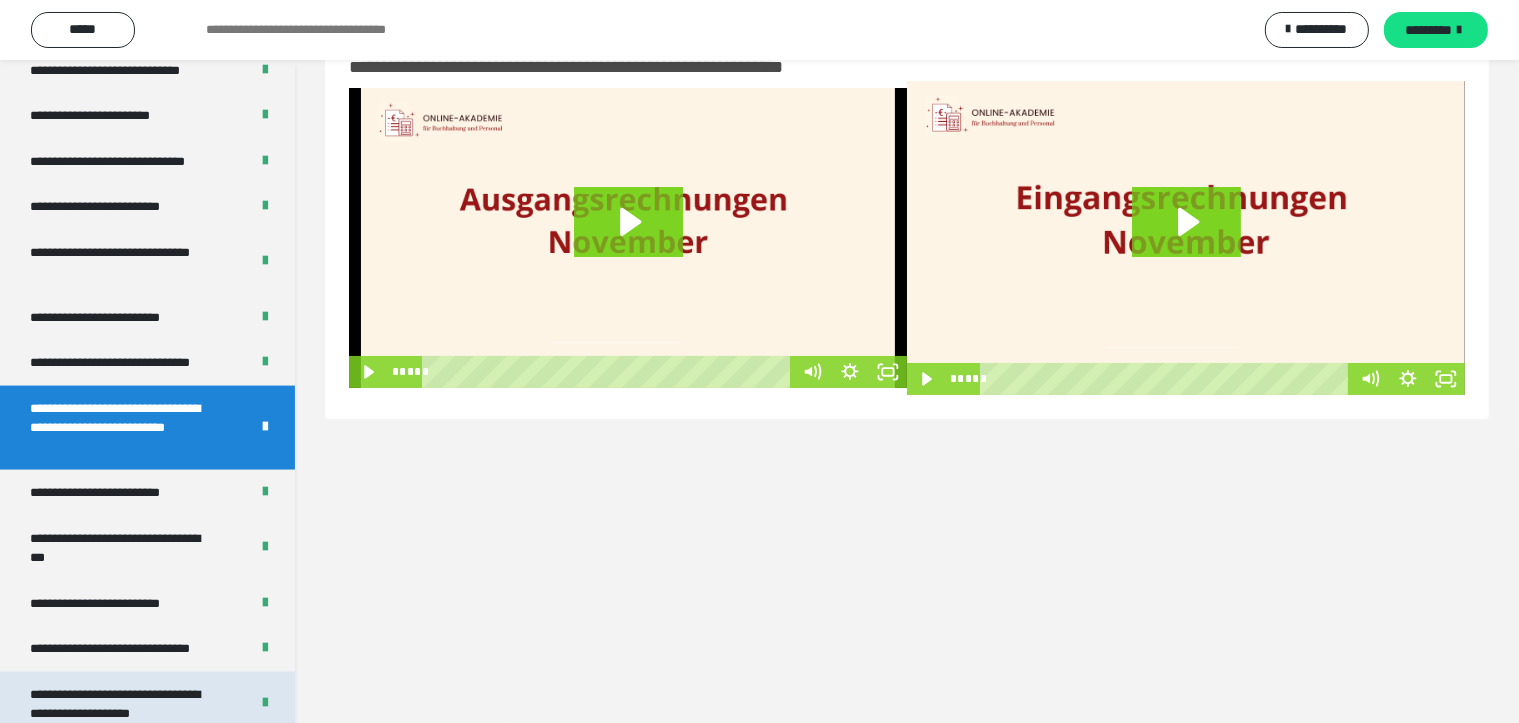click on "**********" at bounding box center (115, 704) 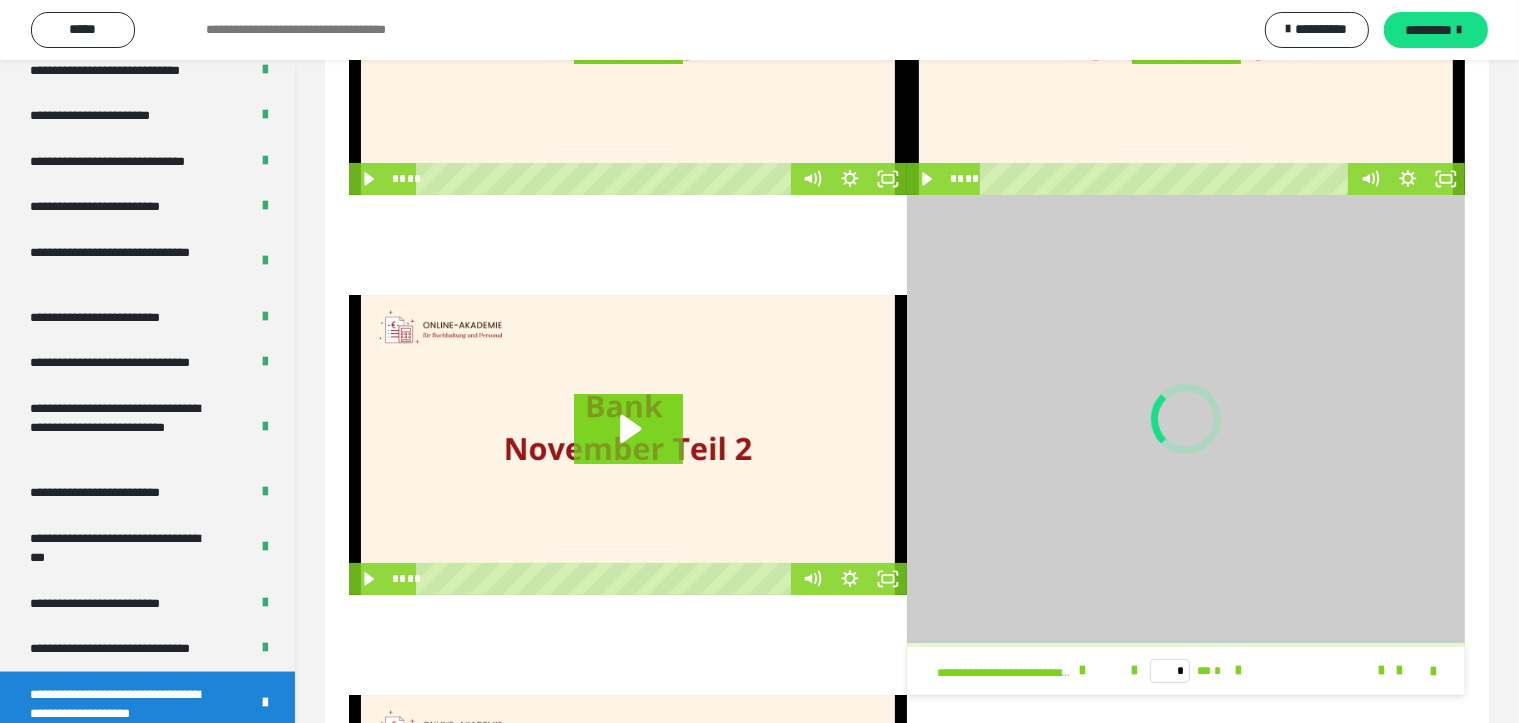 scroll, scrollTop: 60, scrollLeft: 0, axis: vertical 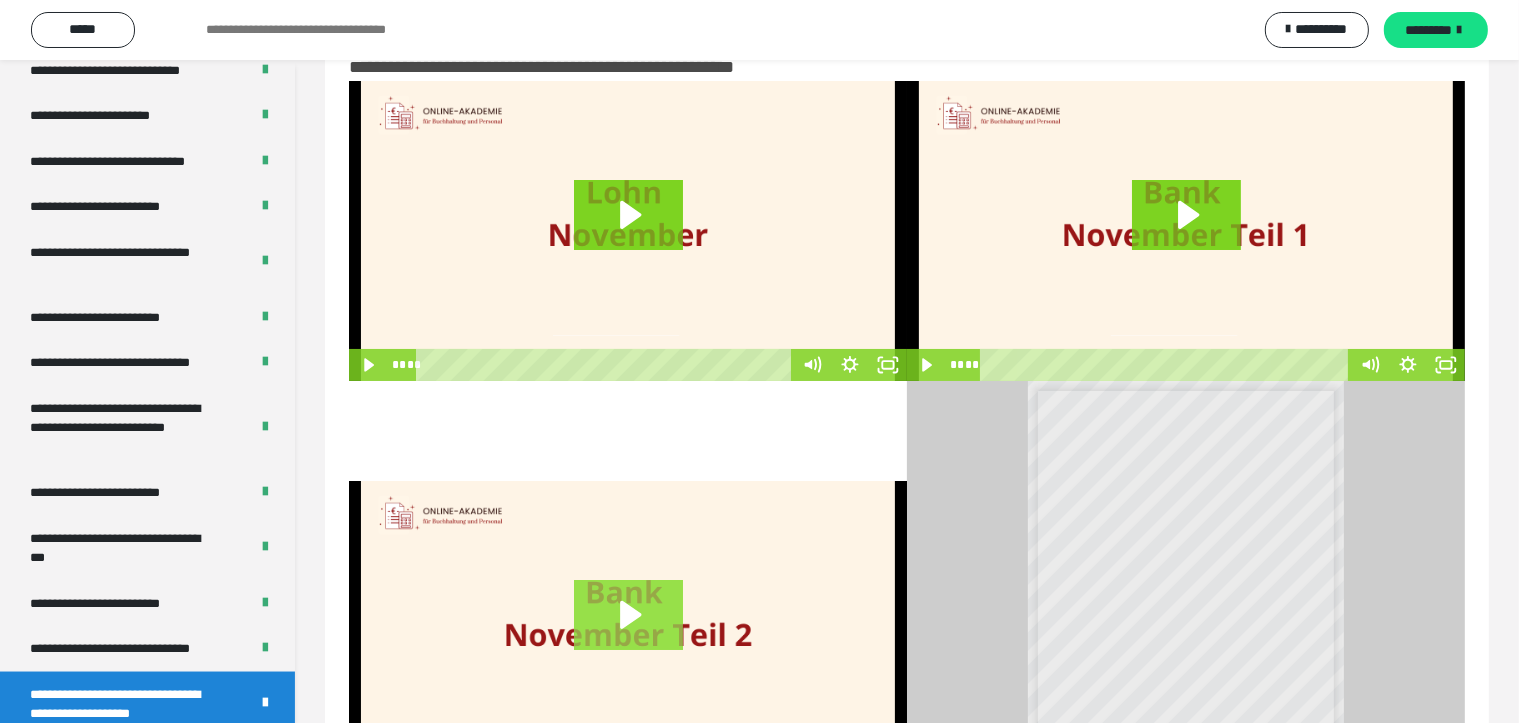 click 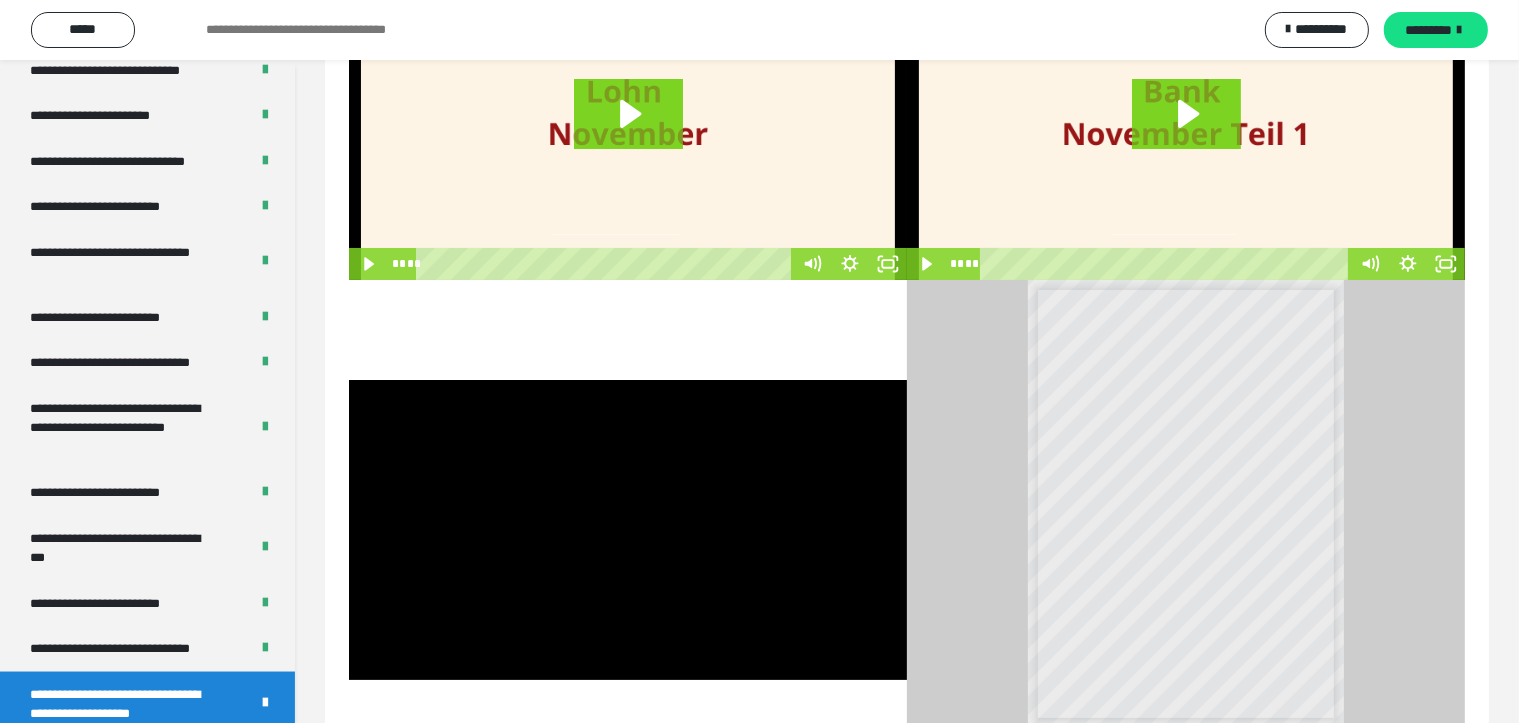 scroll, scrollTop: 360, scrollLeft: 0, axis: vertical 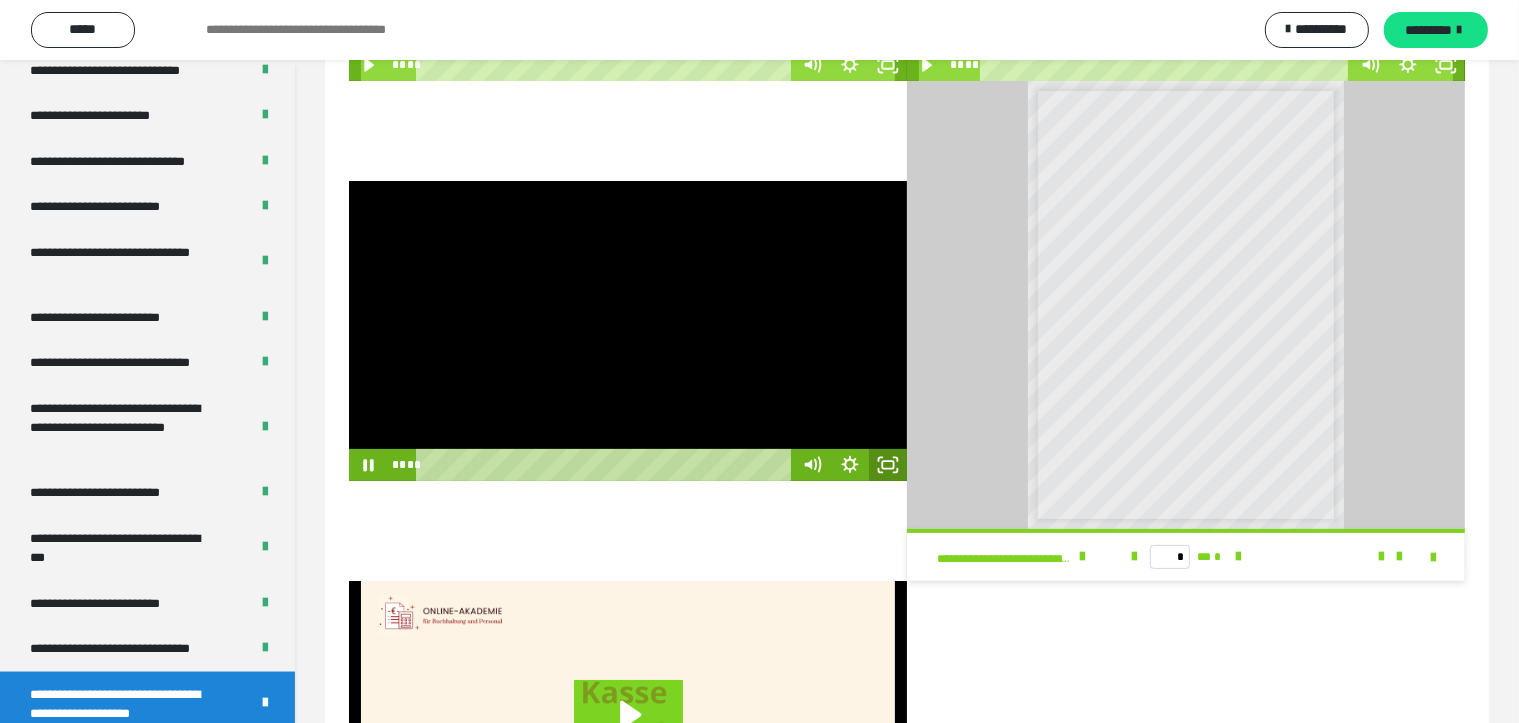 click 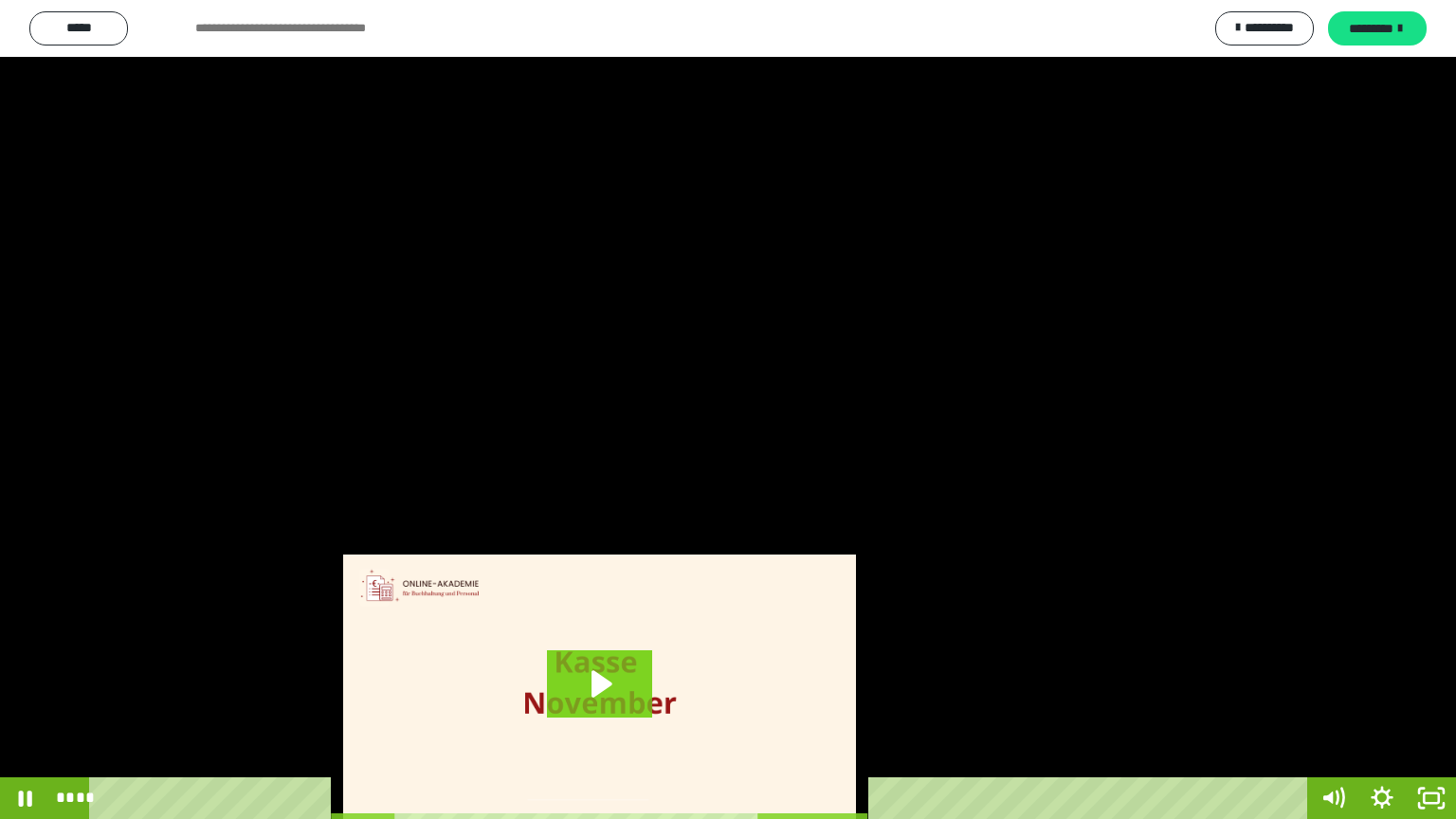 click at bounding box center [728, 410] 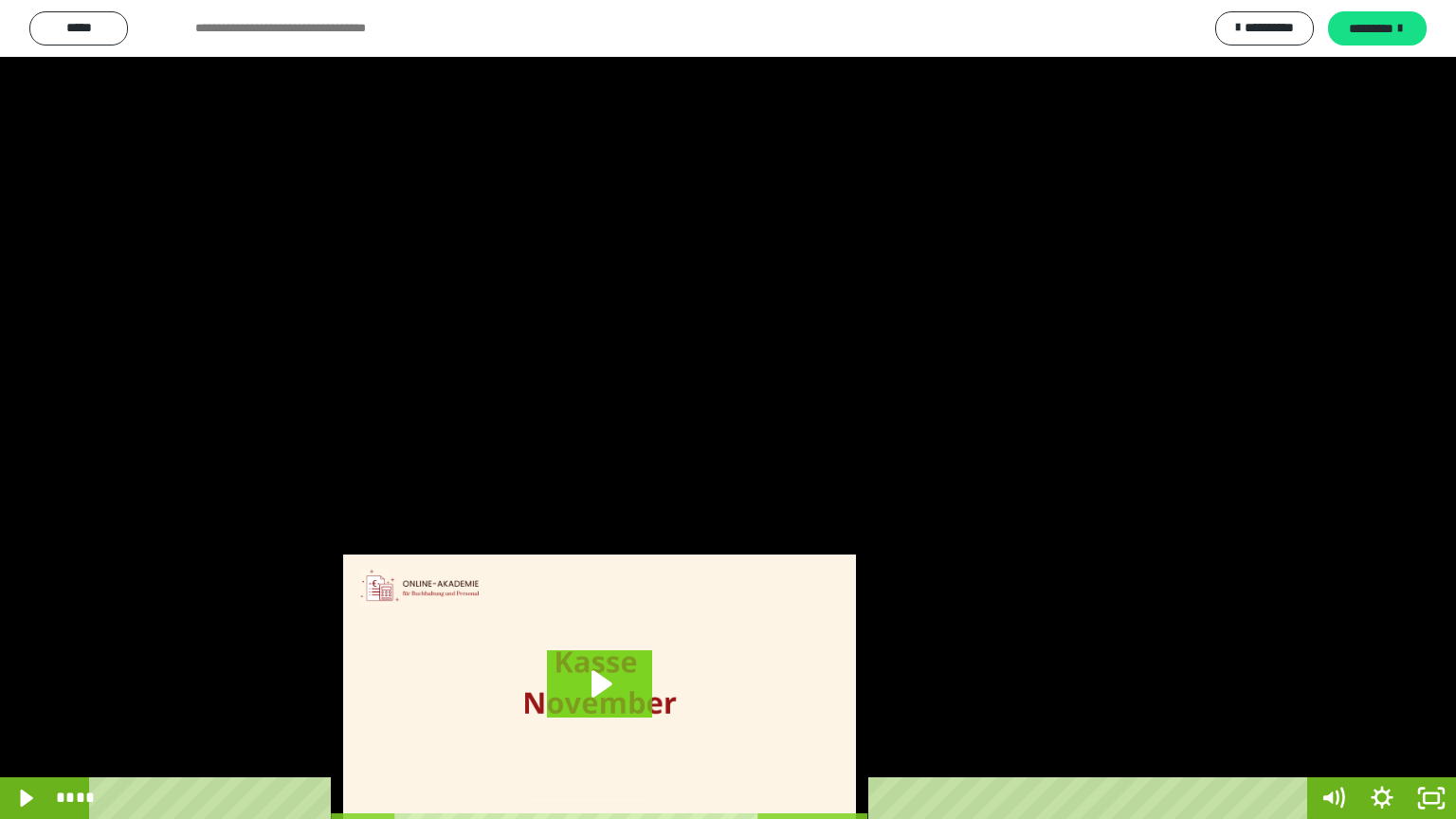 drag, startPoint x: 437, startPoint y: 326, endPoint x: 962, endPoint y: 664, distance: 624.3949 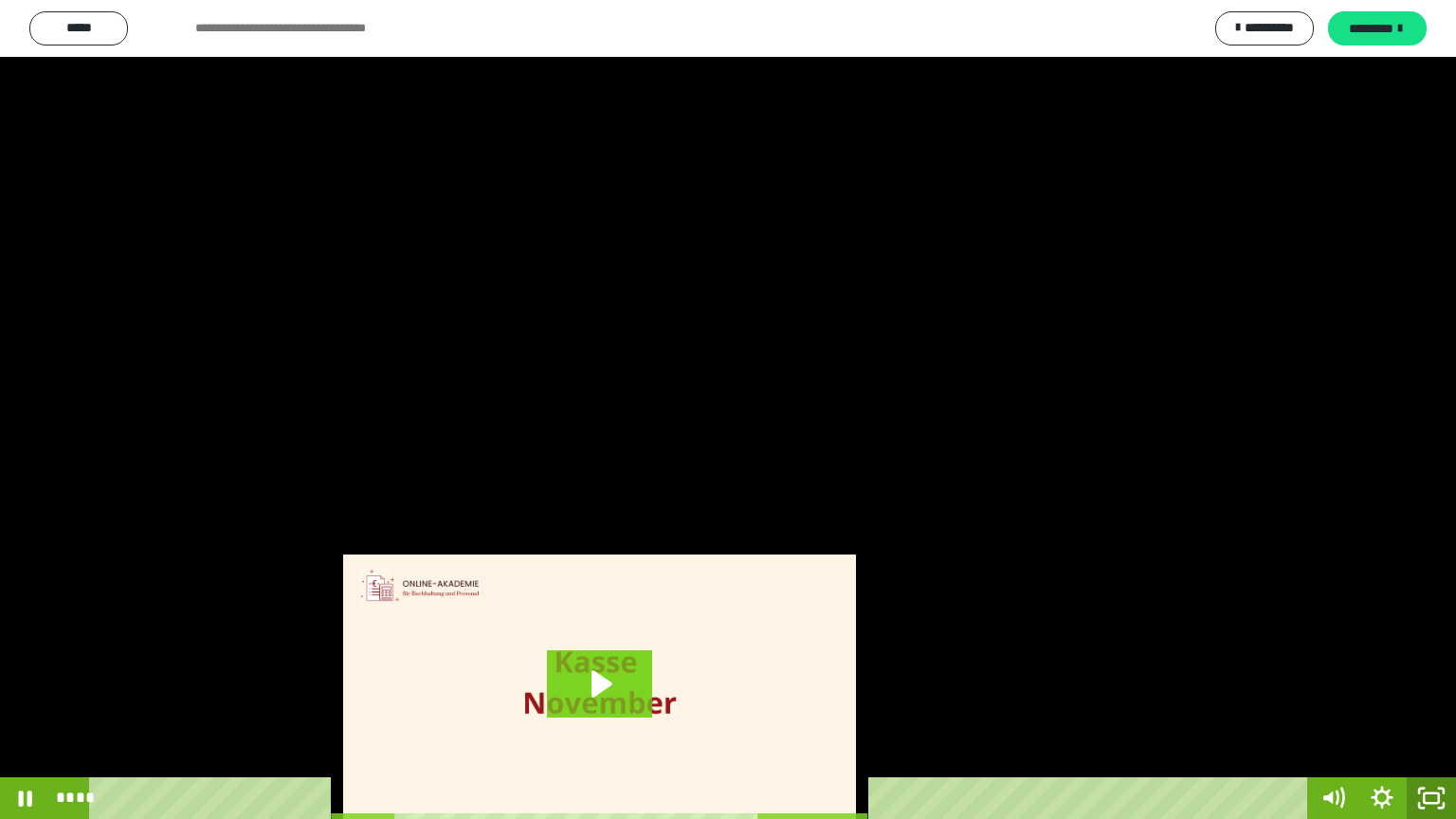 click 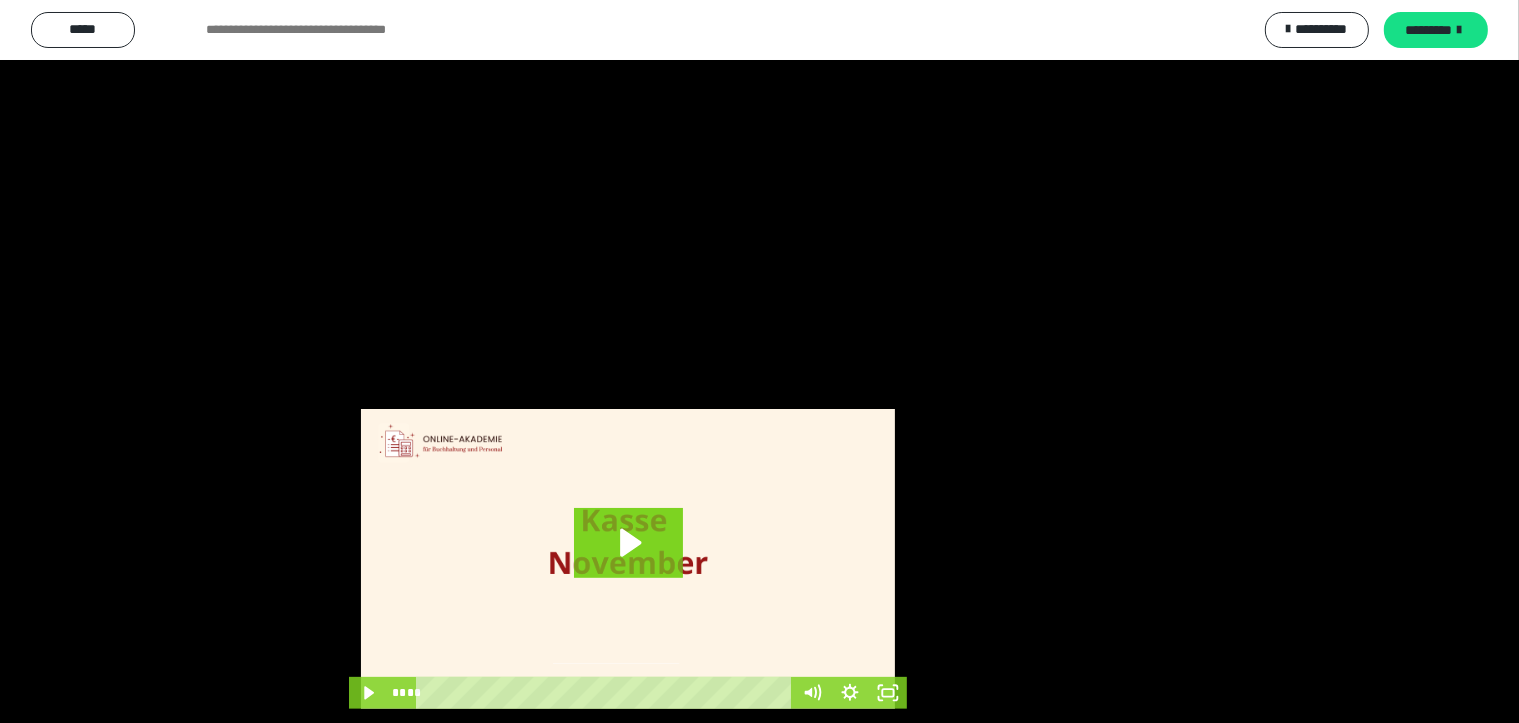 scroll, scrollTop: 560, scrollLeft: 0, axis: vertical 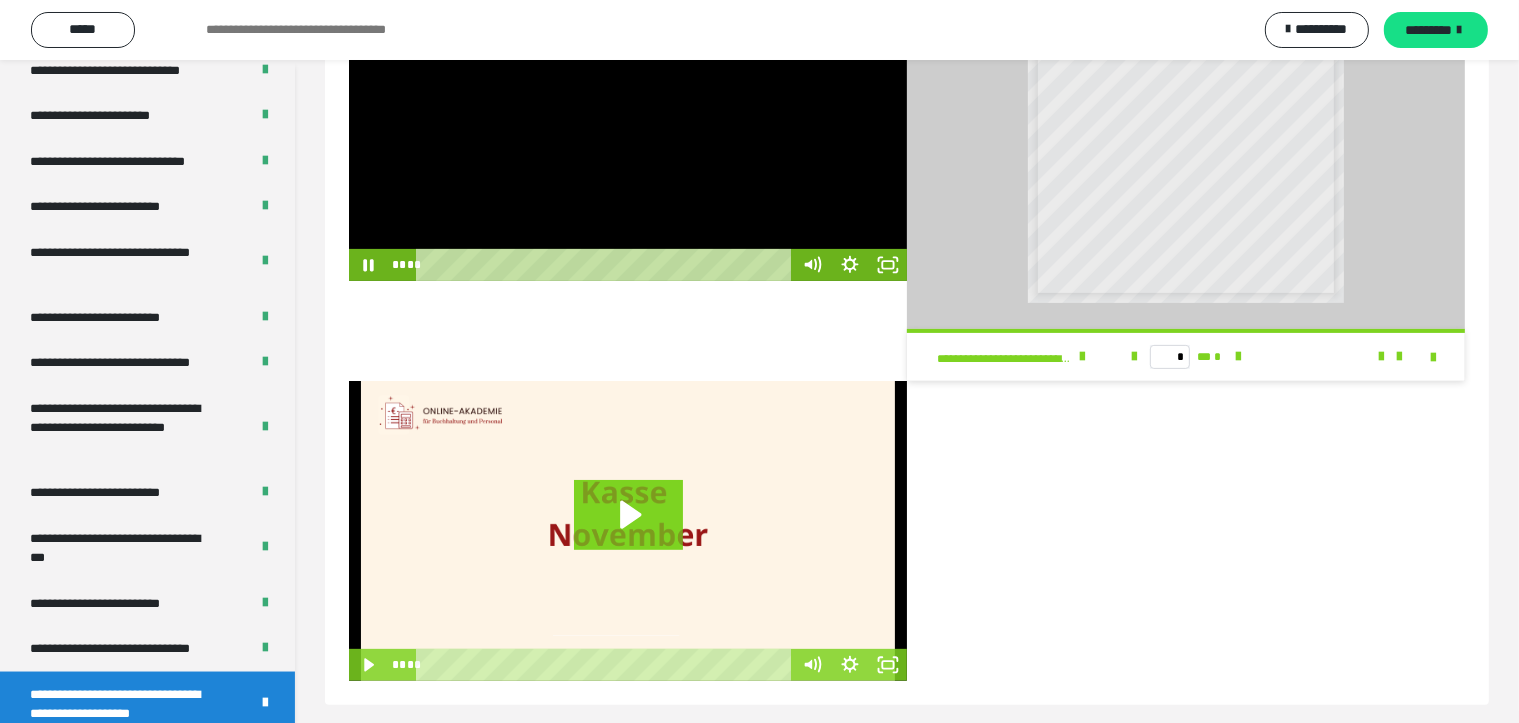 click at bounding box center (628, 131) 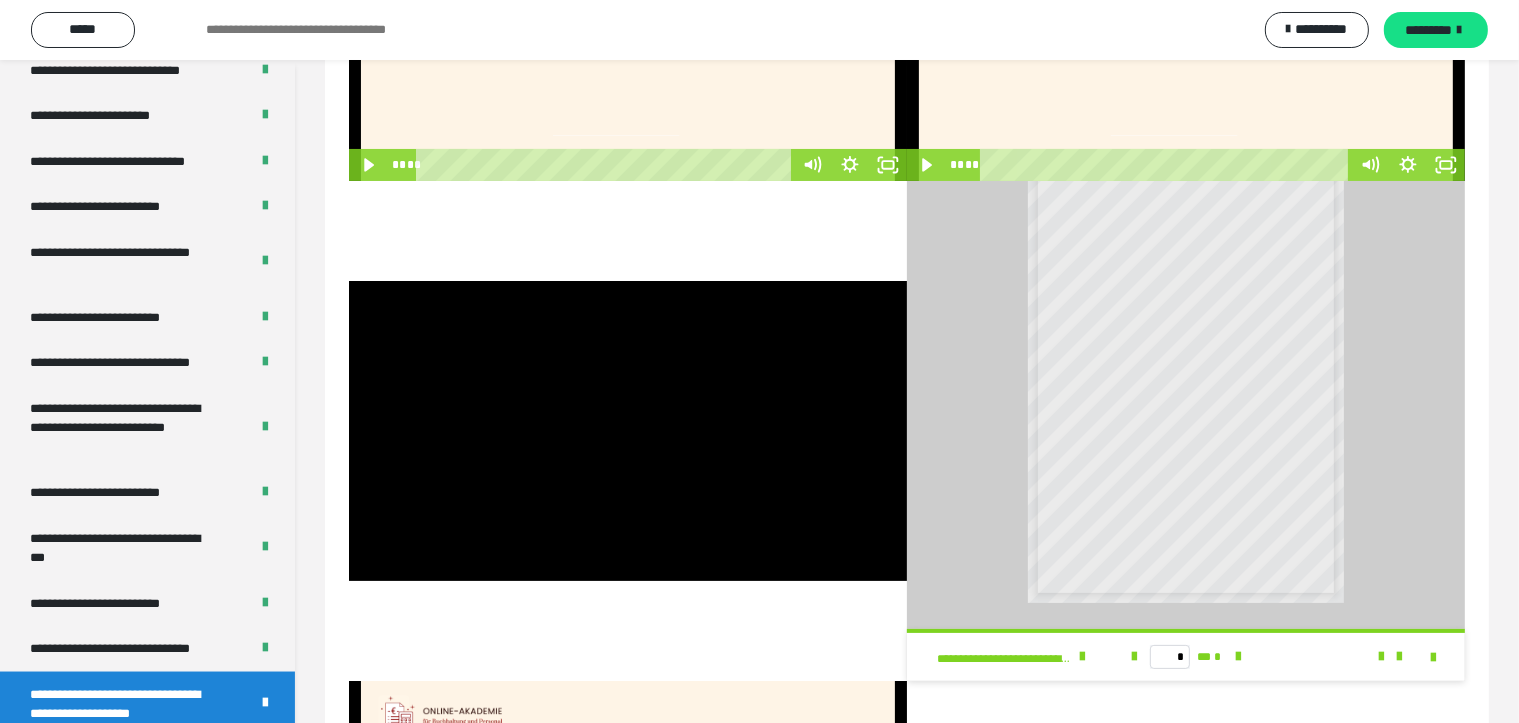 scroll, scrollTop: 160, scrollLeft: 0, axis: vertical 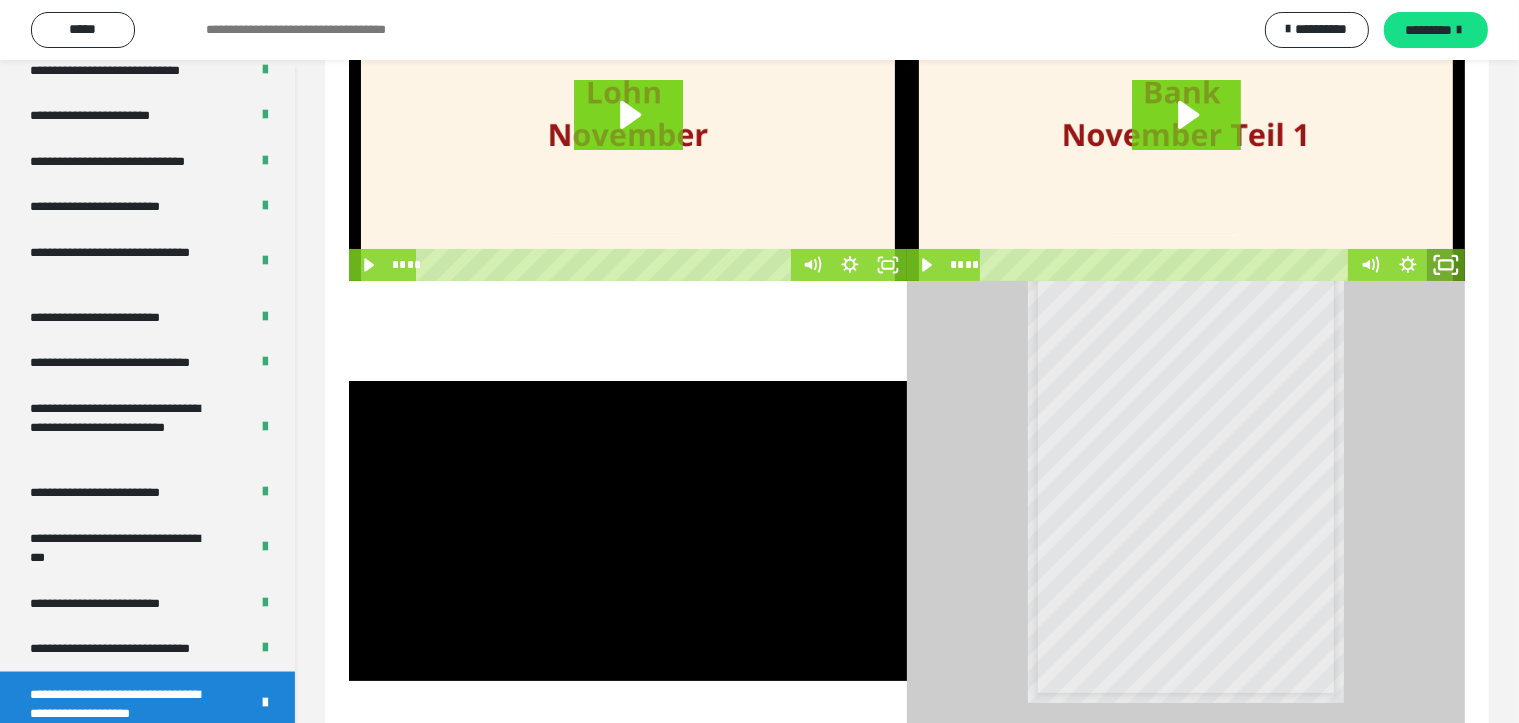 click 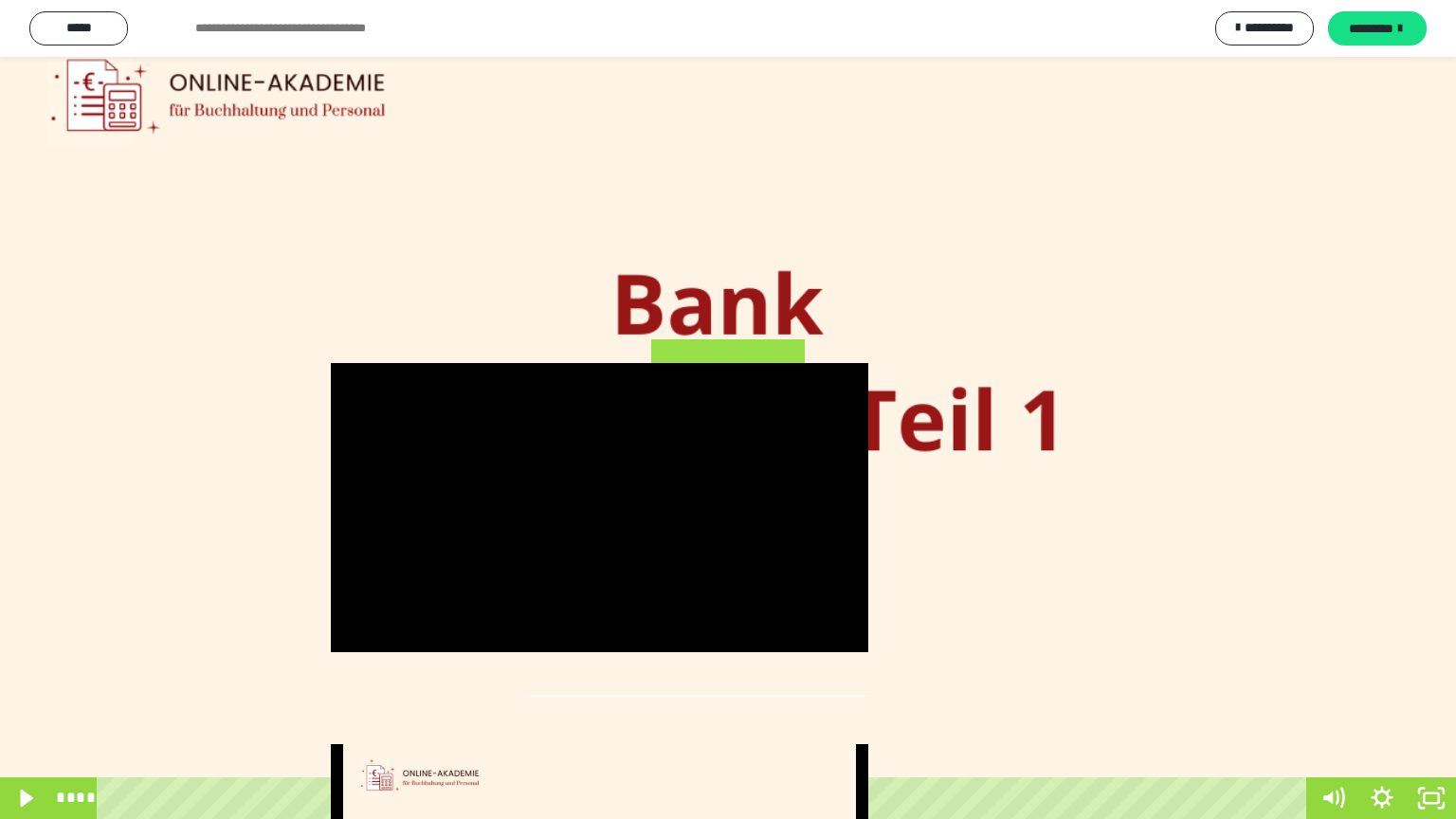 click 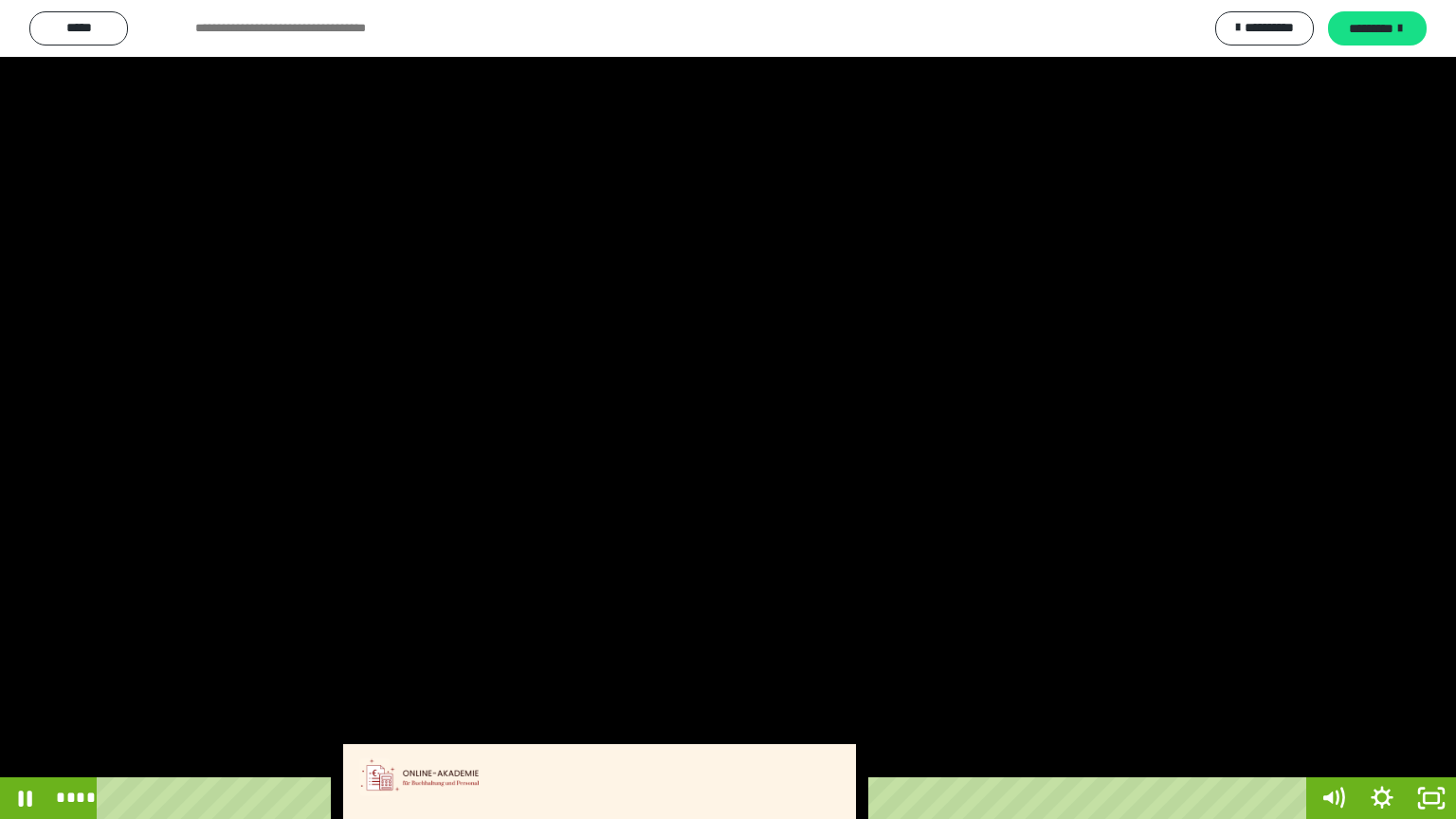 click at bounding box center (728, 410) 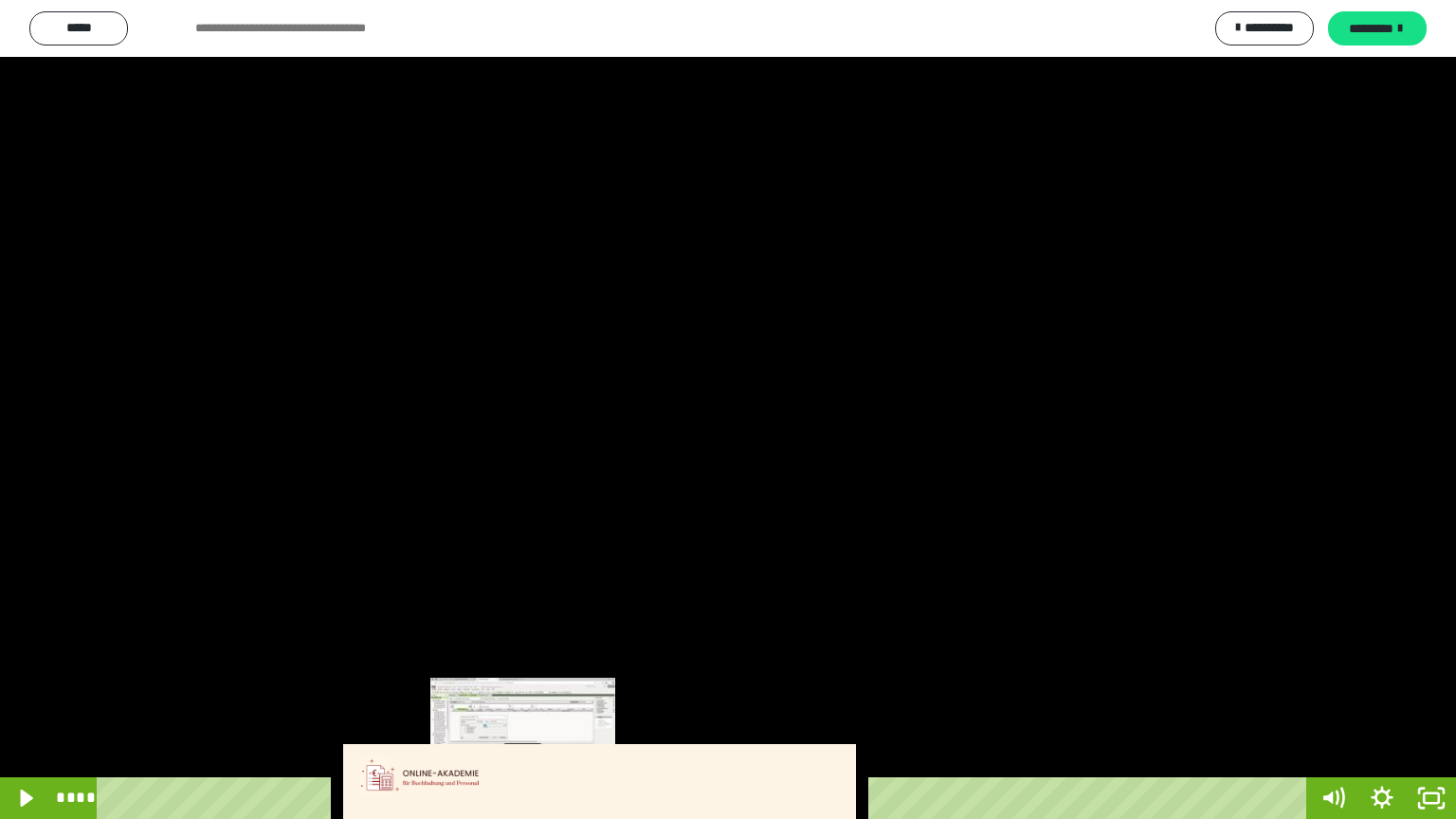 click on "****" at bounding box center [705, 798] 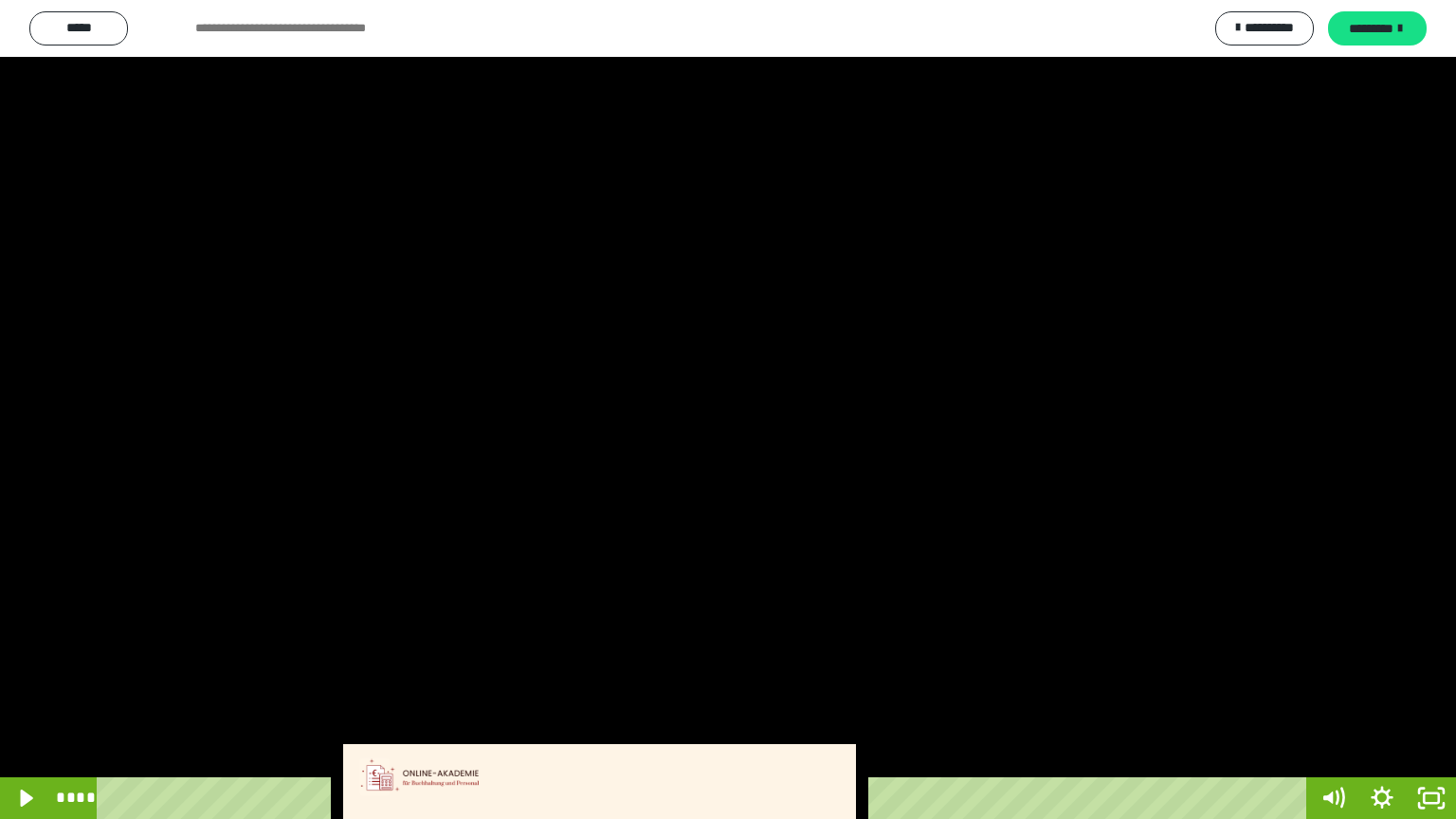 click at bounding box center [728, 410] 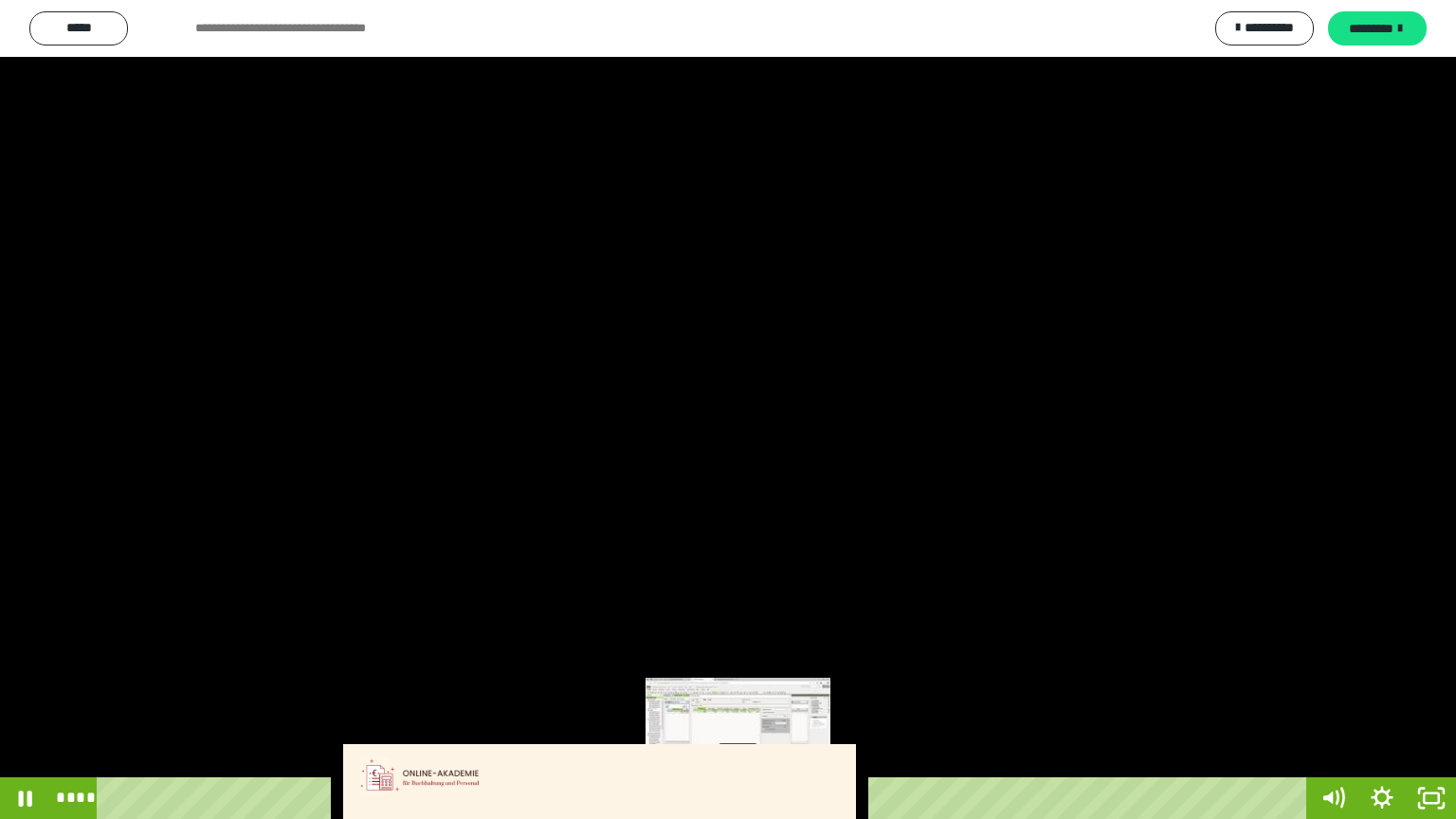 click on "****" at bounding box center [705, 798] 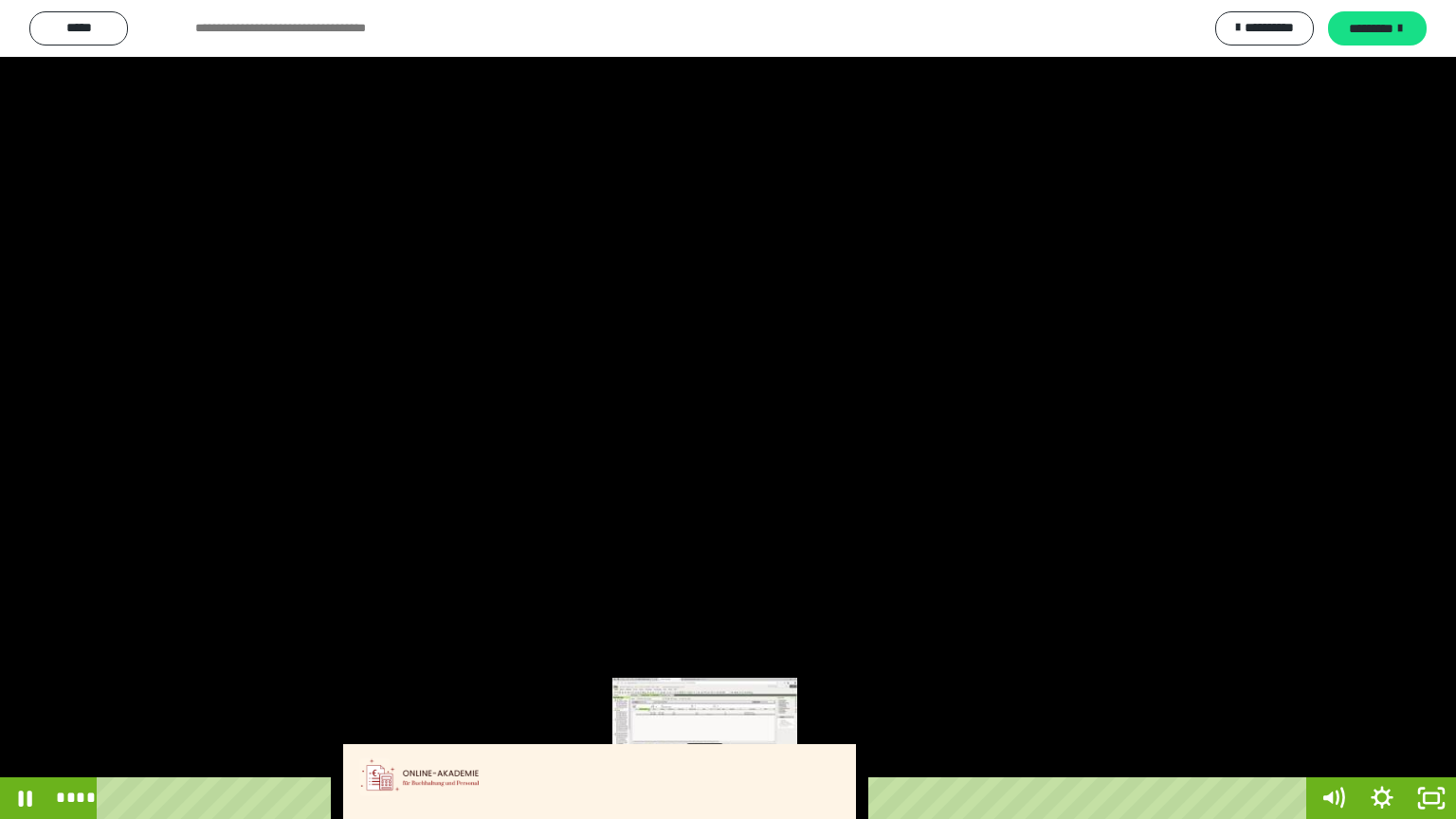 click on "****" at bounding box center [705, 798] 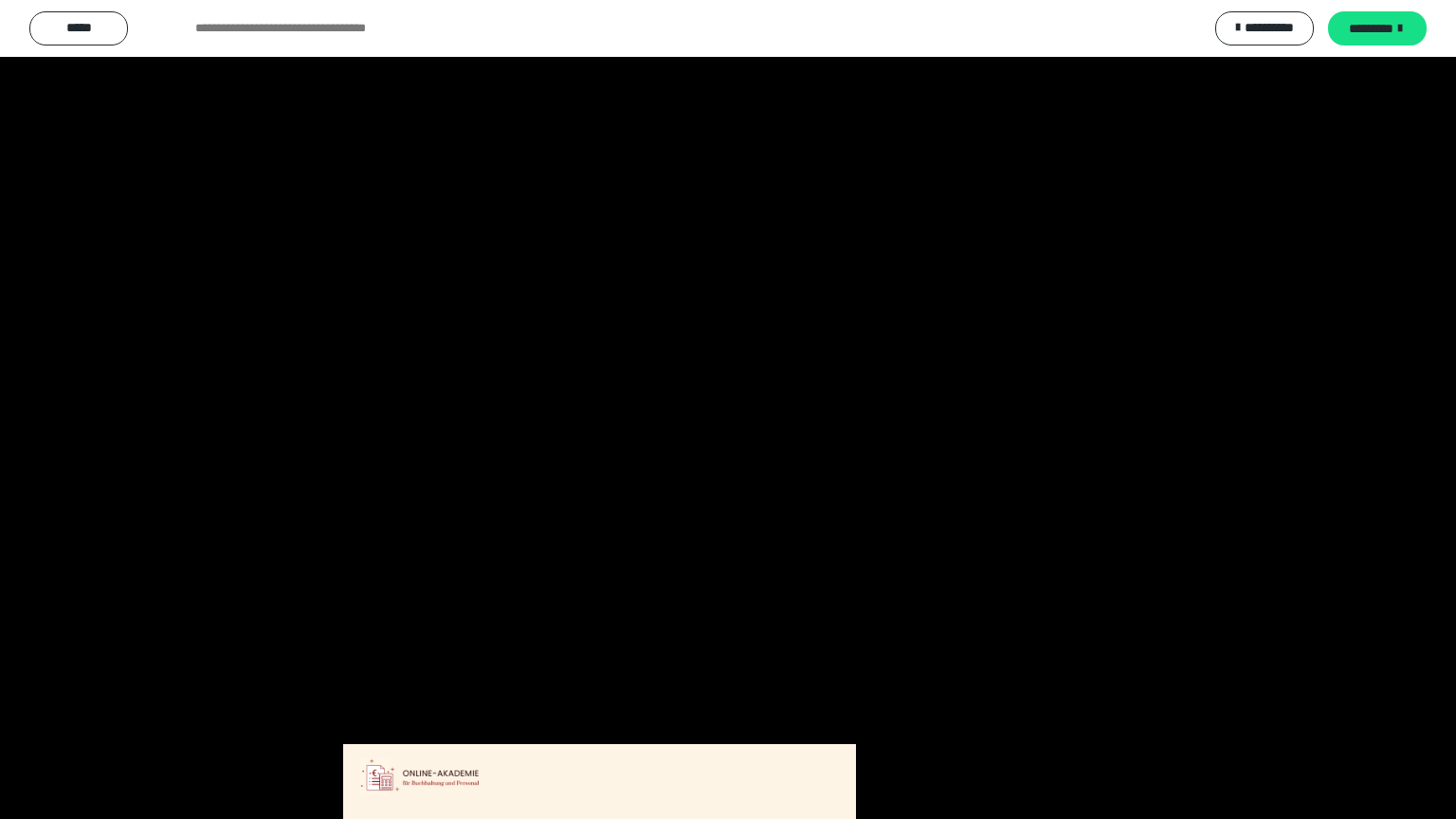 drag, startPoint x: 1039, startPoint y: 396, endPoint x: 974, endPoint y: 422, distance: 70.0071 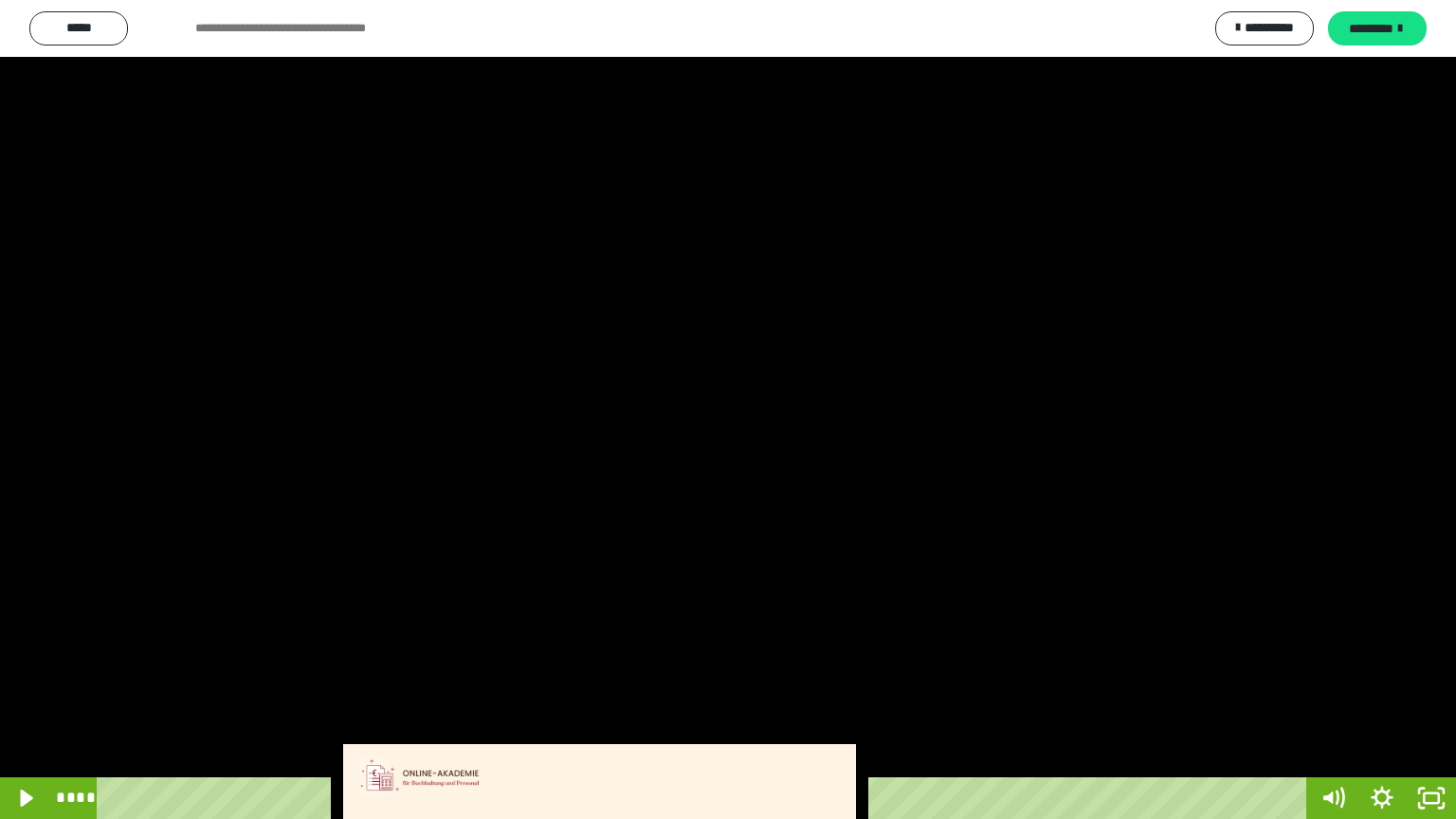 click at bounding box center (728, 410) 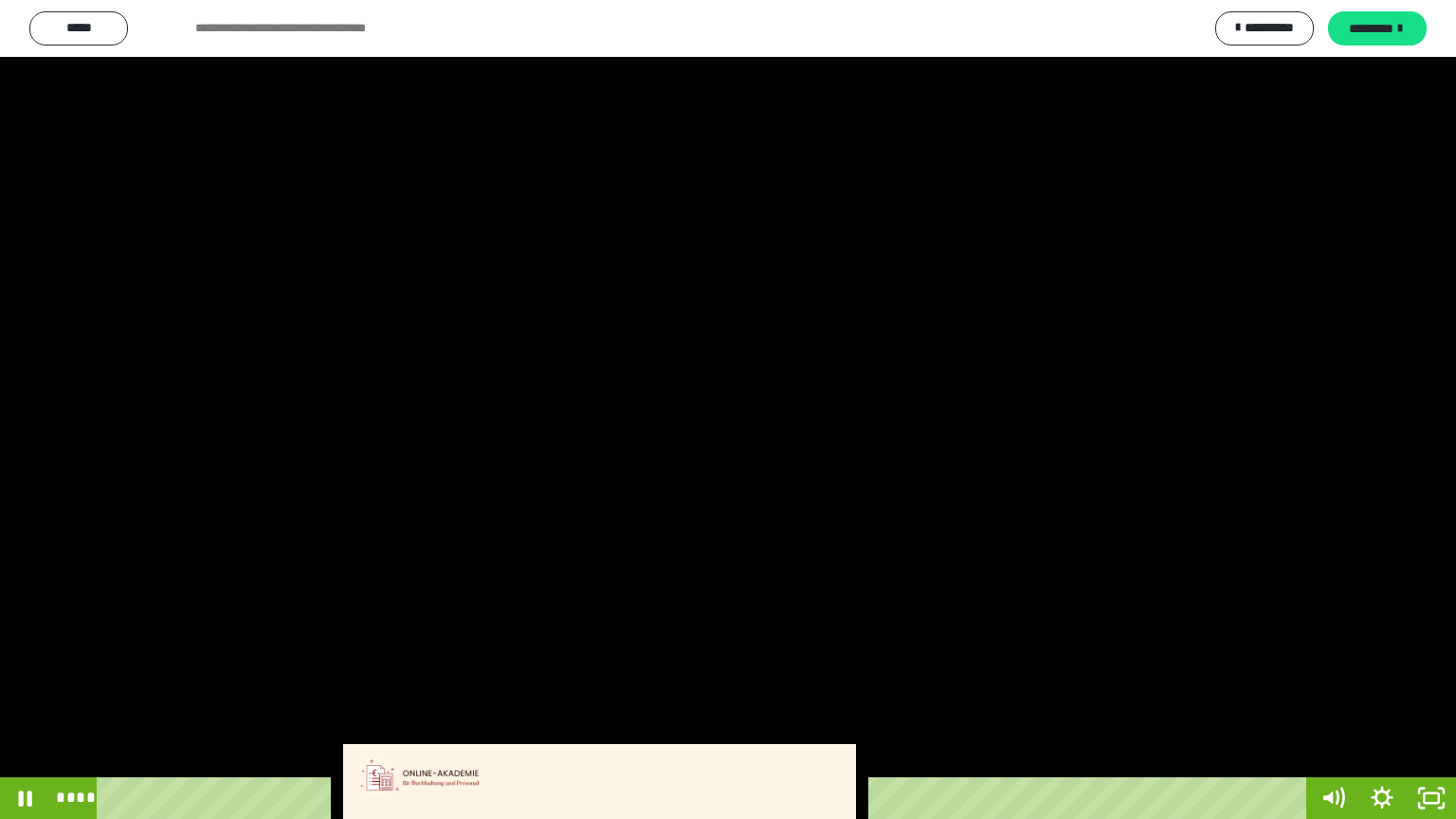 click at bounding box center [728, 410] 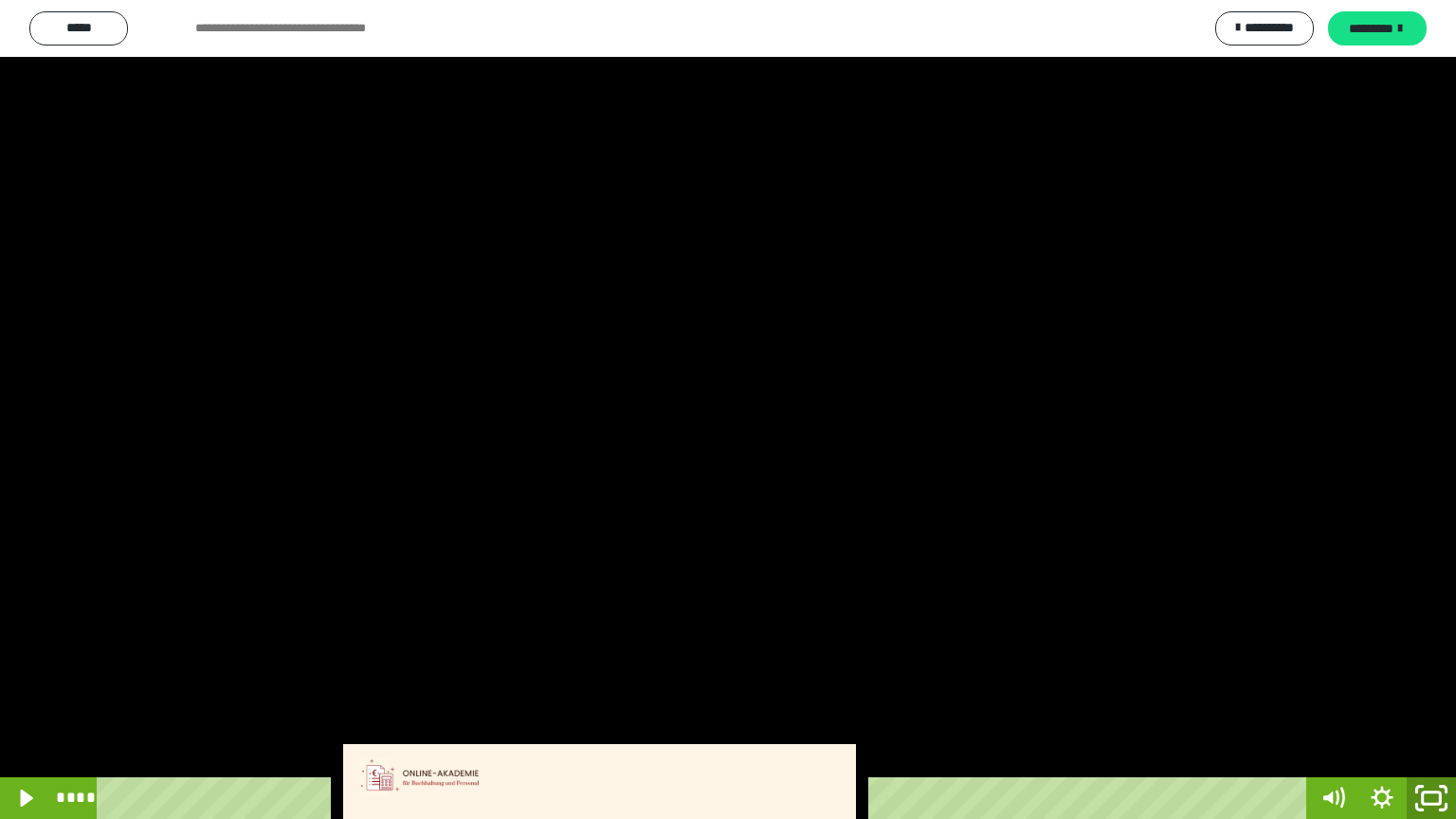 click 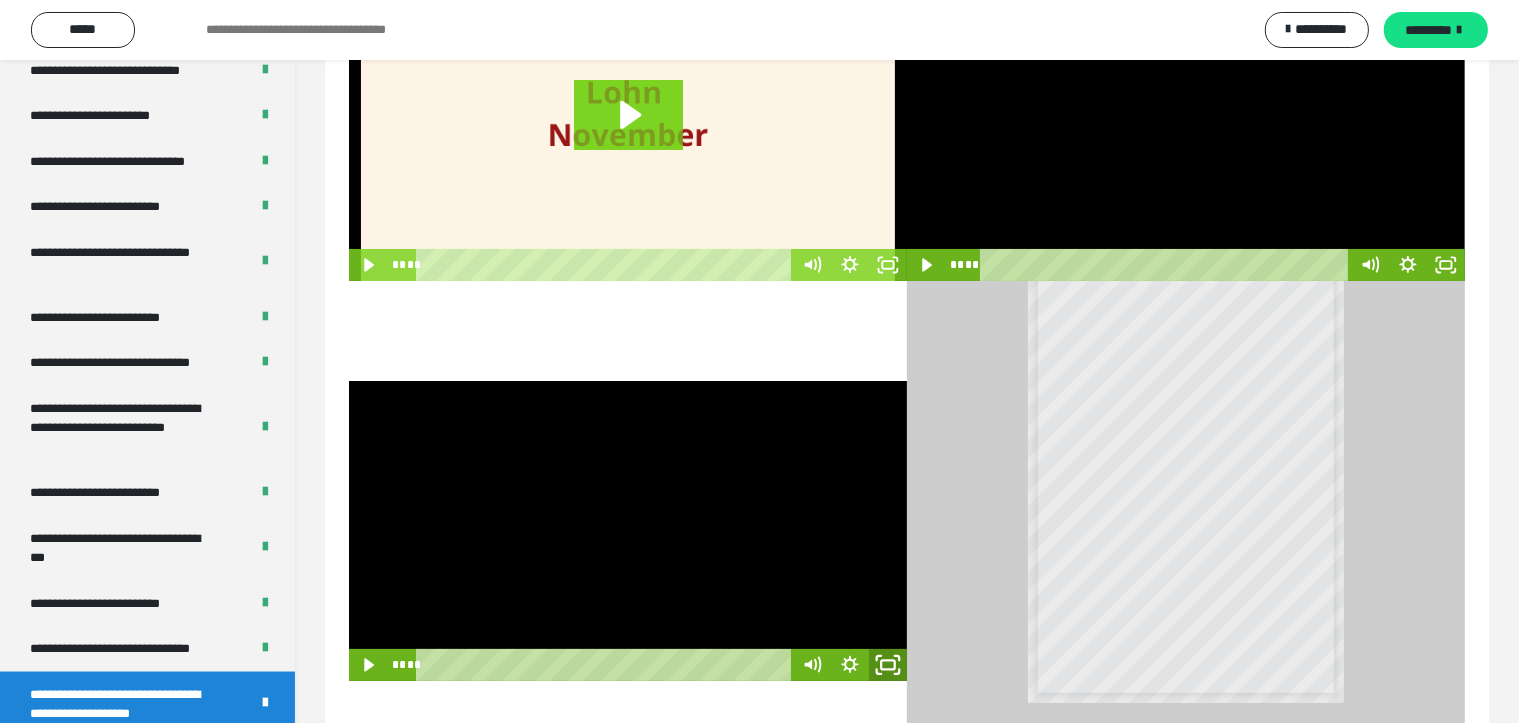 click 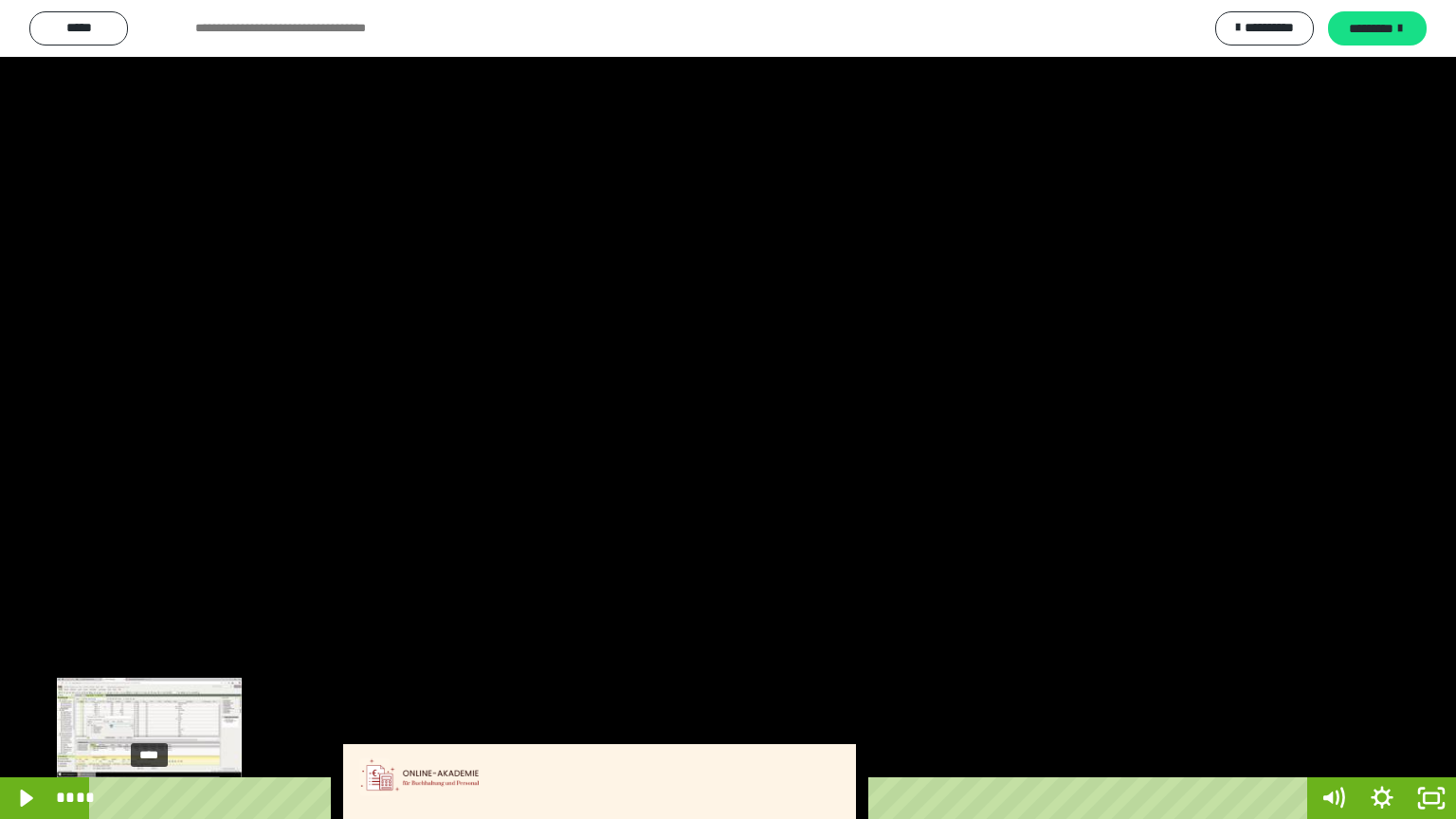click on "****" at bounding box center (701, 798) 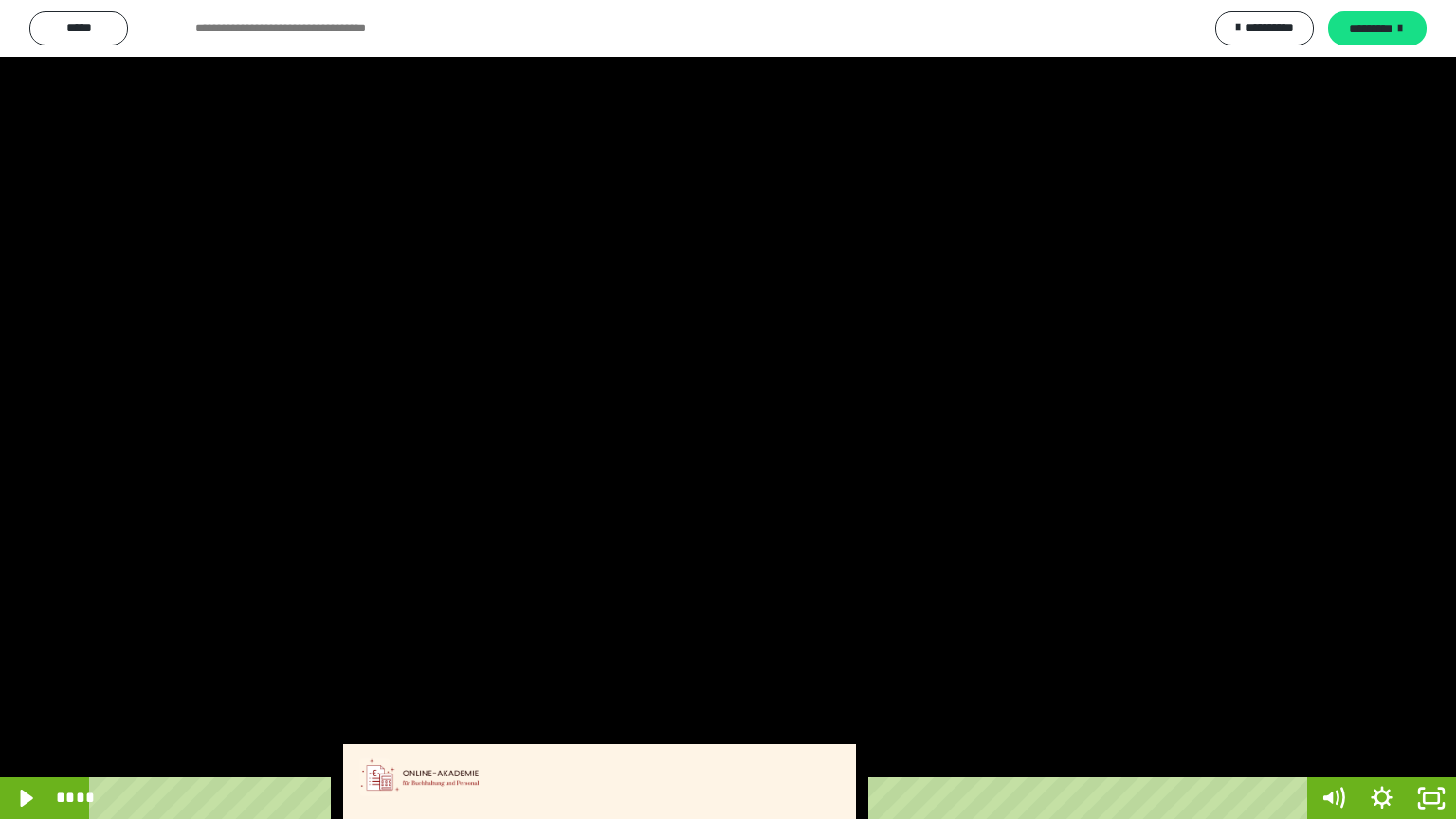 click at bounding box center [728, 410] 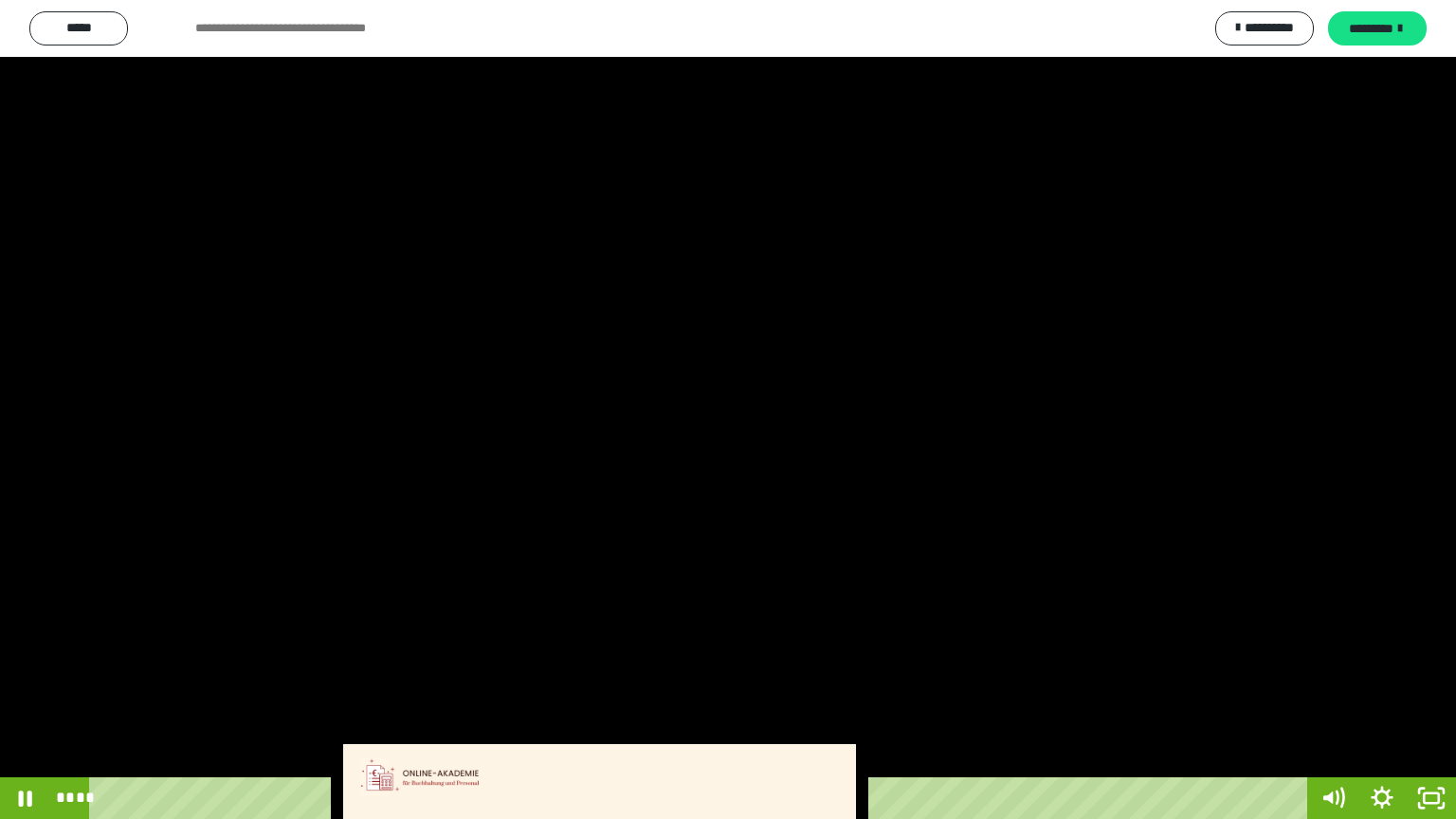 click at bounding box center [728, 410] 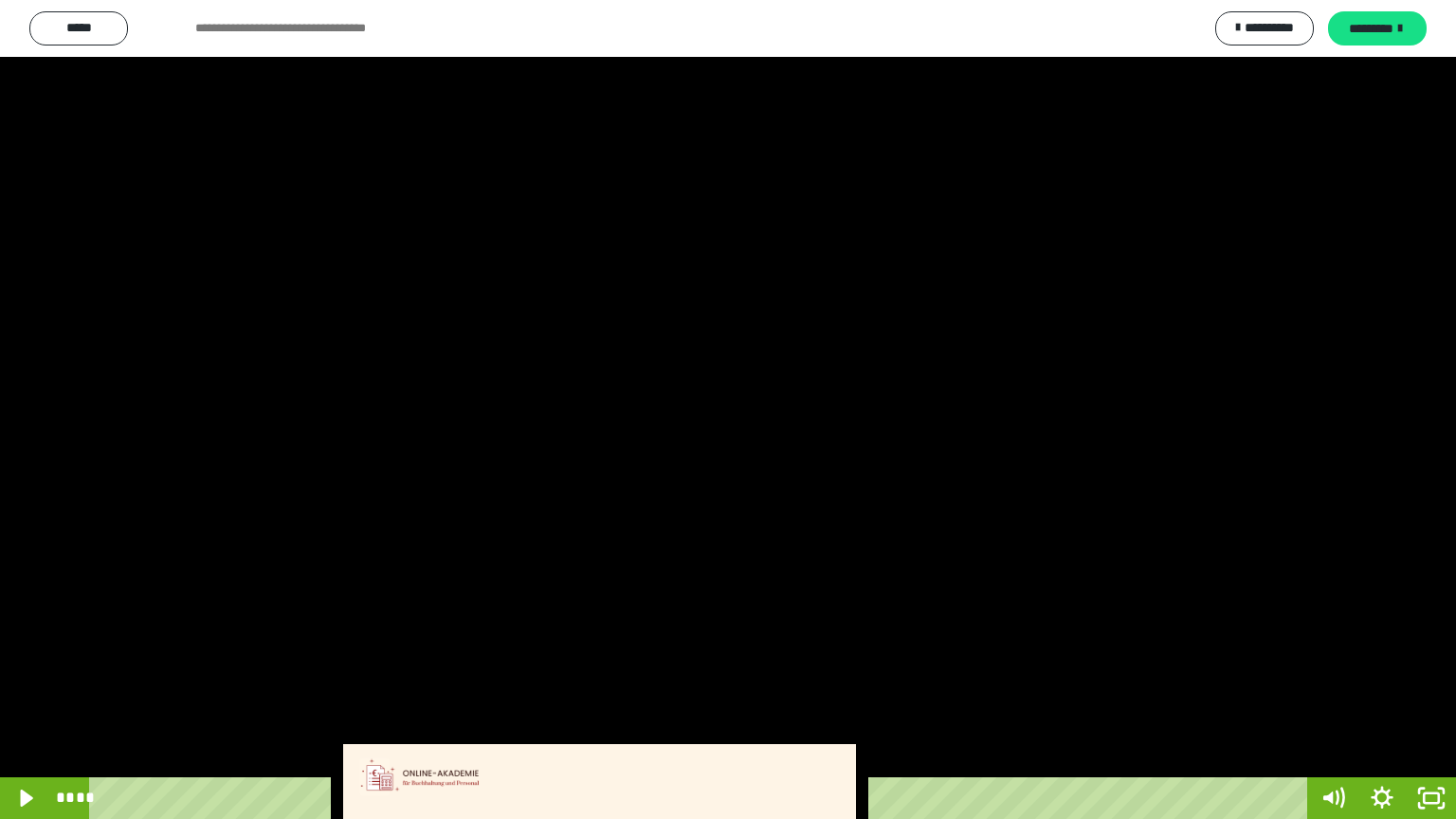 click at bounding box center [728, 410] 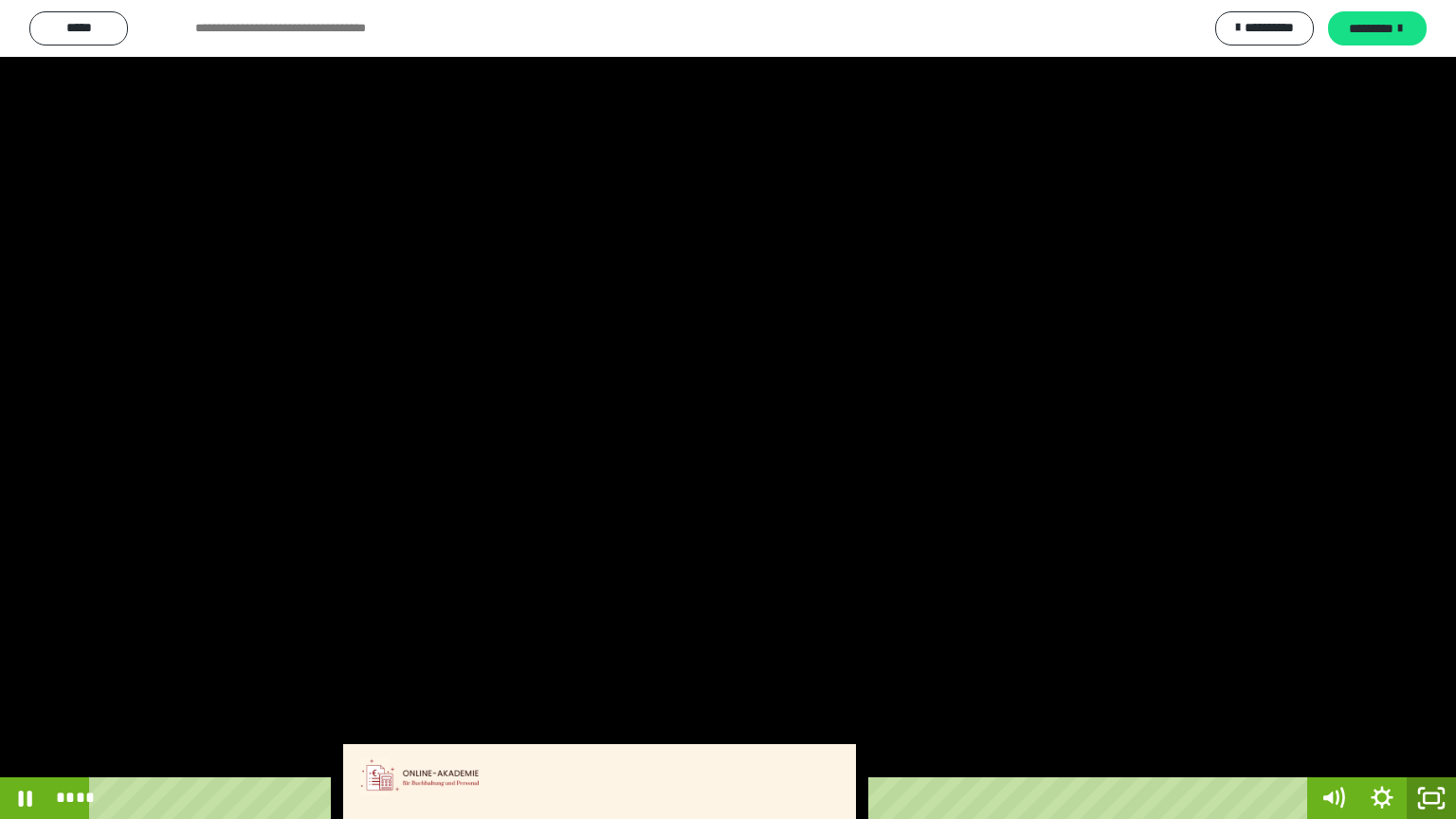 click 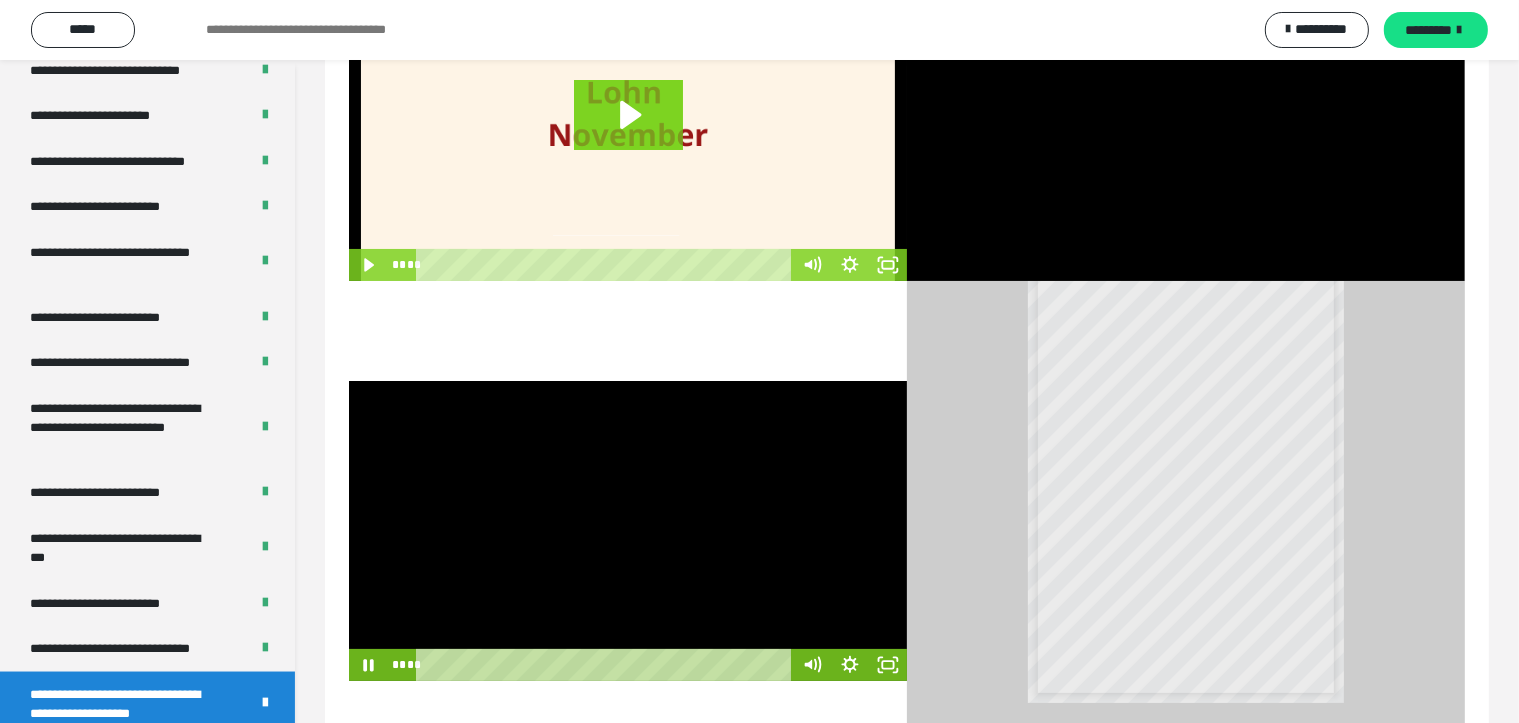 click at bounding box center (628, 531) 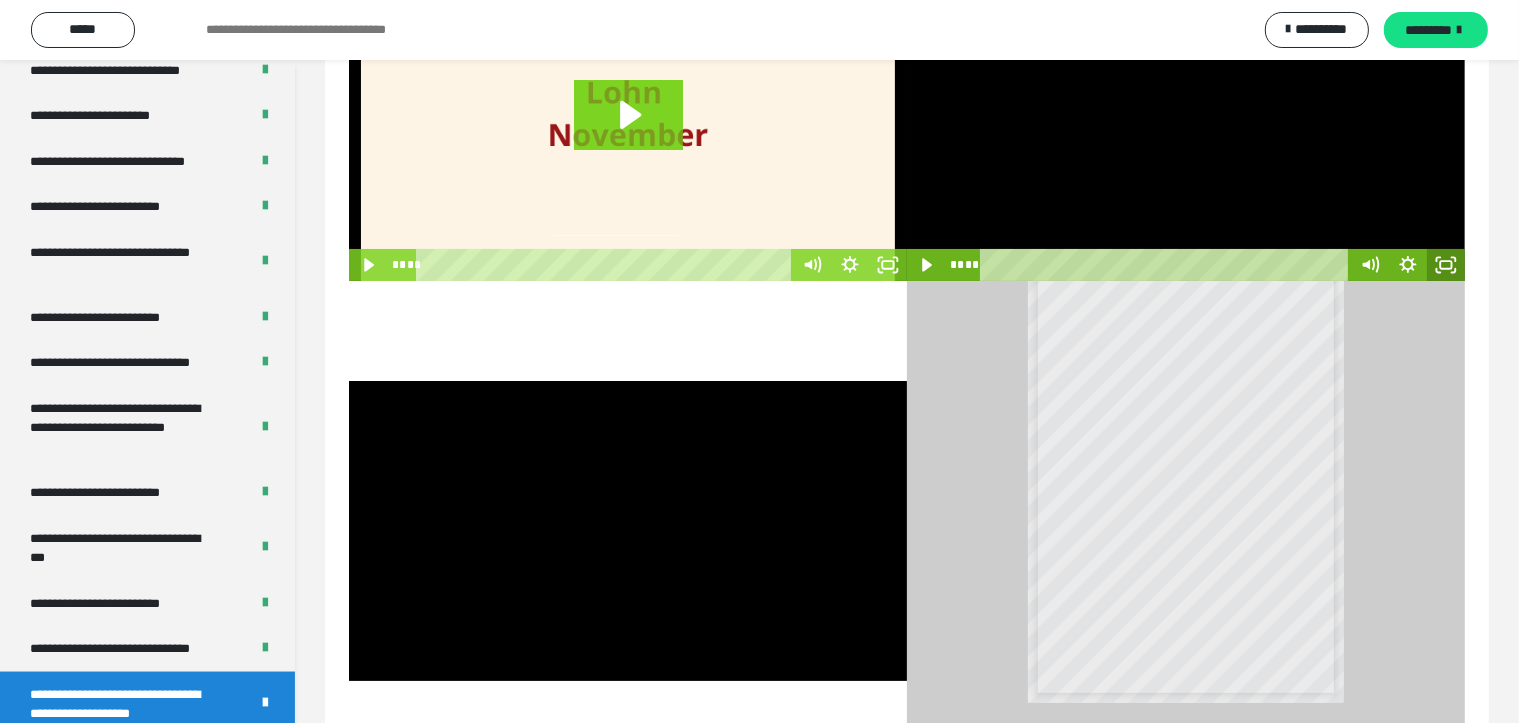 click 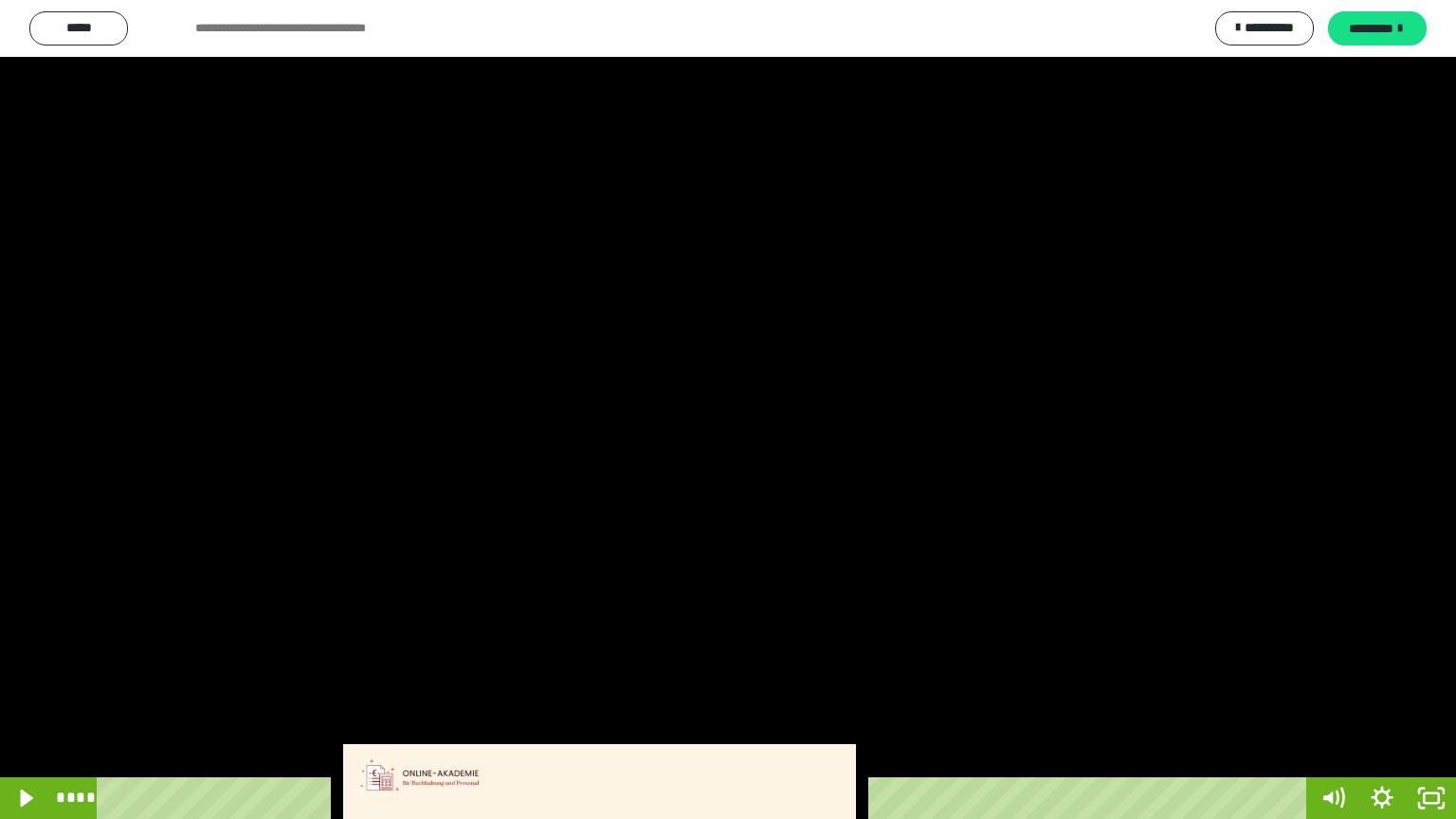 click at bounding box center (728, 410) 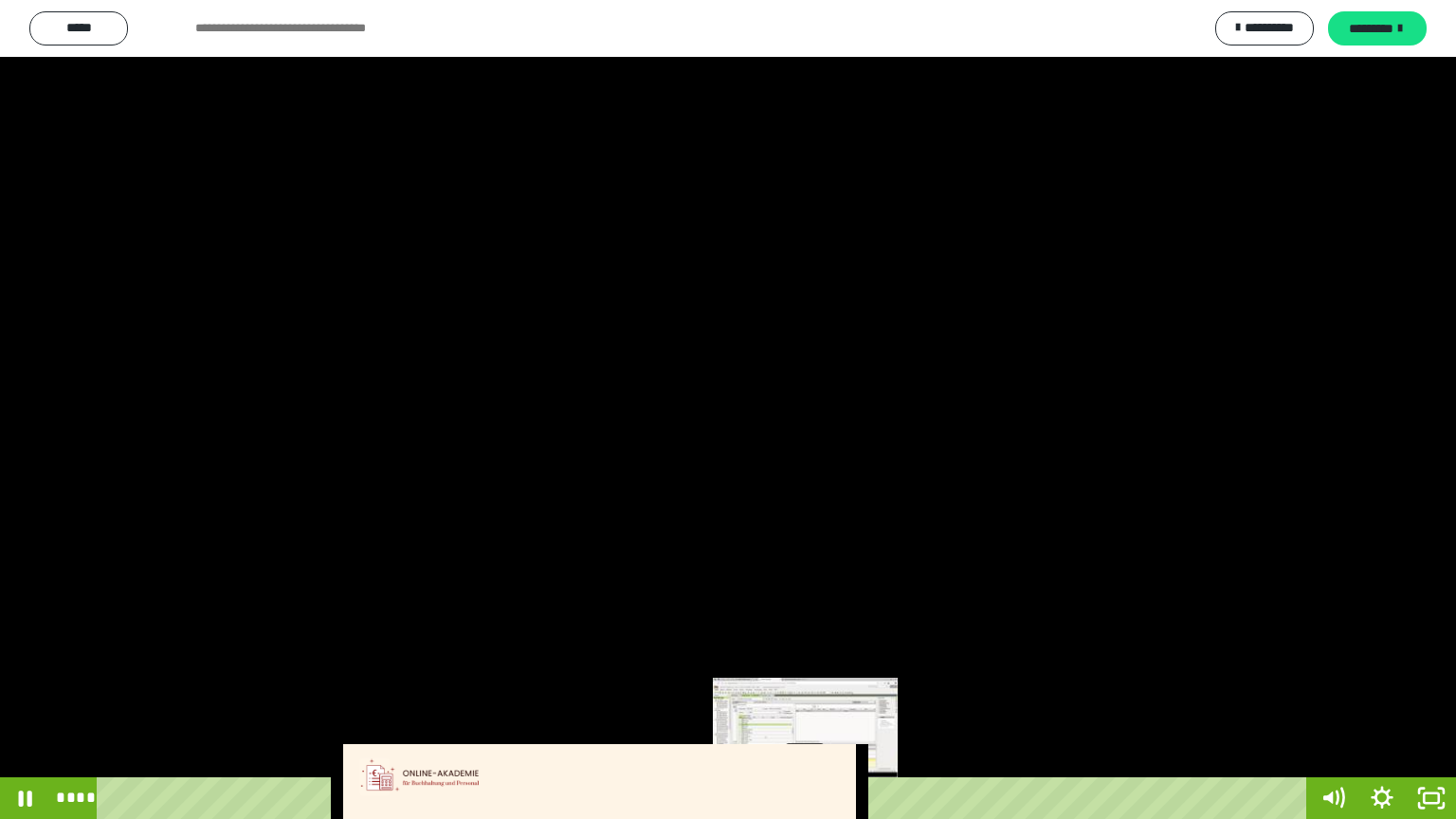 click on "****" at bounding box center [705, 798] 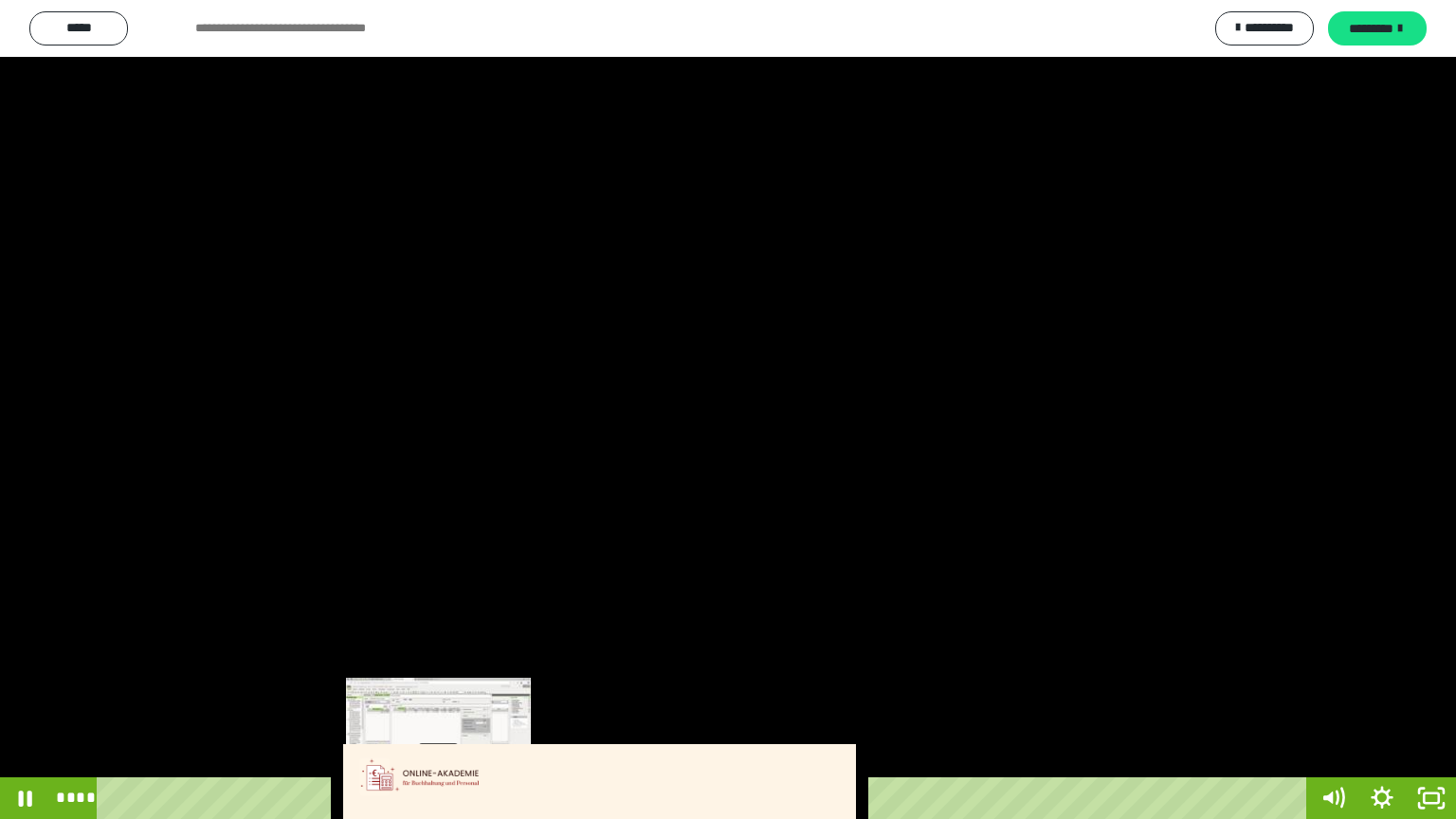 click on "****" at bounding box center (705, 798) 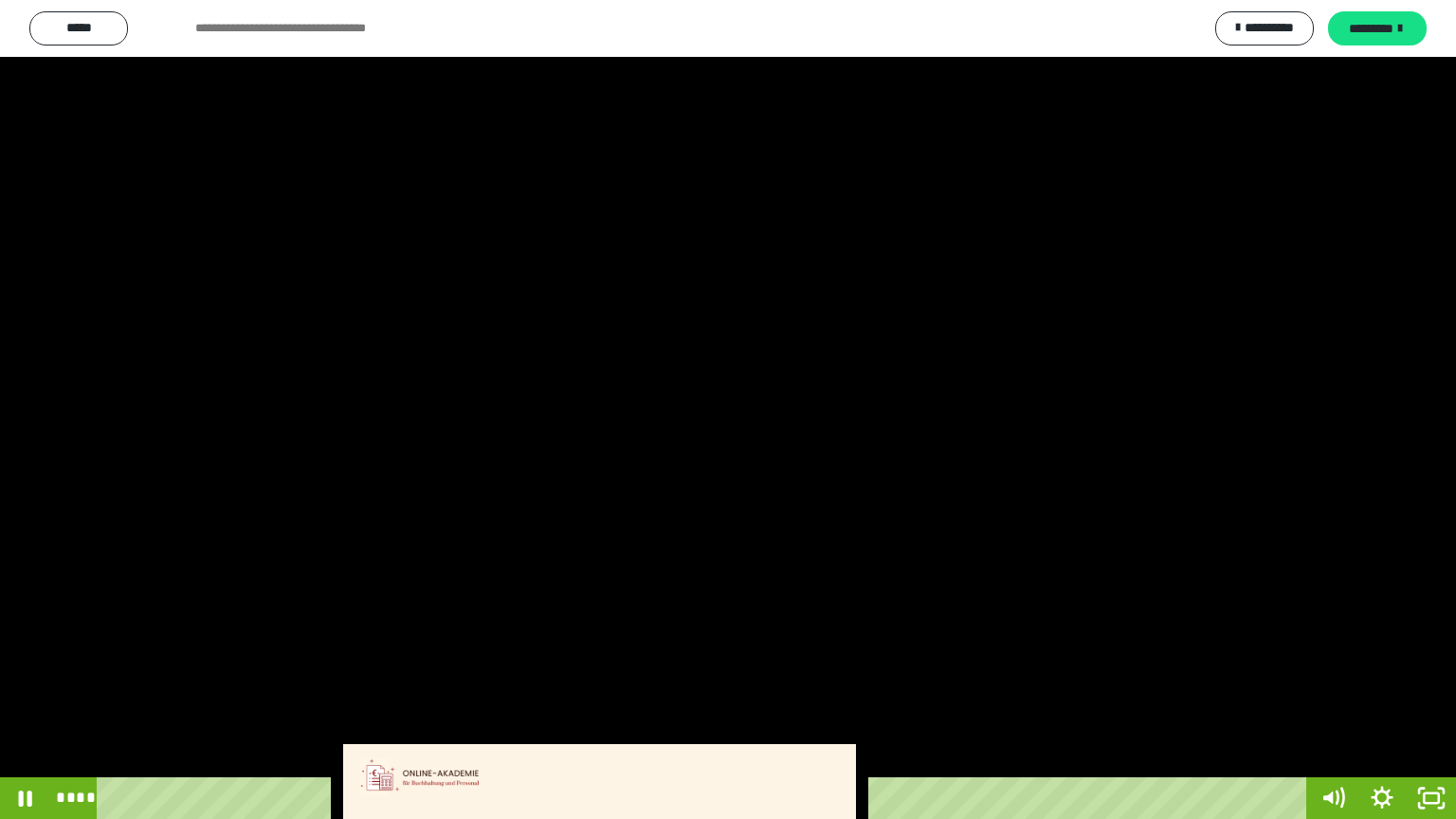 click at bounding box center [728, 410] 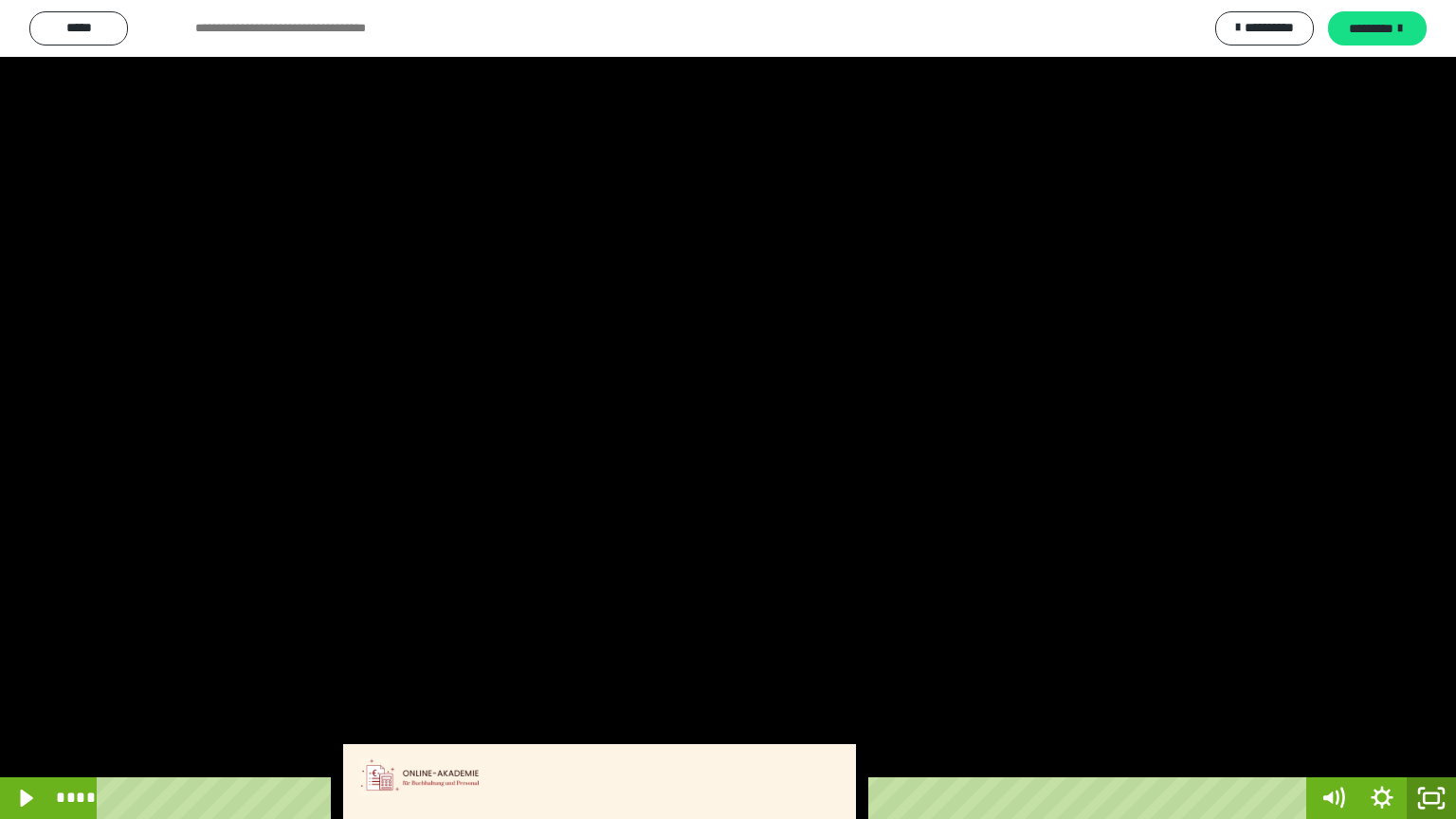 click 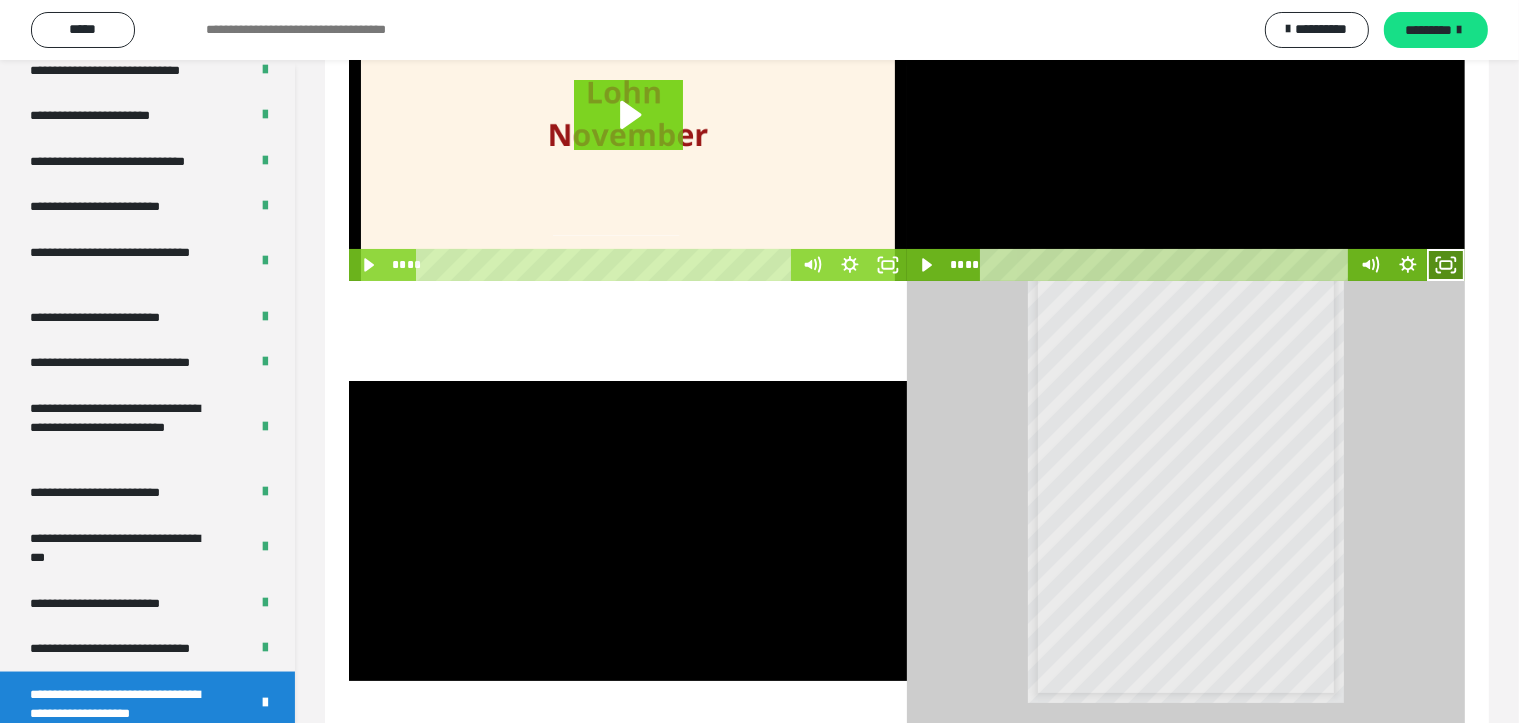 click 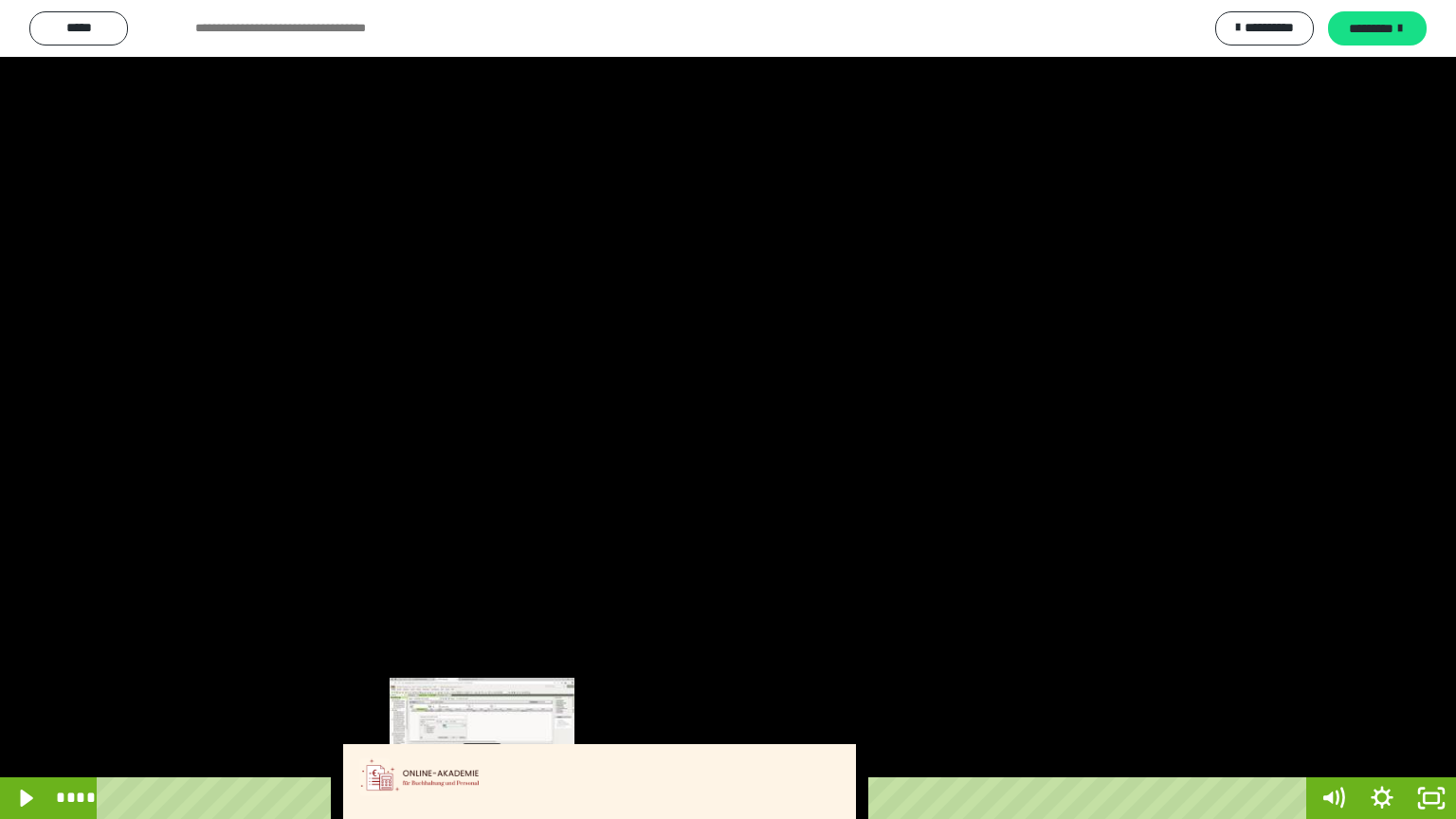 click on "****" at bounding box center (705, 798) 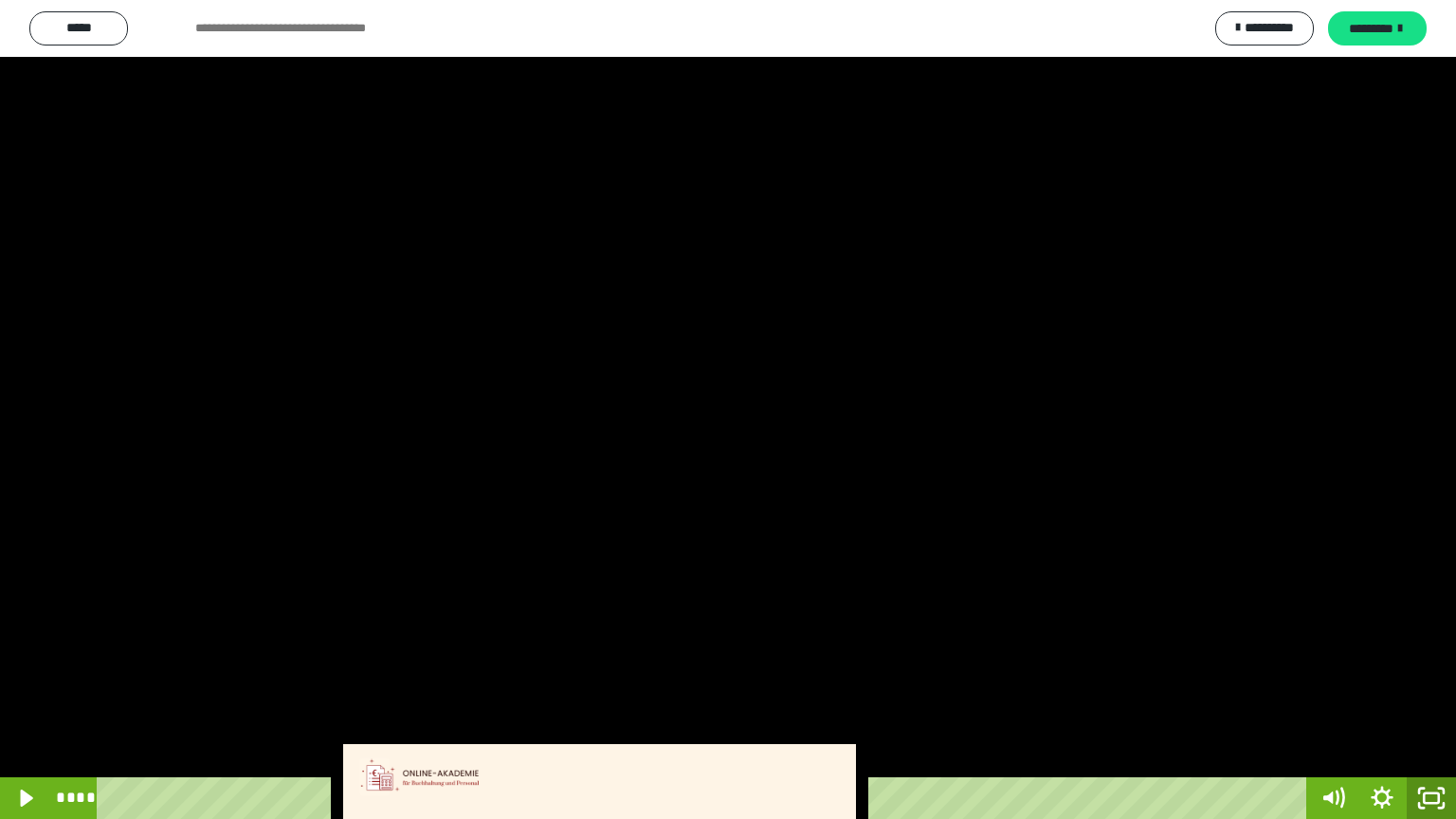 drag, startPoint x: 1429, startPoint y: 789, endPoint x: 884, endPoint y: 0, distance: 958.92961 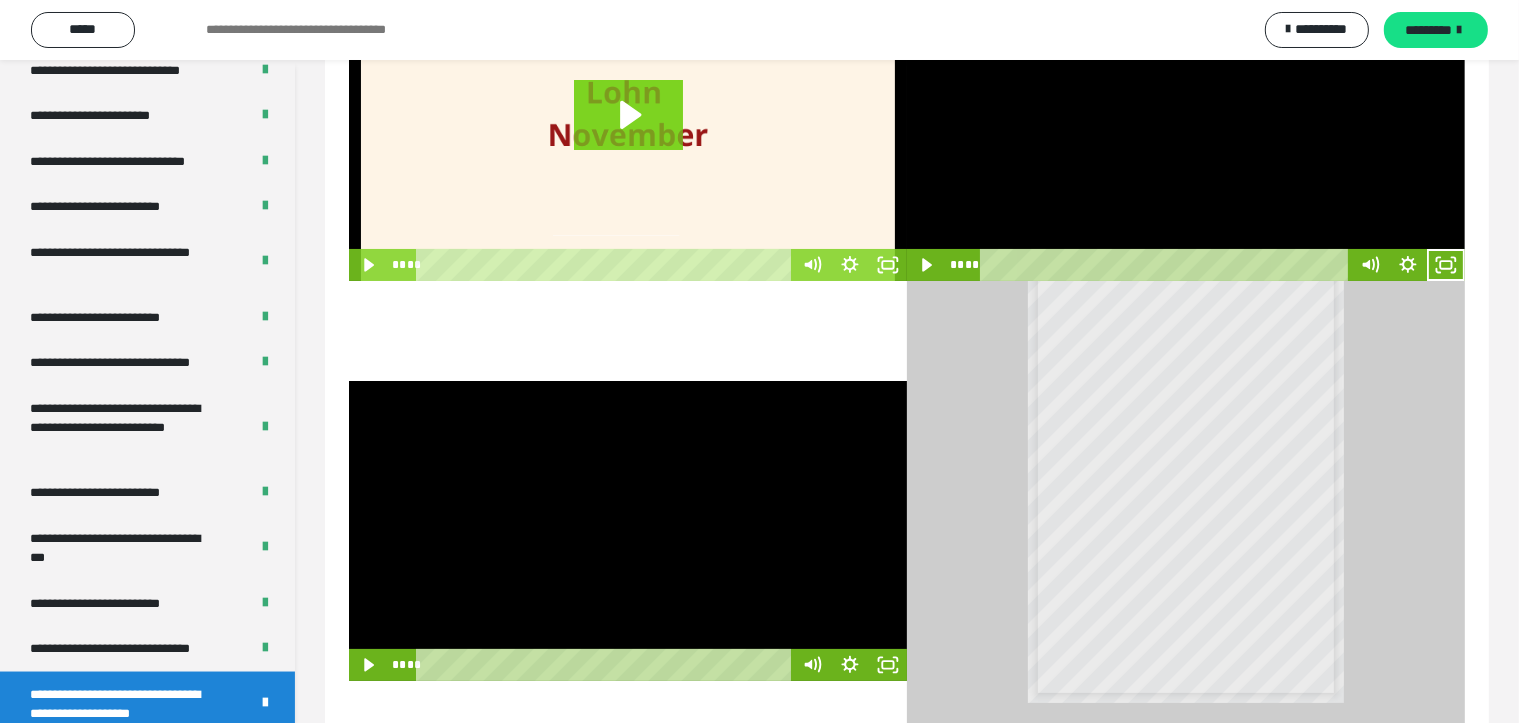 click at bounding box center [628, 531] 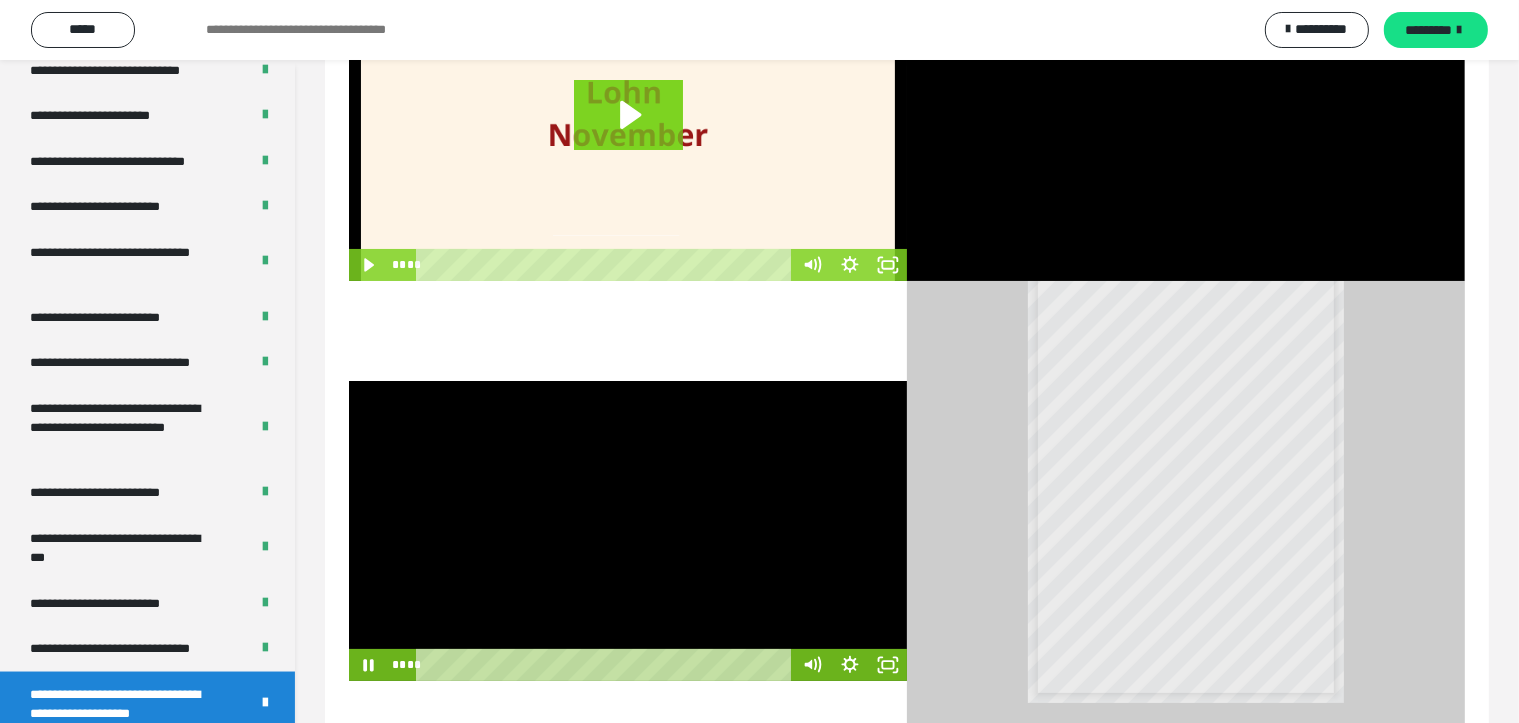 click at bounding box center [628, 531] 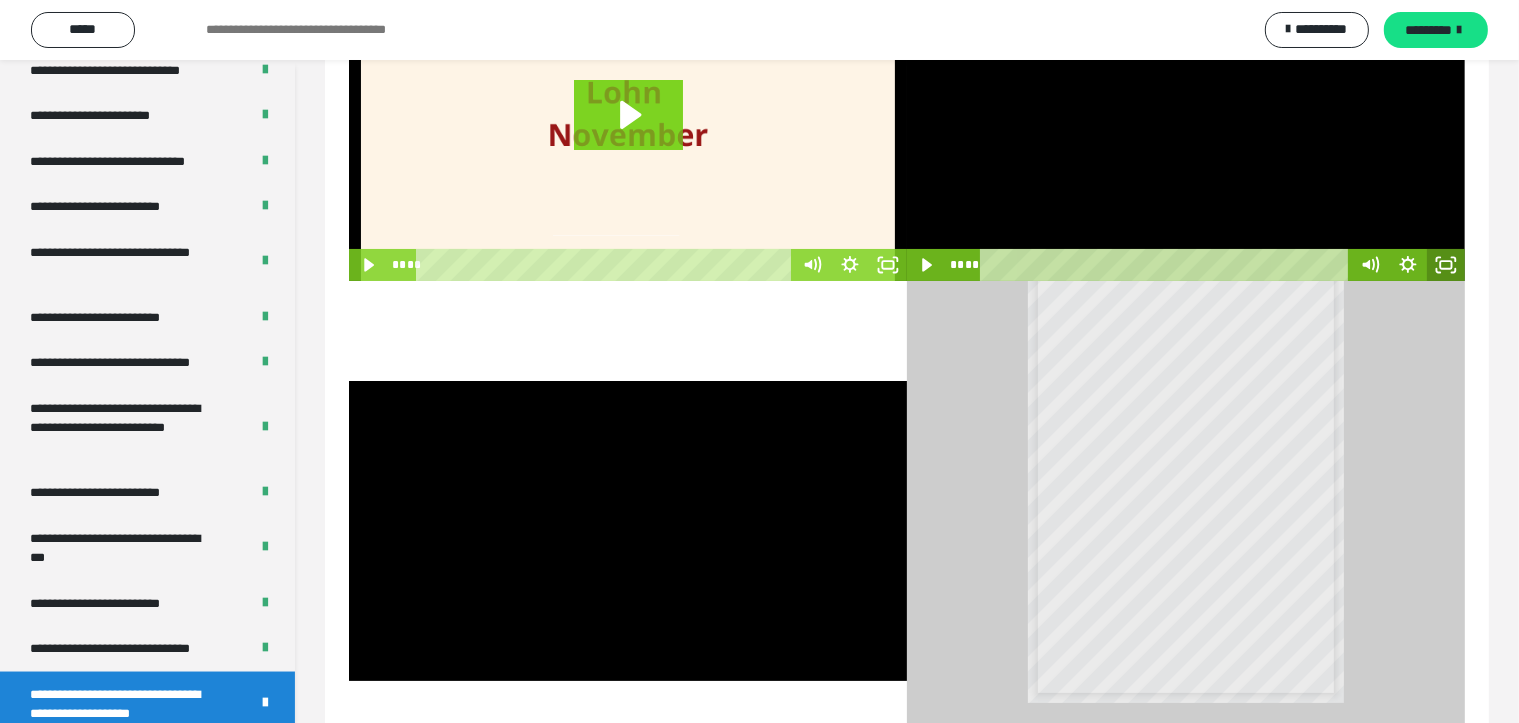 click 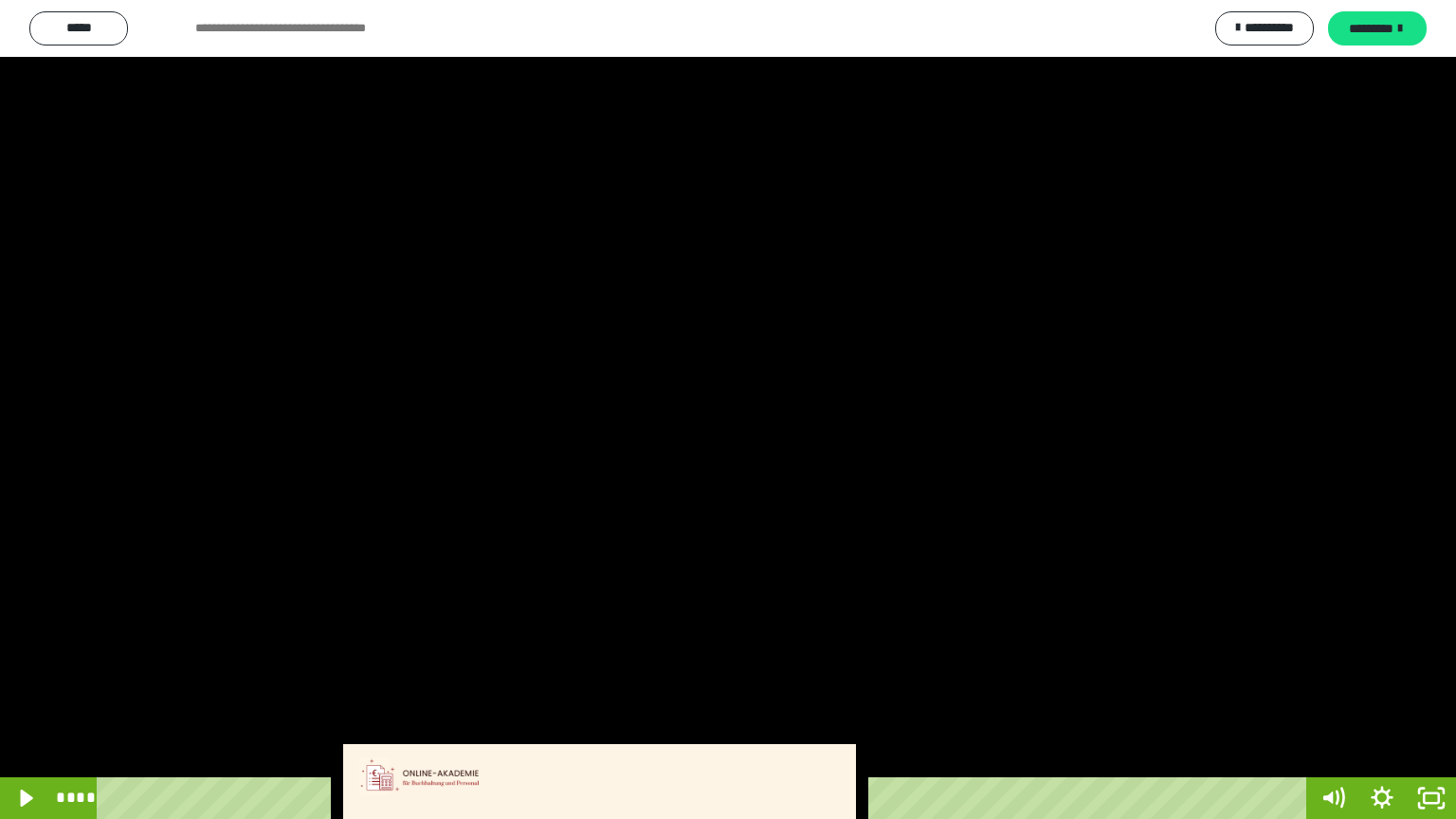 click at bounding box center (728, 410) 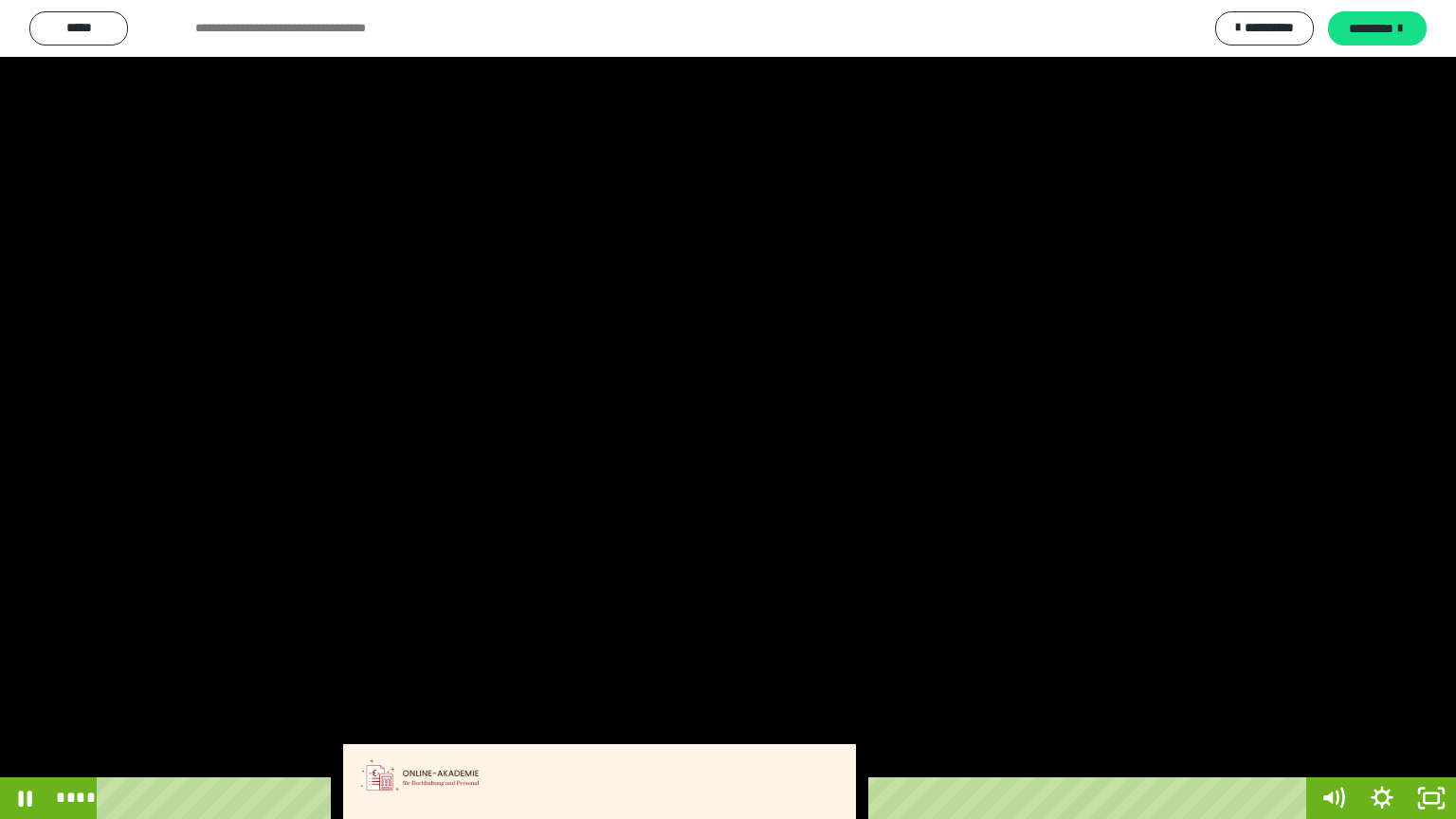 click at bounding box center [728, 410] 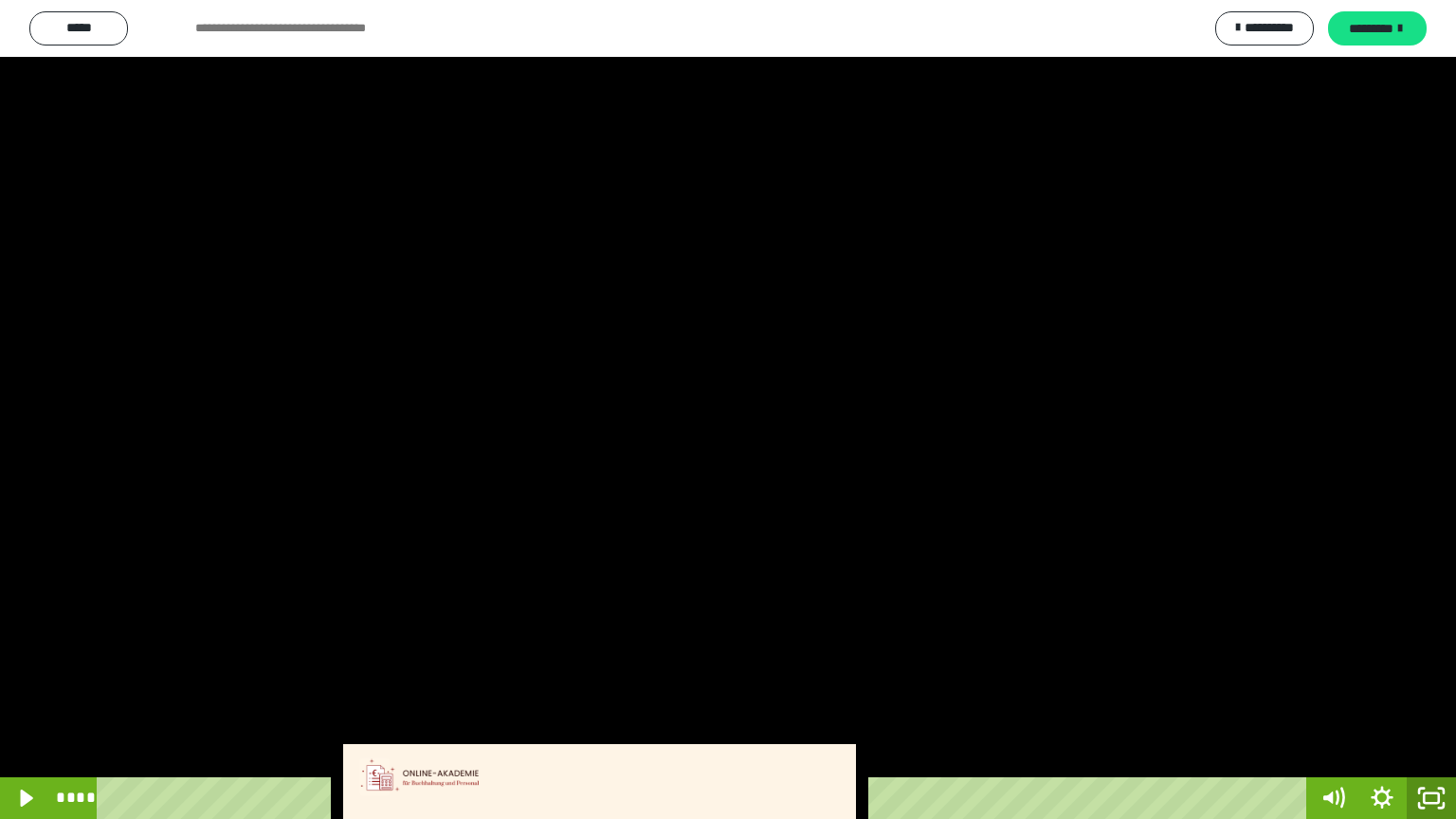 click 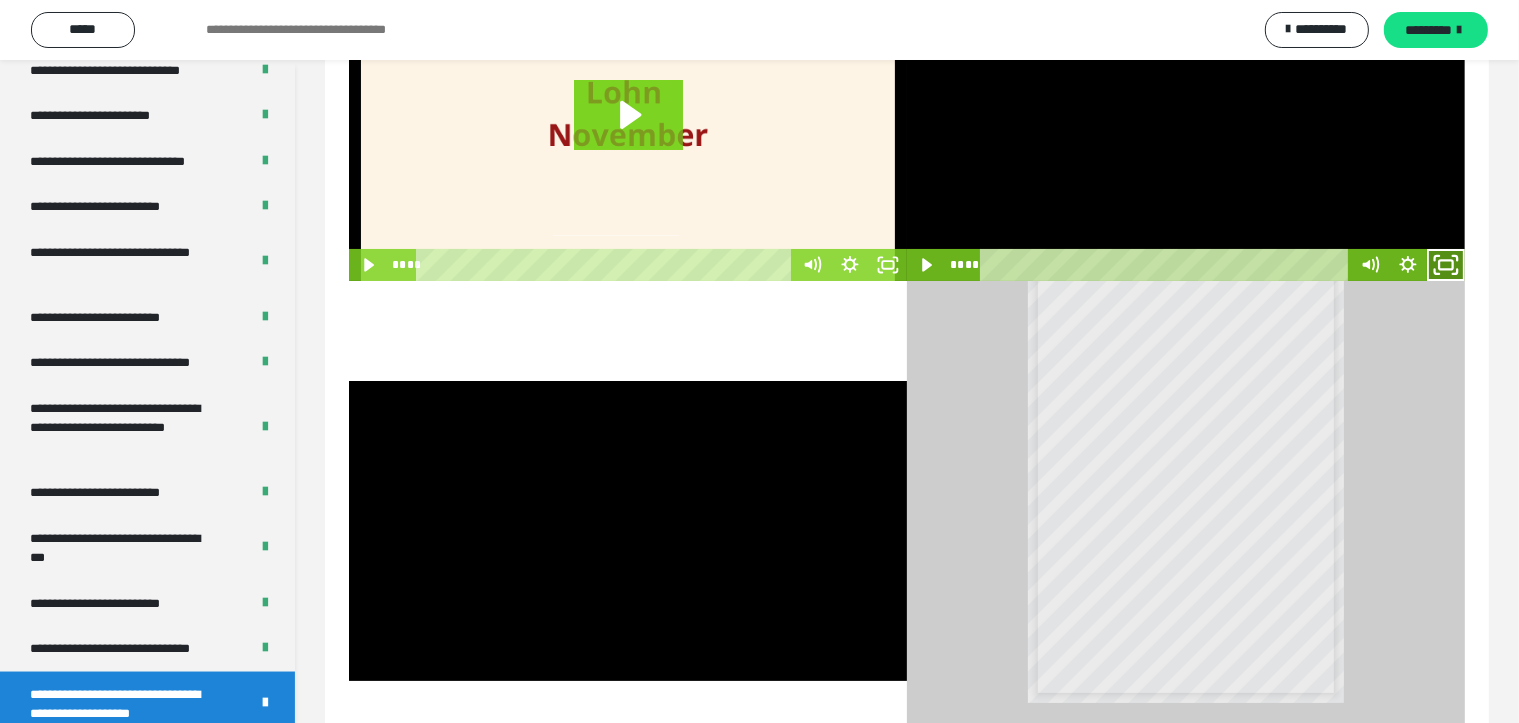 click 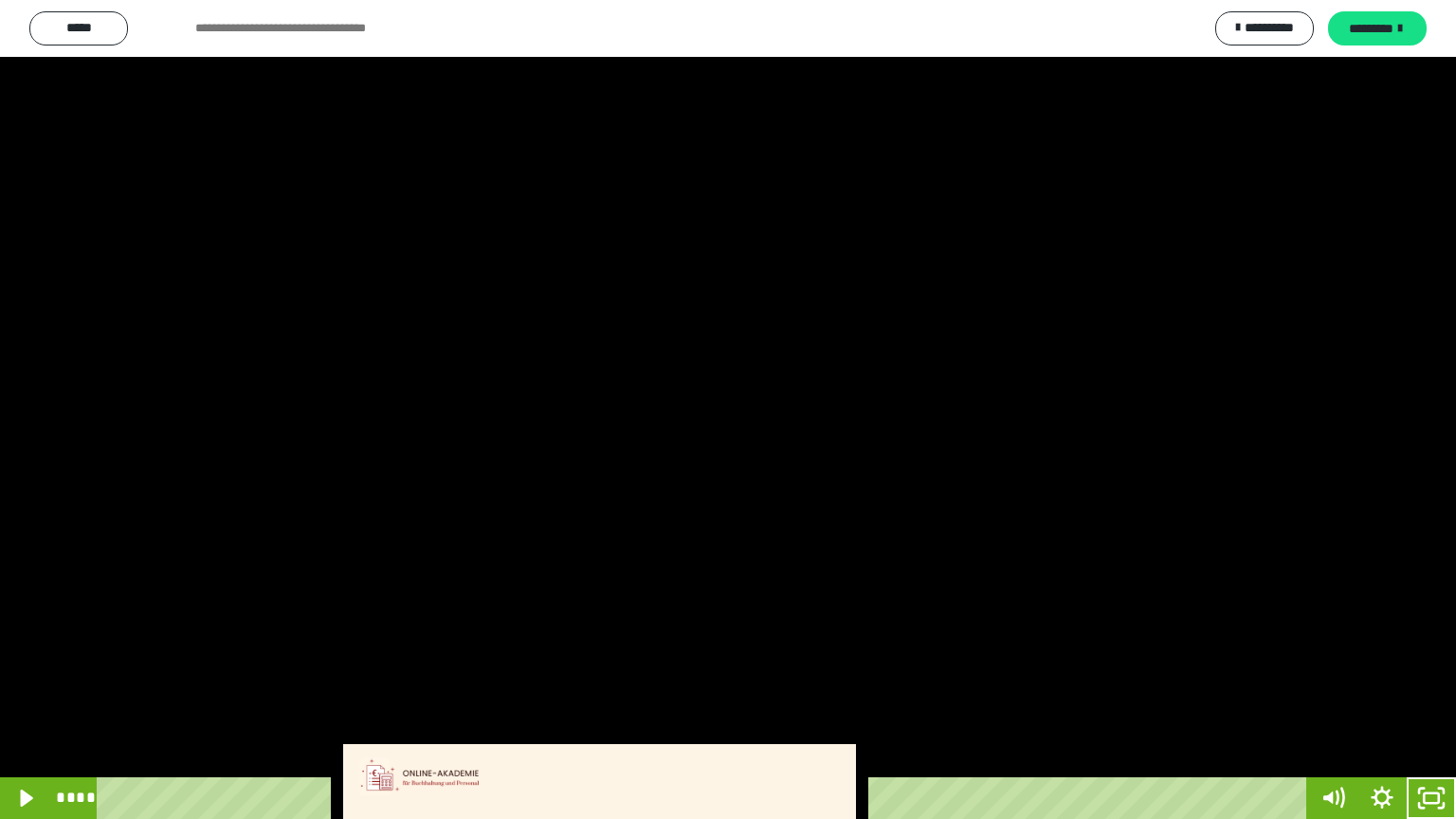 click at bounding box center [728, 410] 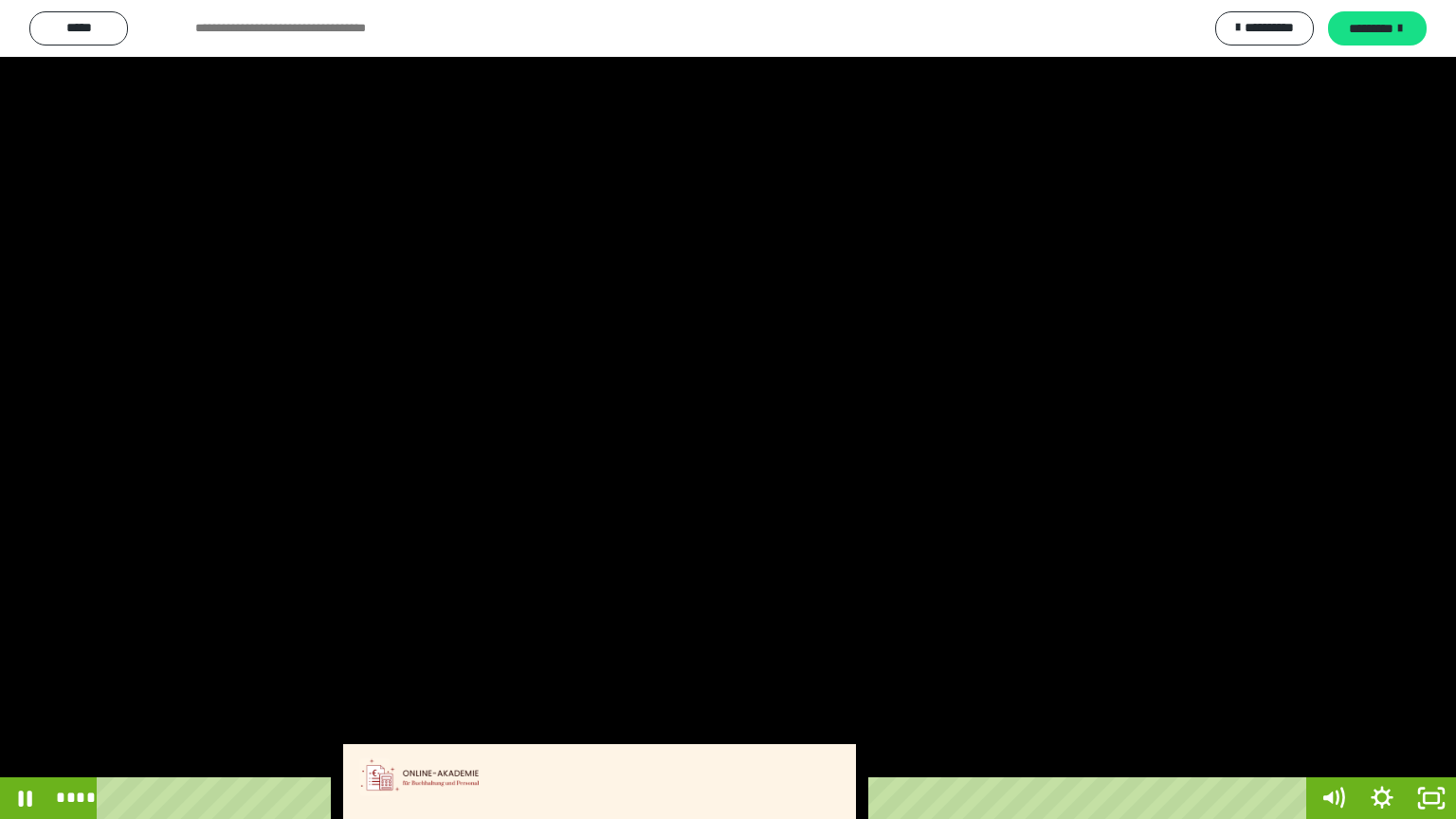 click at bounding box center (728, 410) 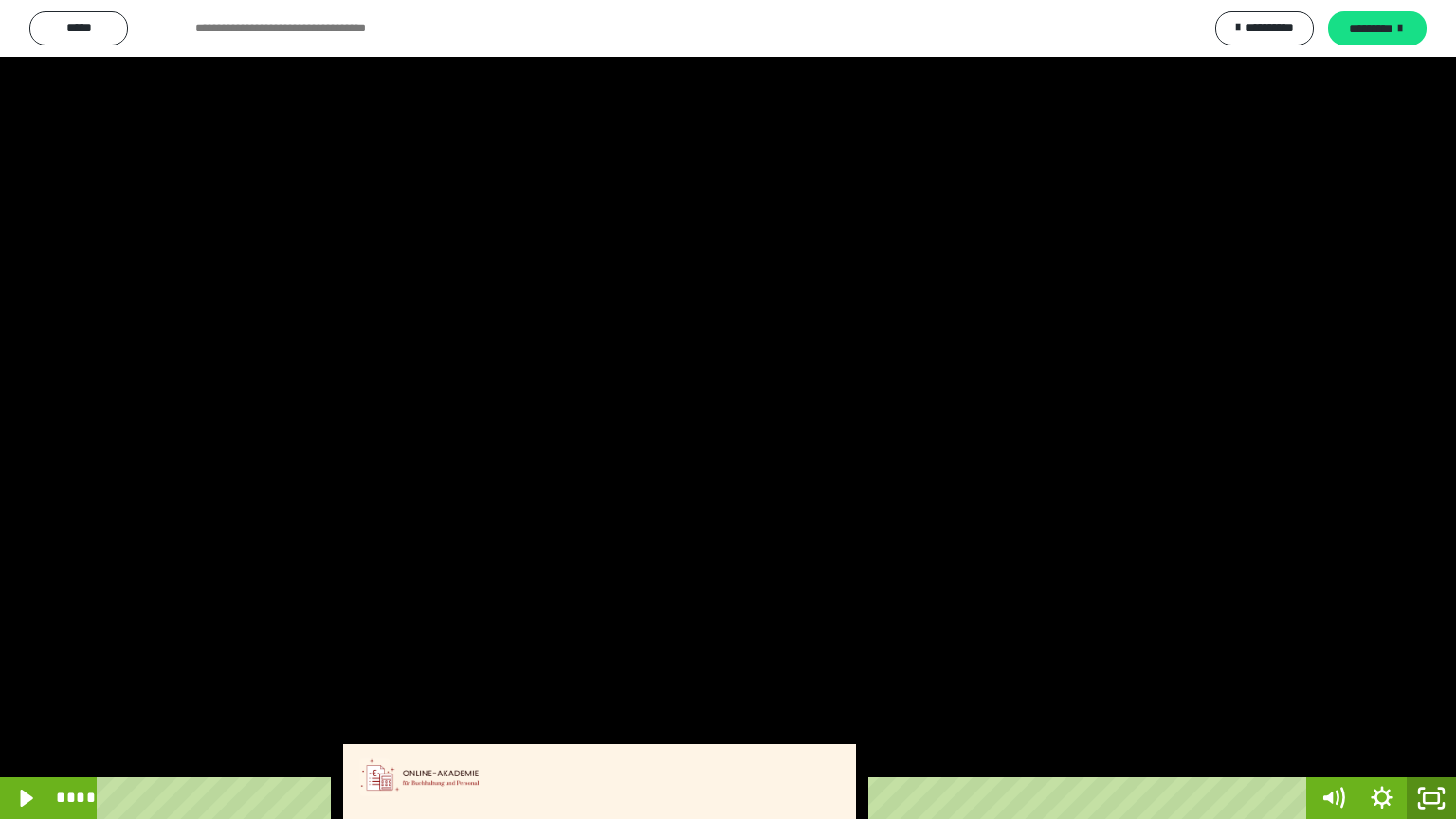 click 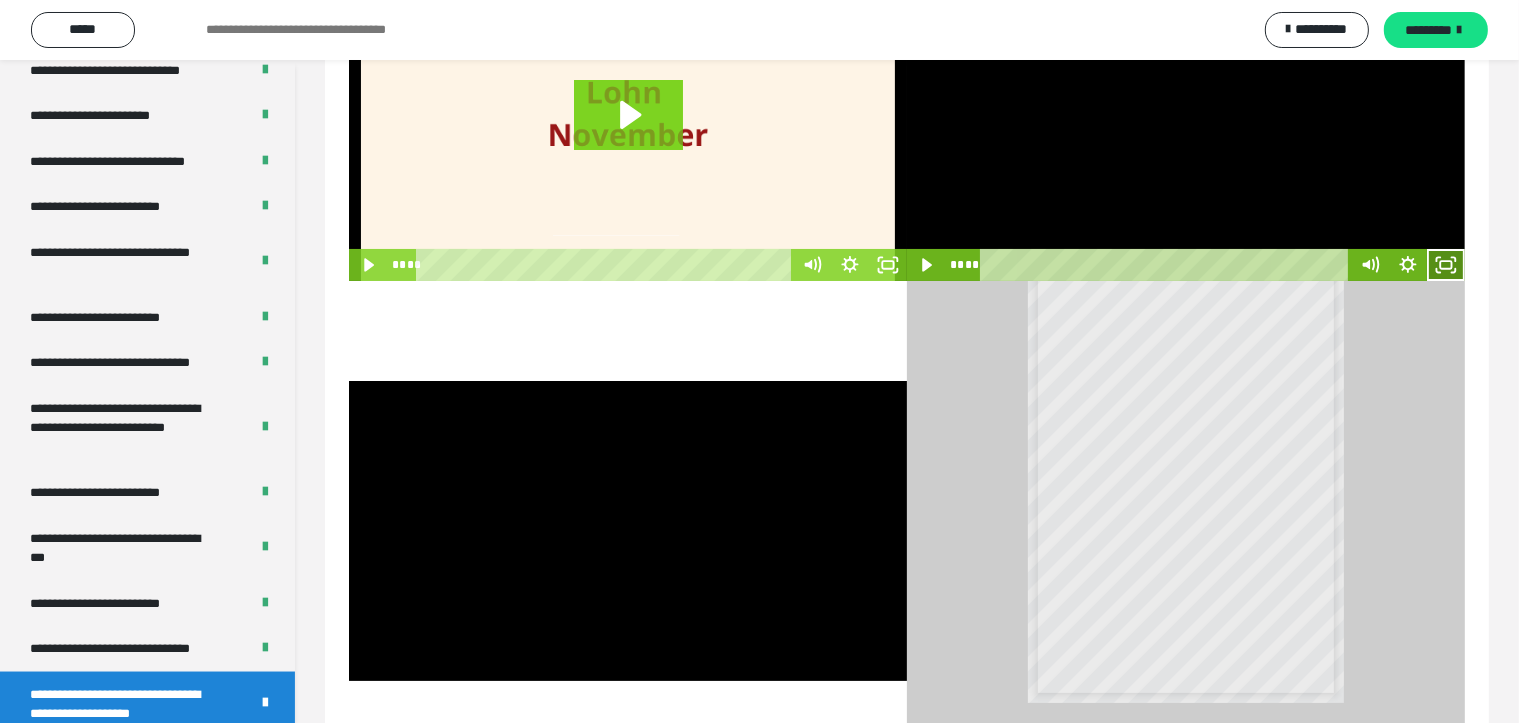 click 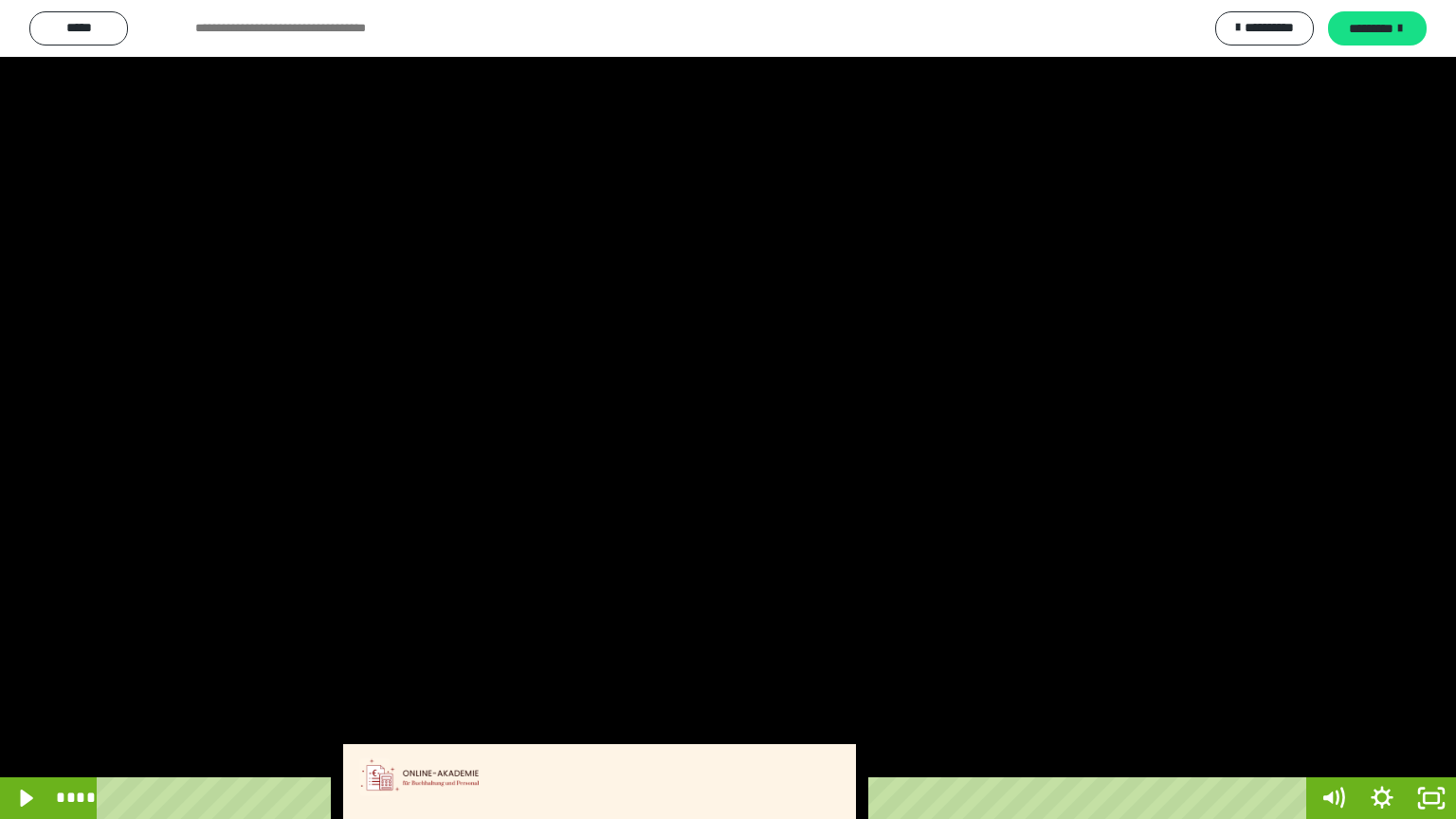 click at bounding box center [728, 410] 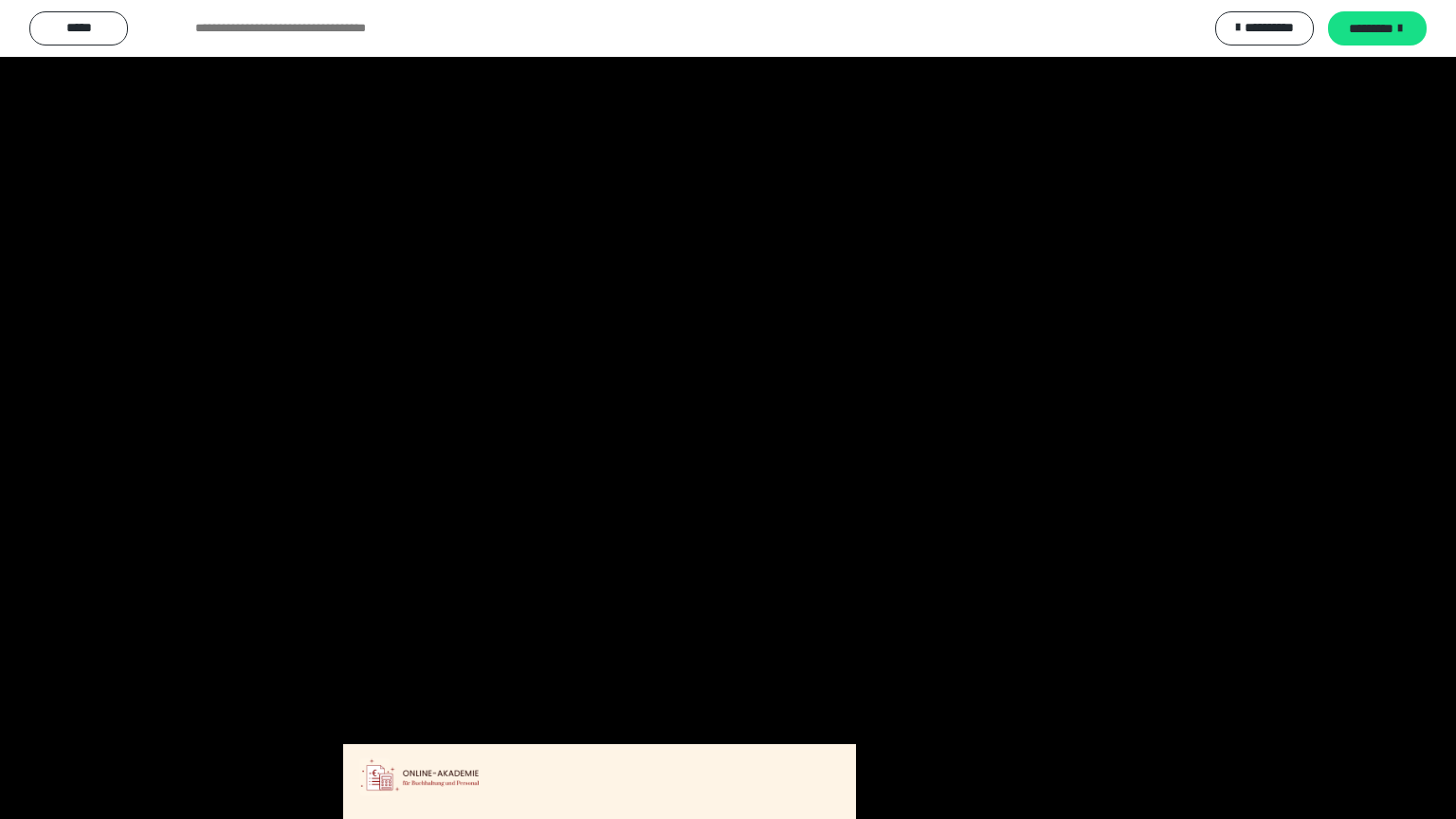 click at bounding box center (728, 410) 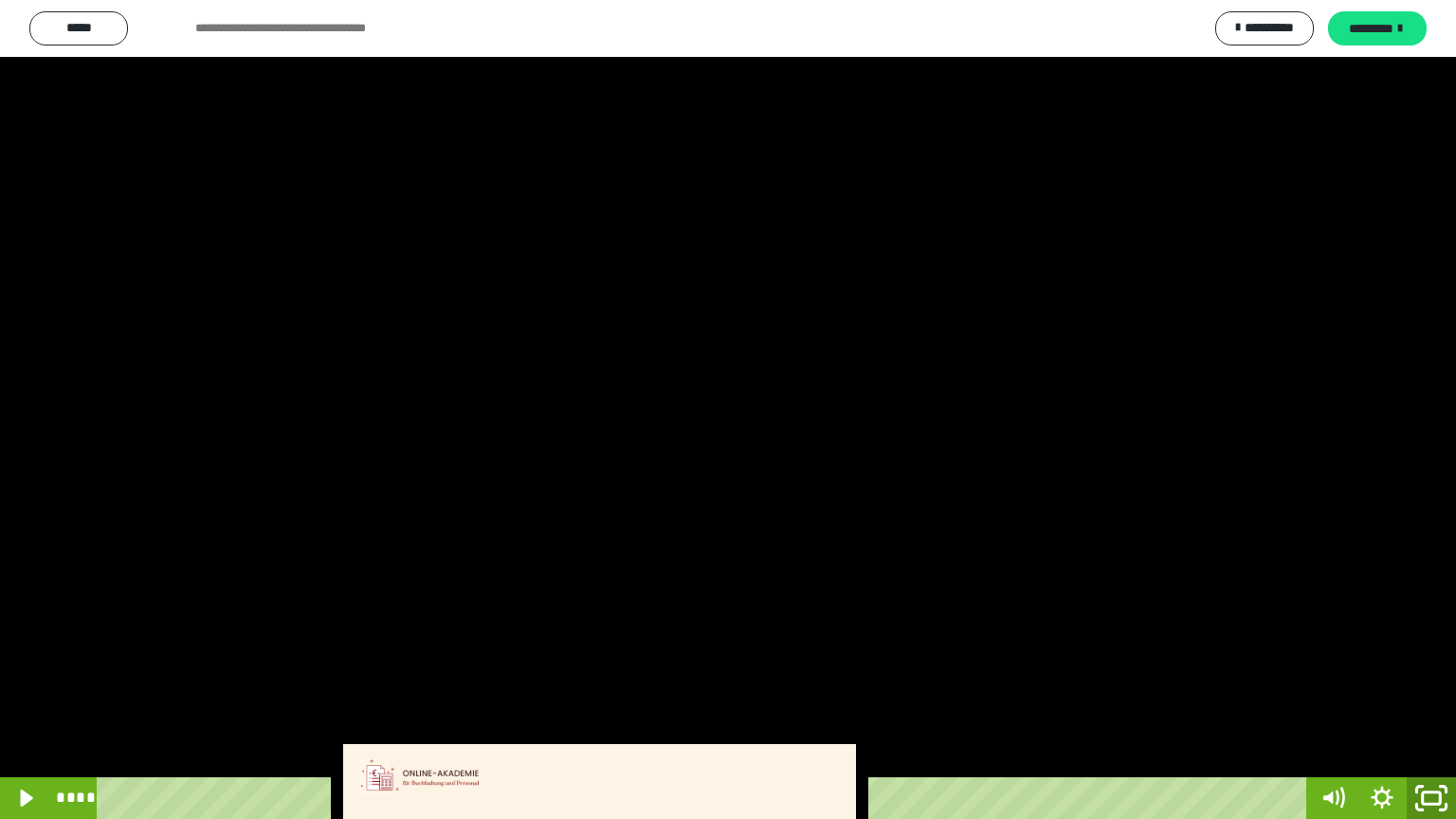click 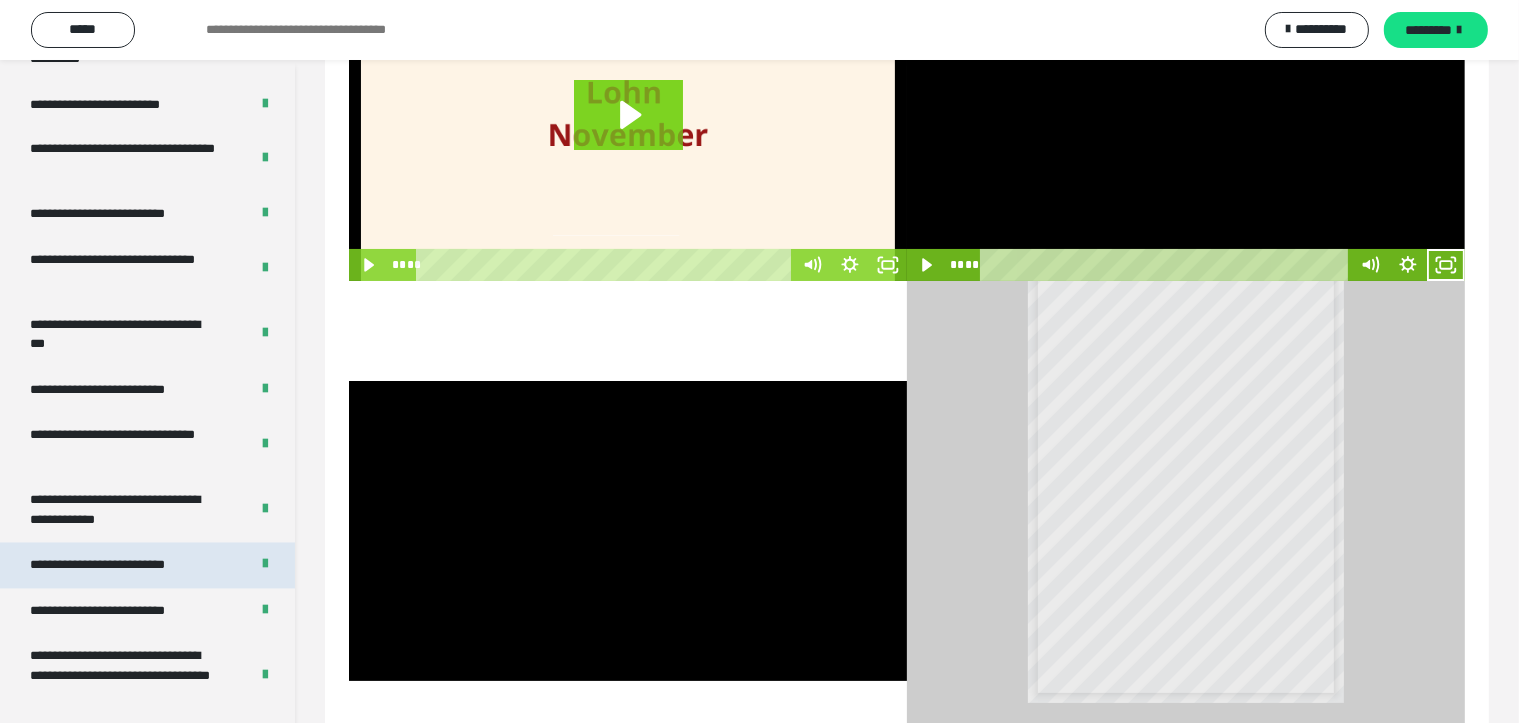scroll, scrollTop: 3795, scrollLeft: 0, axis: vertical 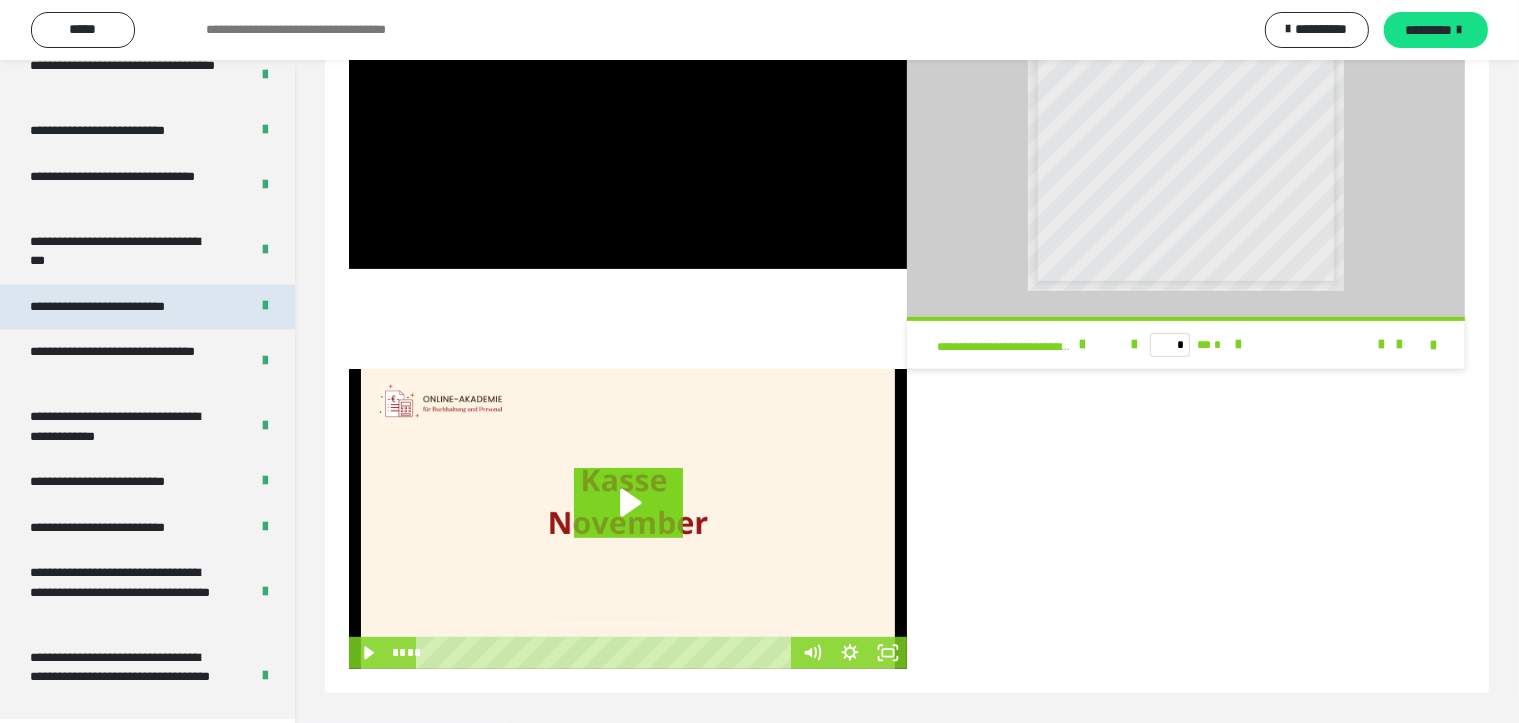 click on "**********" at bounding box center (97, 307) 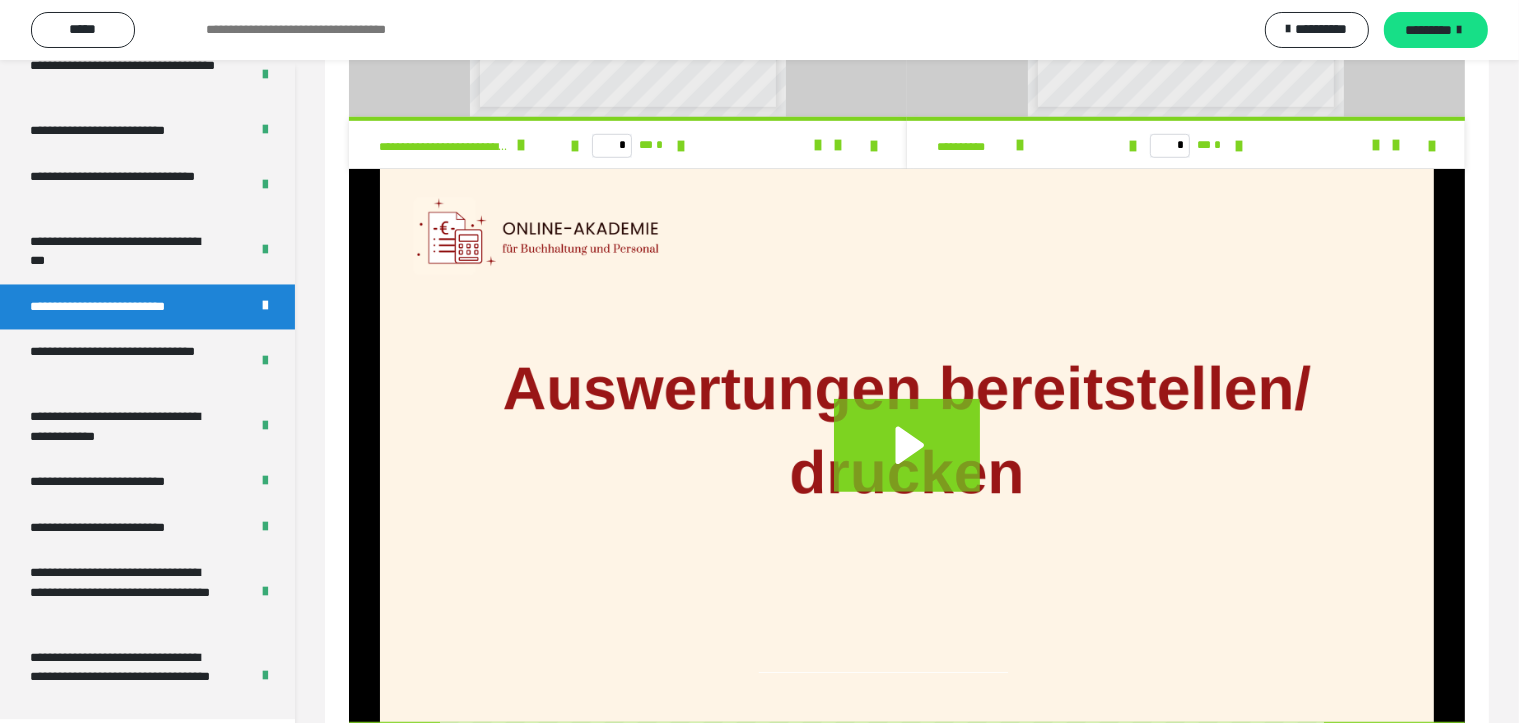 scroll, scrollTop: 1480, scrollLeft: 0, axis: vertical 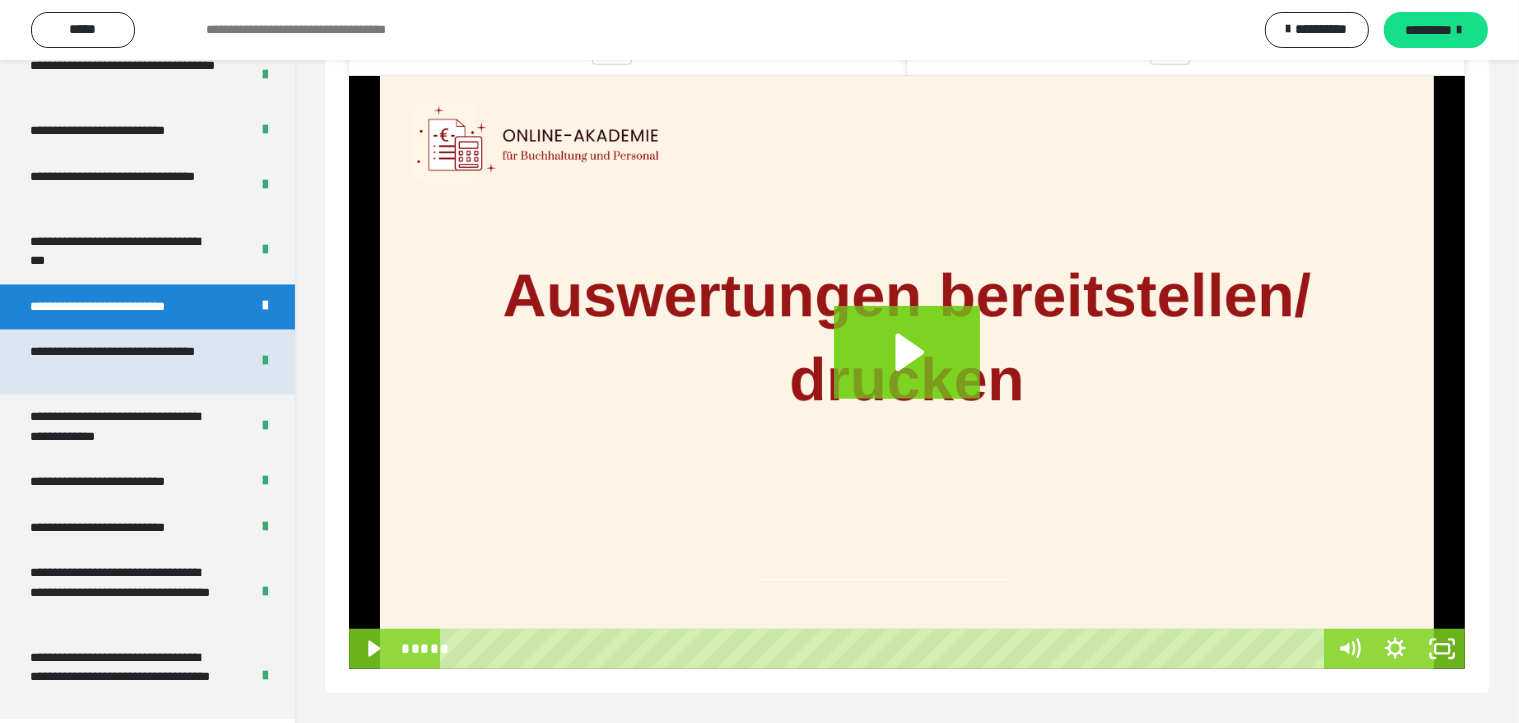 click on "**********" at bounding box center [112, 352] 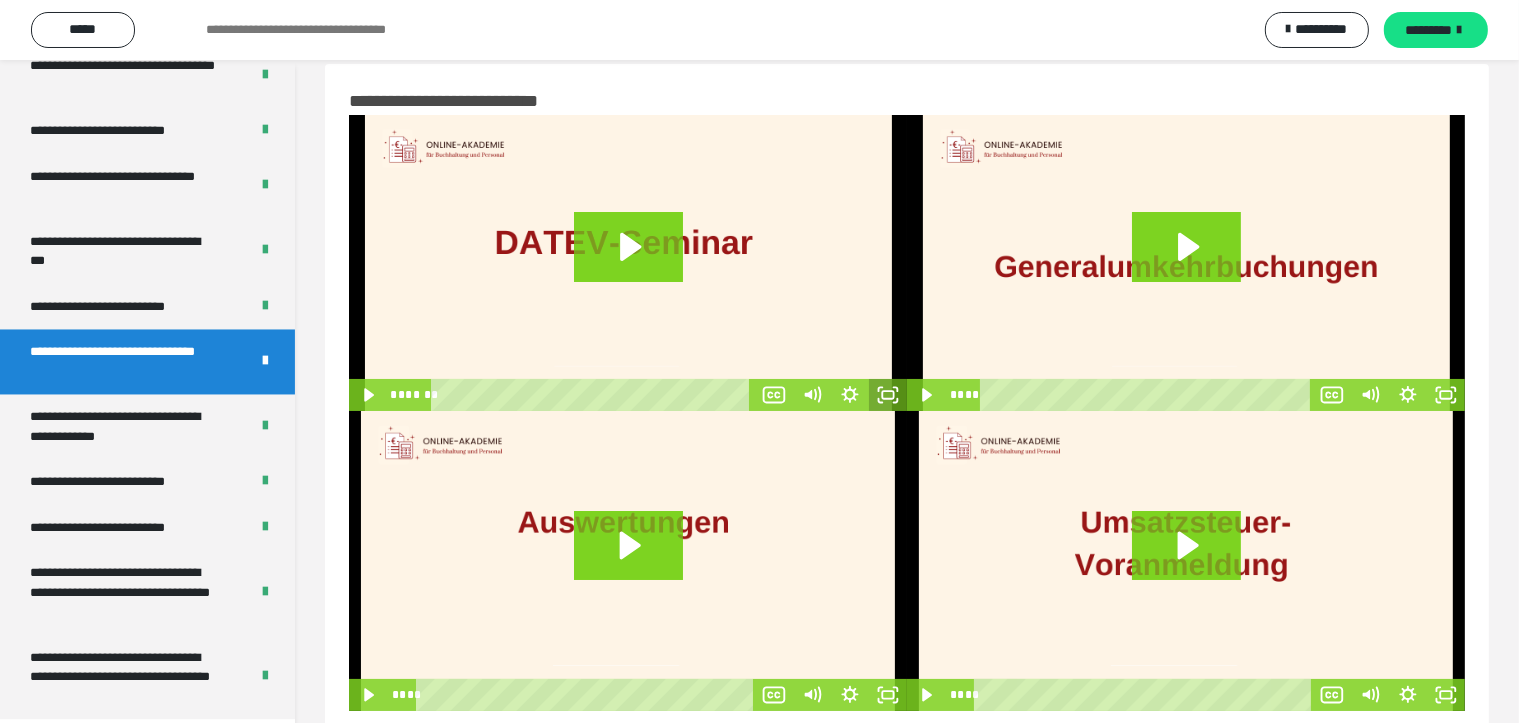 scroll, scrollTop: 68, scrollLeft: 0, axis: vertical 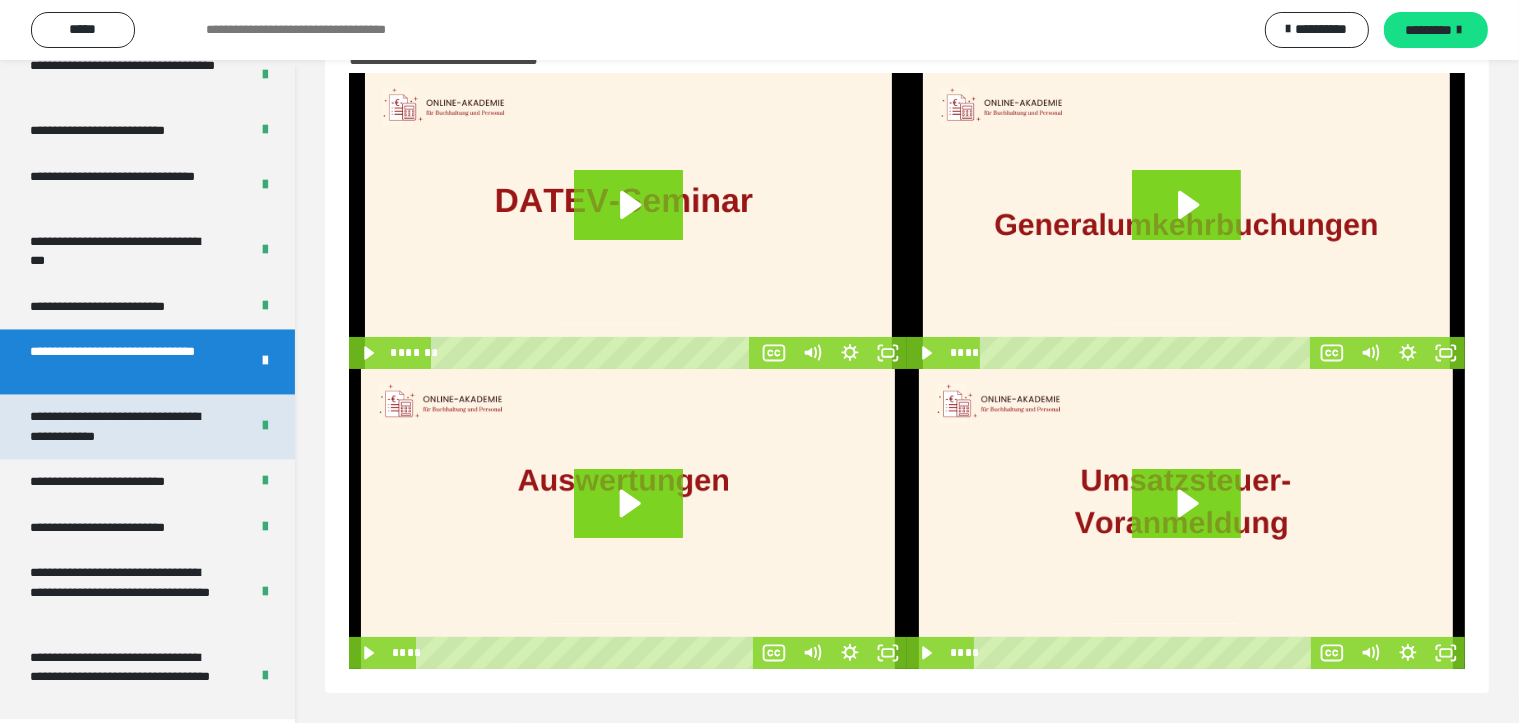 click on "**********" at bounding box center (115, 427) 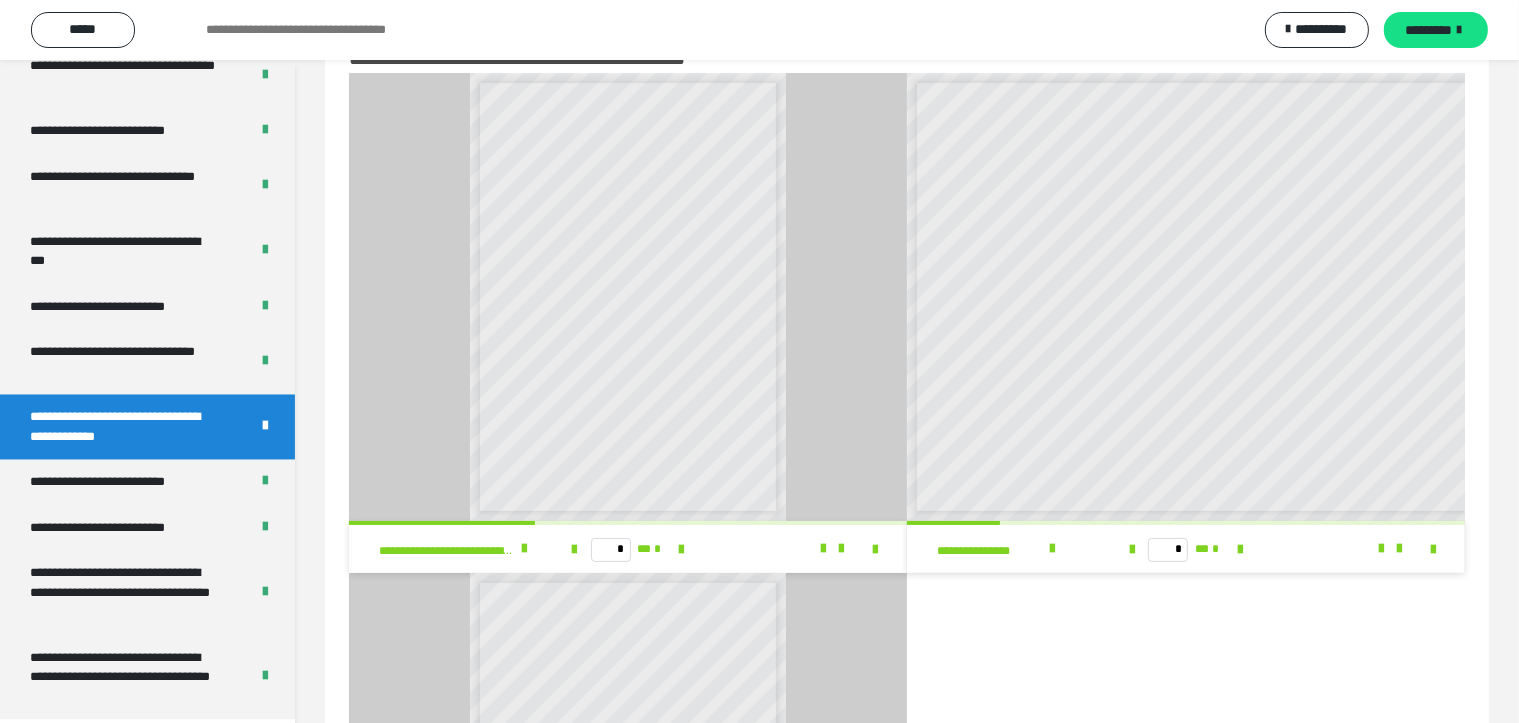 scroll, scrollTop: 8, scrollLeft: 0, axis: vertical 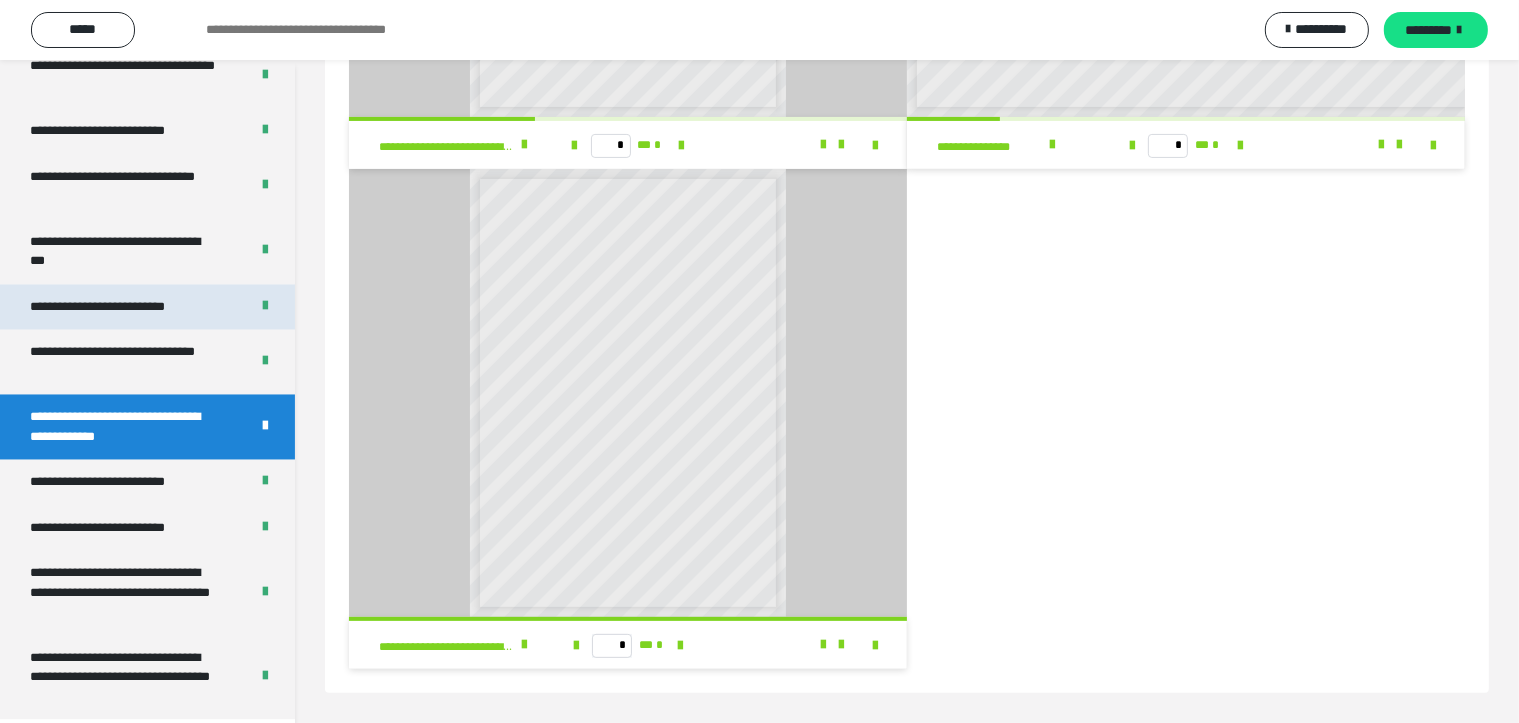 click on "**********" at bounding box center (97, 307) 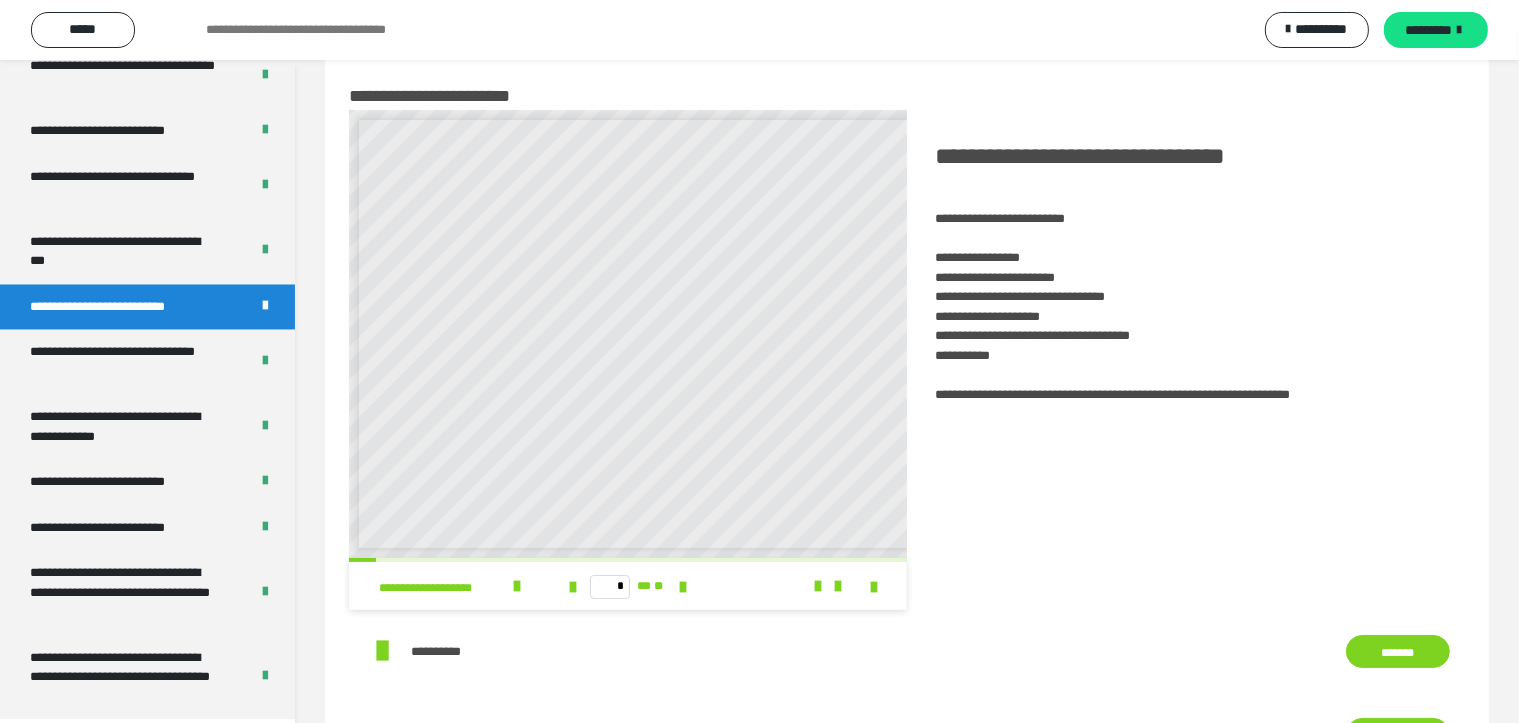 scroll, scrollTop: 0, scrollLeft: 0, axis: both 